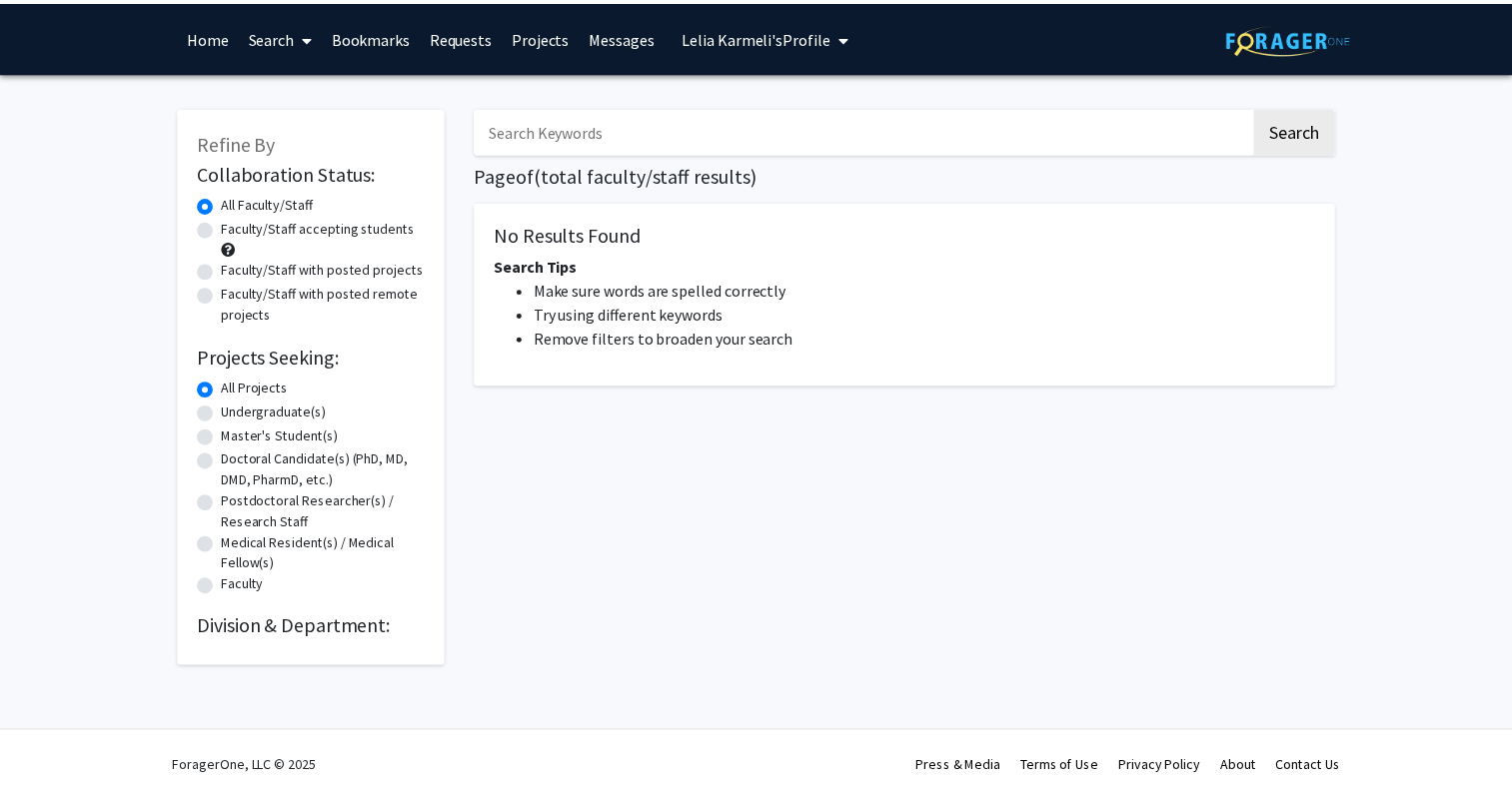 scroll, scrollTop: 0, scrollLeft: 0, axis: both 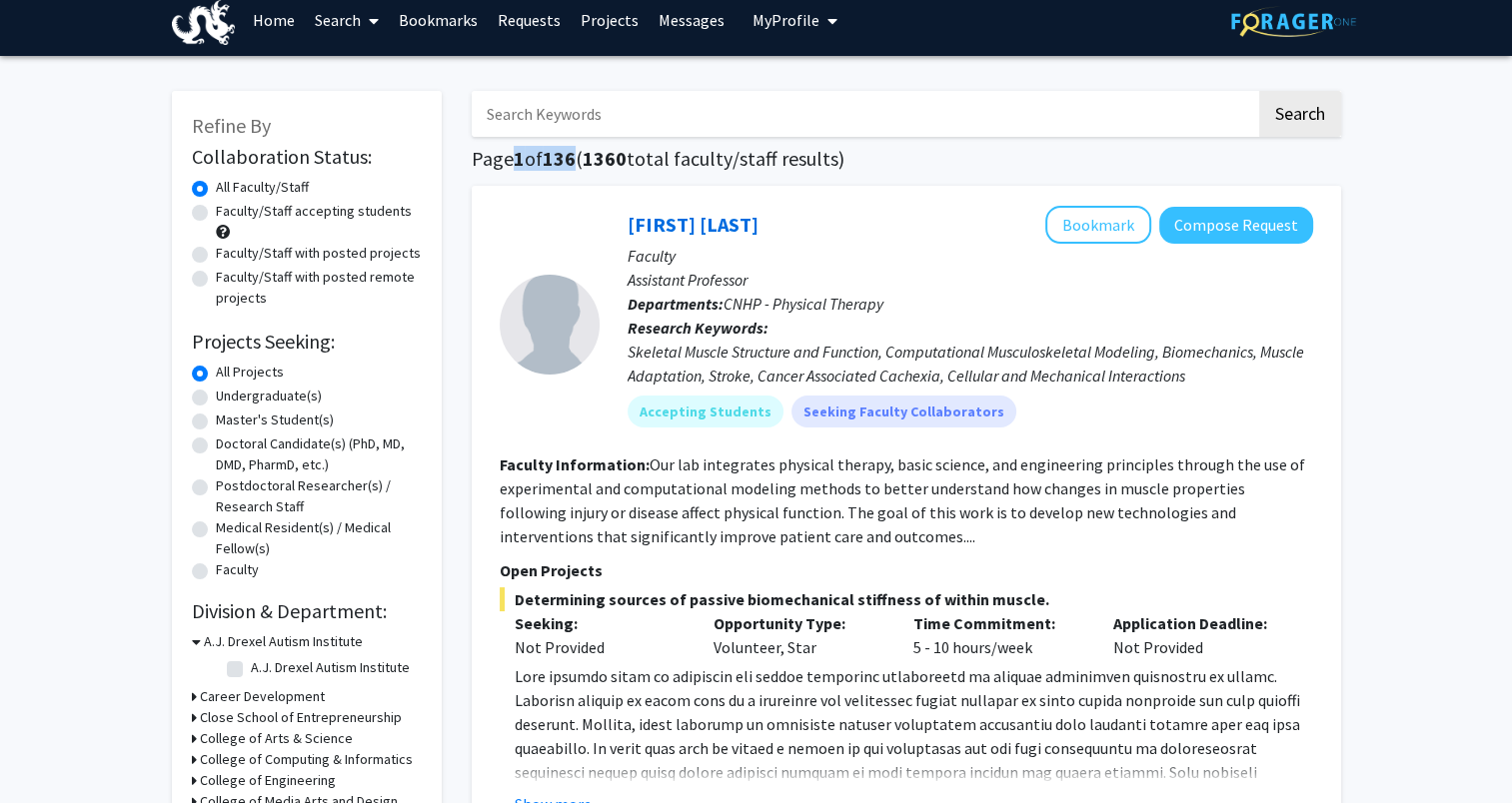drag, startPoint x: 516, startPoint y: 160, endPoint x: 584, endPoint y: 167, distance: 68.359345 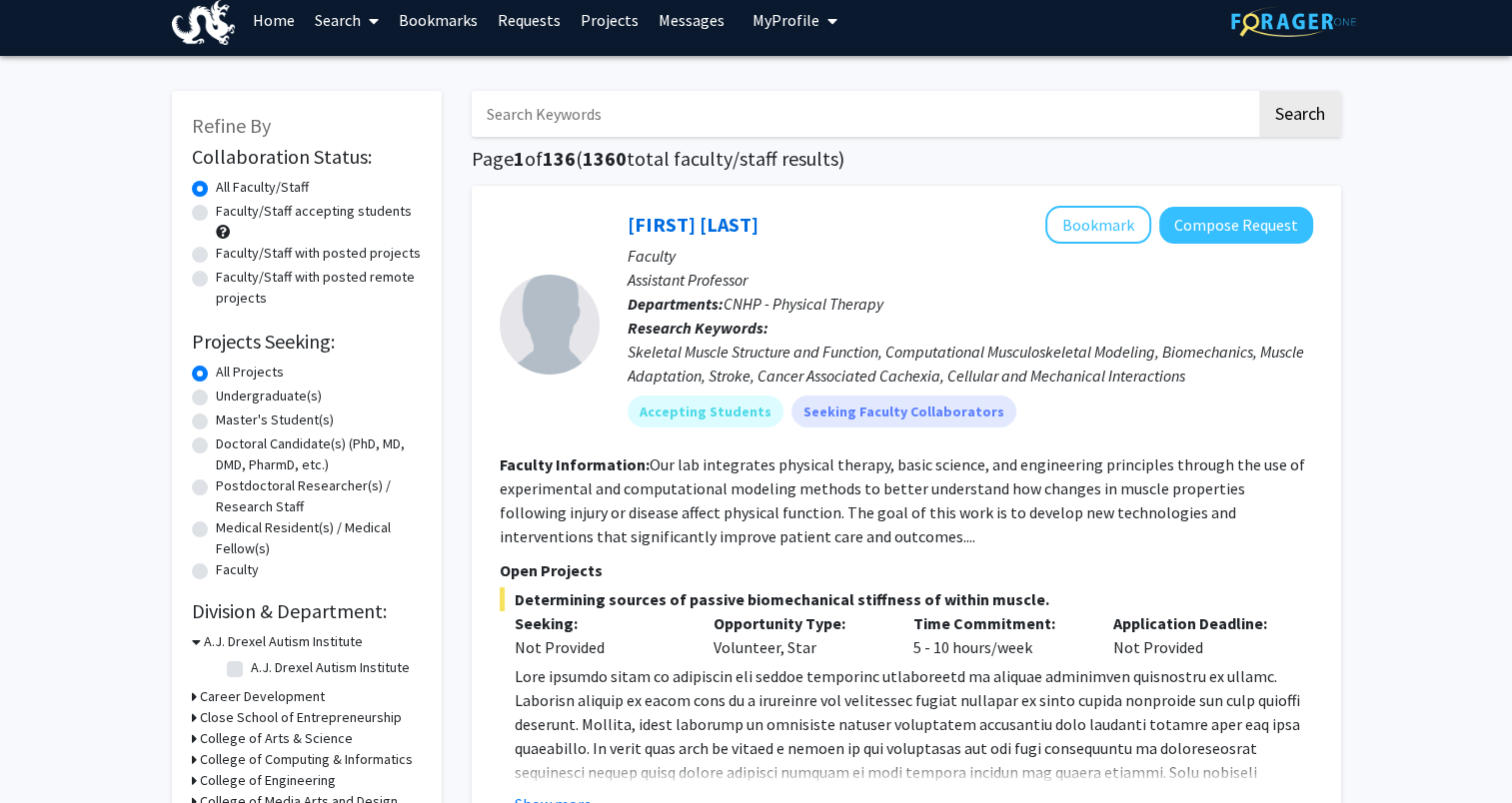 click on "Refine By Collaboration Status: Collaboration Status All Faculty/Staff Collaboration Status Faculty/Staff accepting students Collaboration Status Faculty/Staff with posted projects Collaboration Status Faculty/Staff with posted remote projects Projects Seeking: Projects Seeking Level All Projects Projects Seeking Level Undergraduate(s) Projects Seeking Level Master's Student(s) Projects Seeking Level Doctoral Candidate(s) (PhD, MD, DMD, PharmD, etc.) Projects Seeking Level Postdoctoral Researcher(s) / Research Staff Projects Seeking Level Medical Resident(s) / Medical Fellow(s) Projects Seeking Level Faculty Division & Department: A.J. Drexel Autism Institute A.J. Drexel Autism Institute A.J. Drexel Autism Institute Career Development Close School of Entrepreneurship College of Arts & Science College of Computing & Informatics College of Engineering College of Media Arts and Design" 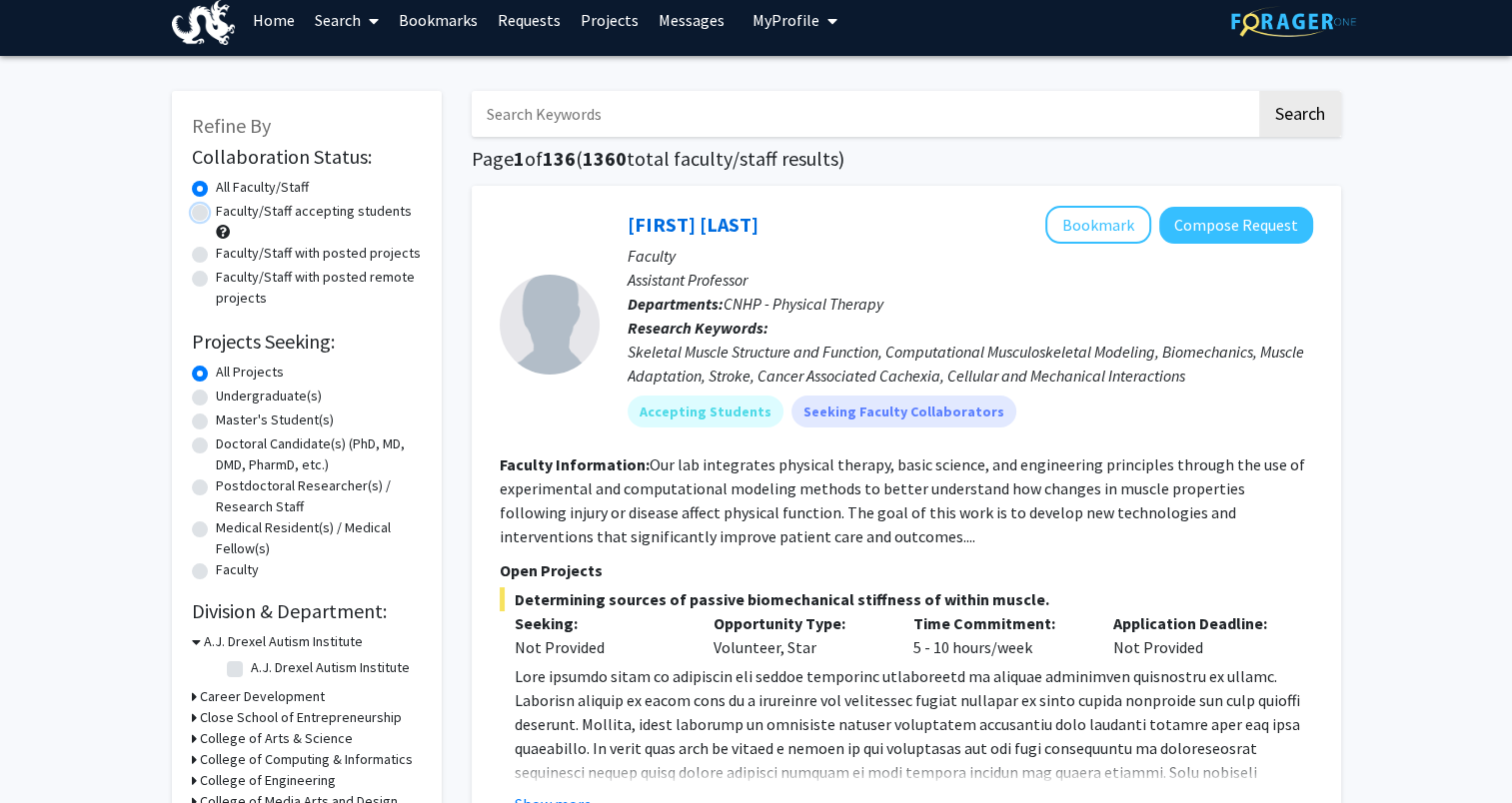 click on "Faculty/Staff accepting students" at bounding box center (222, 207) 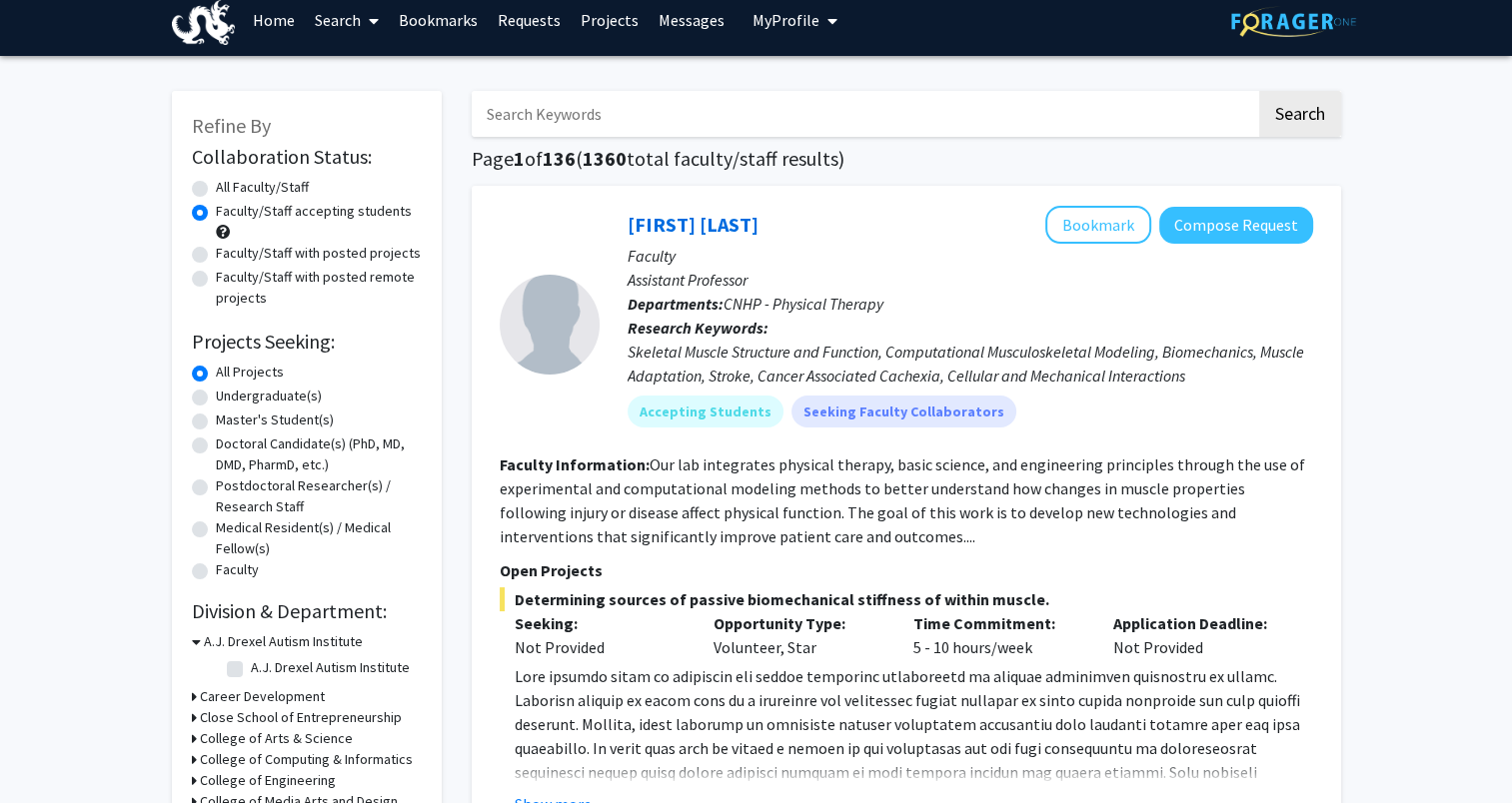 click on "All Faculty/Staff" 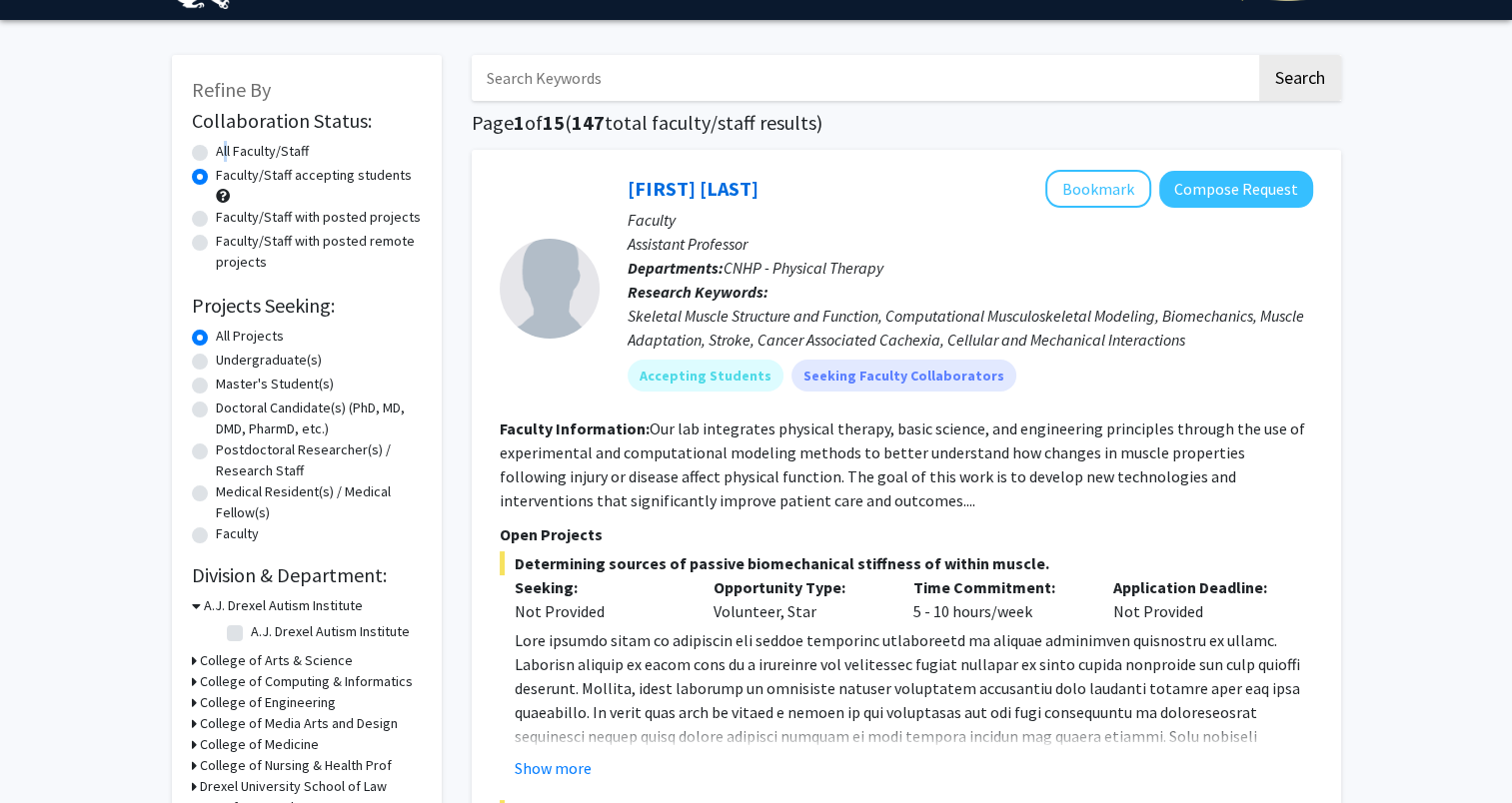 scroll, scrollTop: 54, scrollLeft: 0, axis: vertical 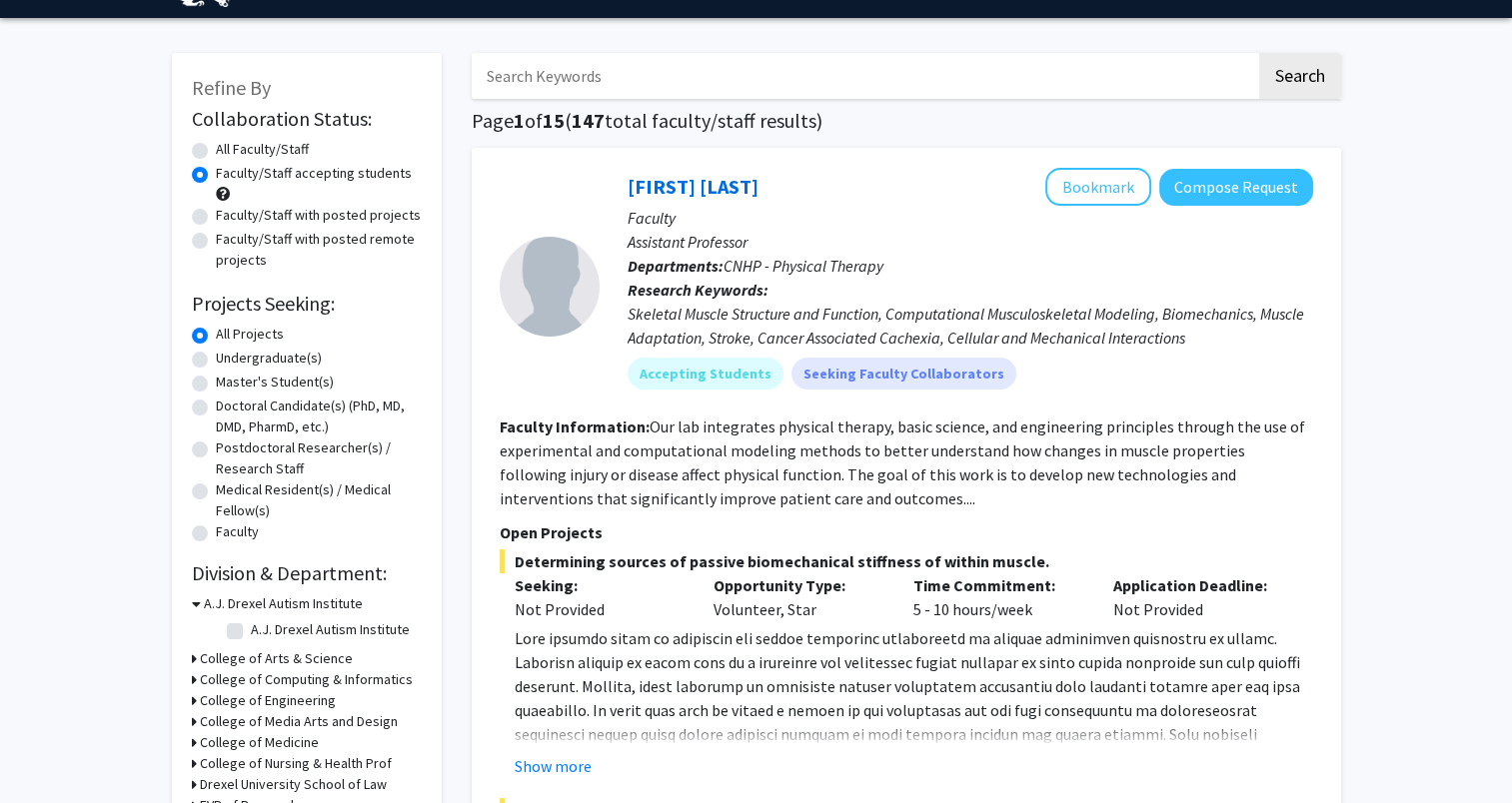 click on "Undergraduate(s)" 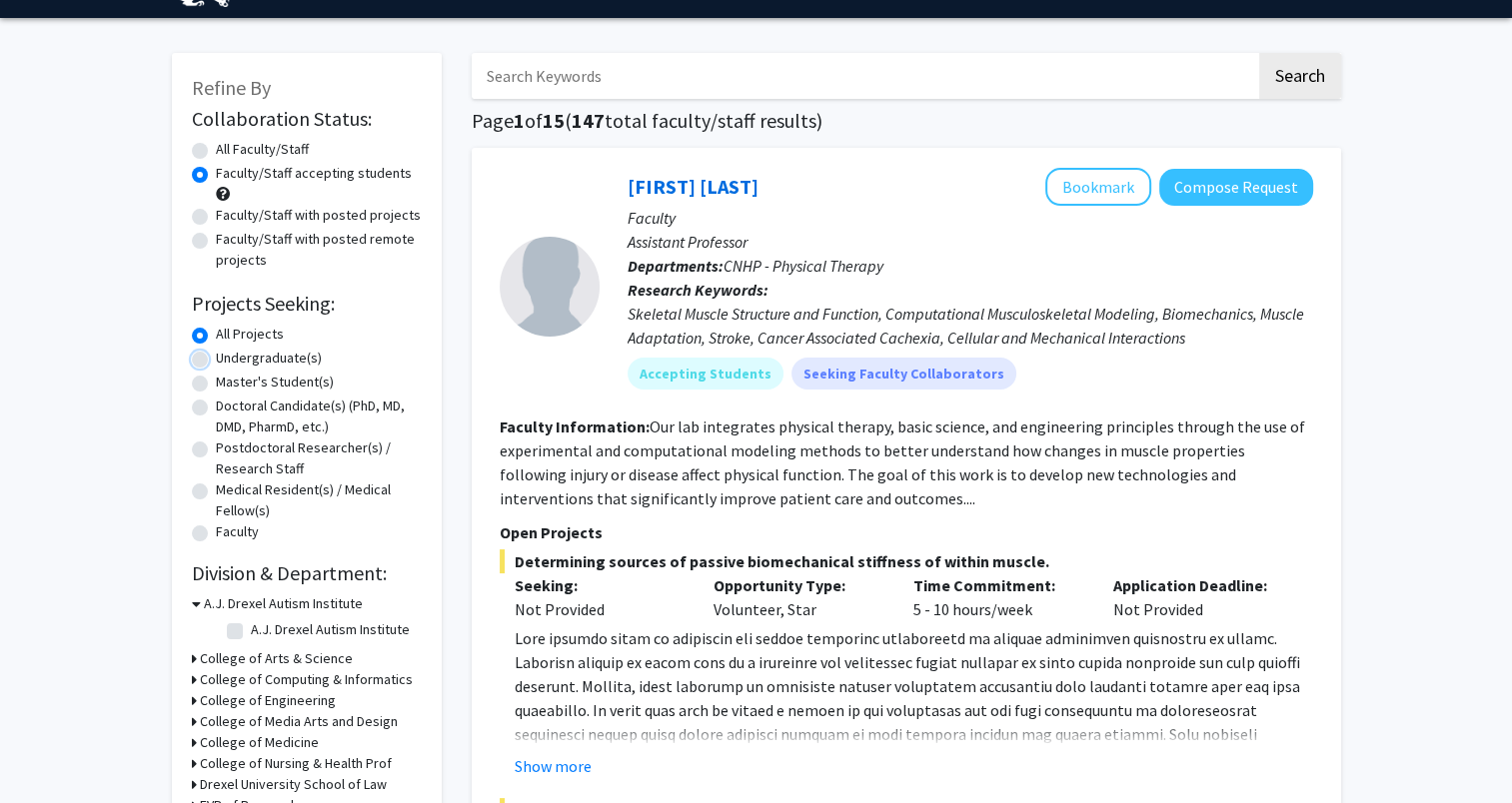 click on "Undergraduate(s)" at bounding box center [222, 354] 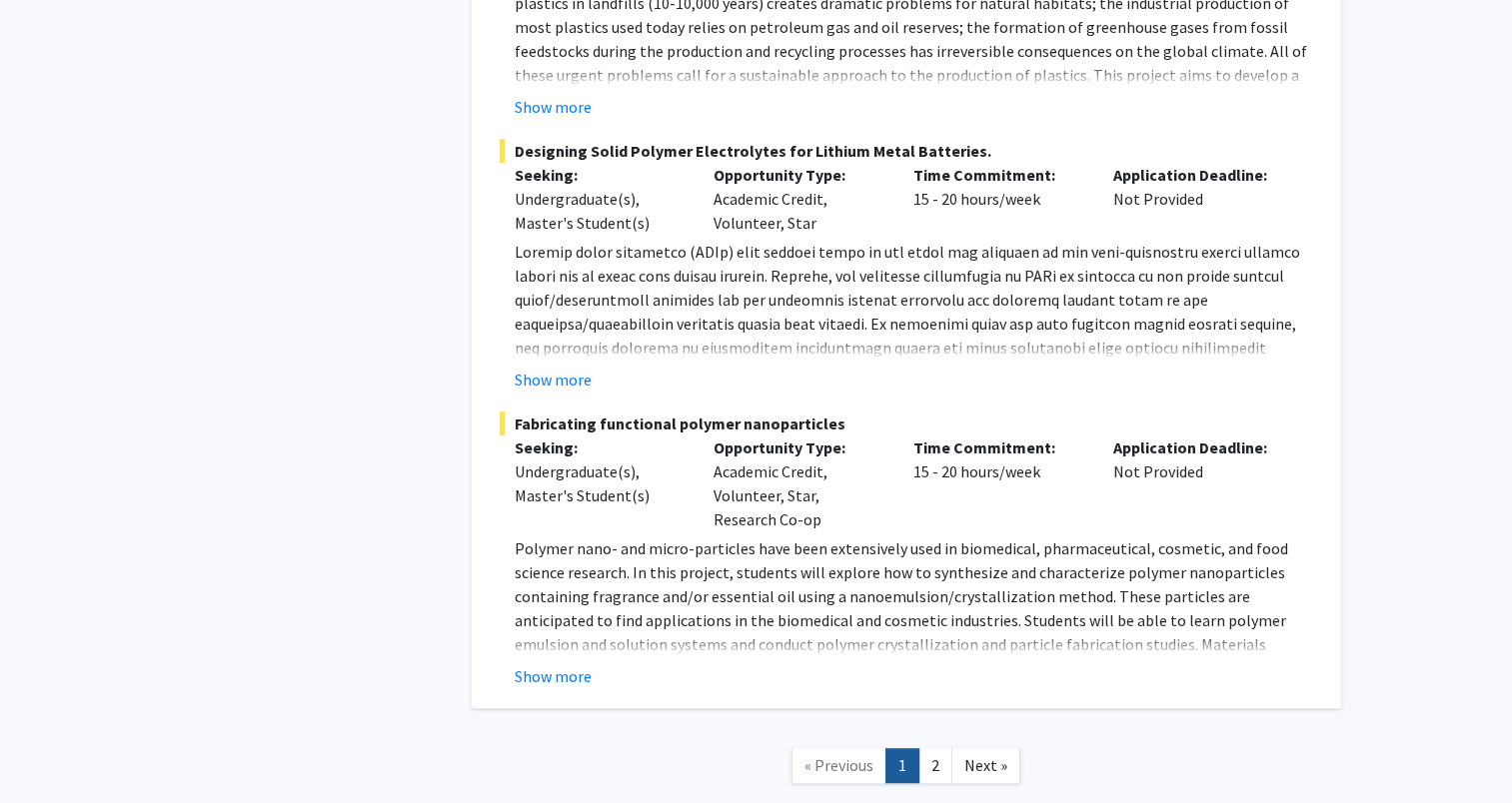 scroll, scrollTop: 8572, scrollLeft: 0, axis: vertical 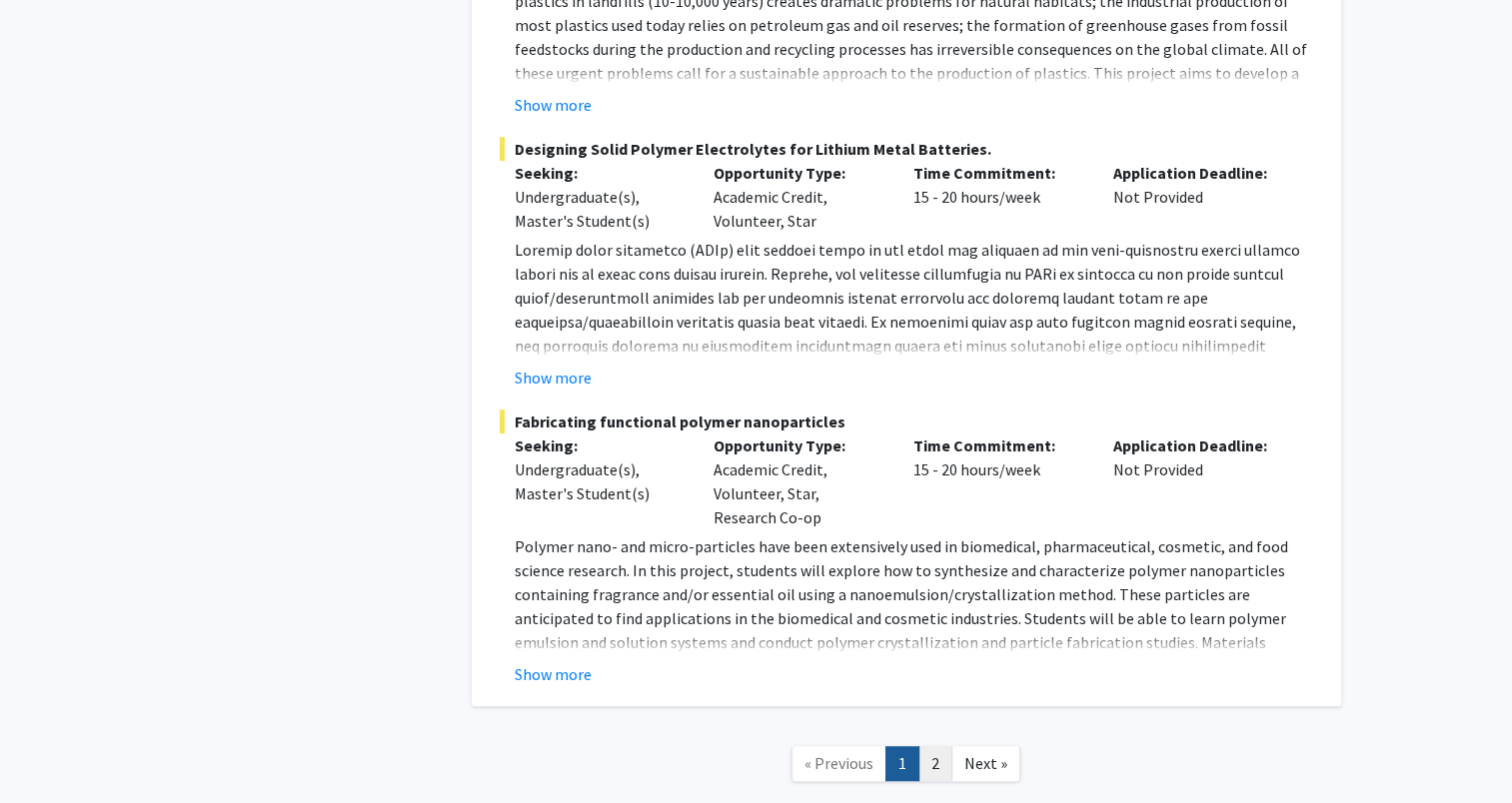 click on "2" 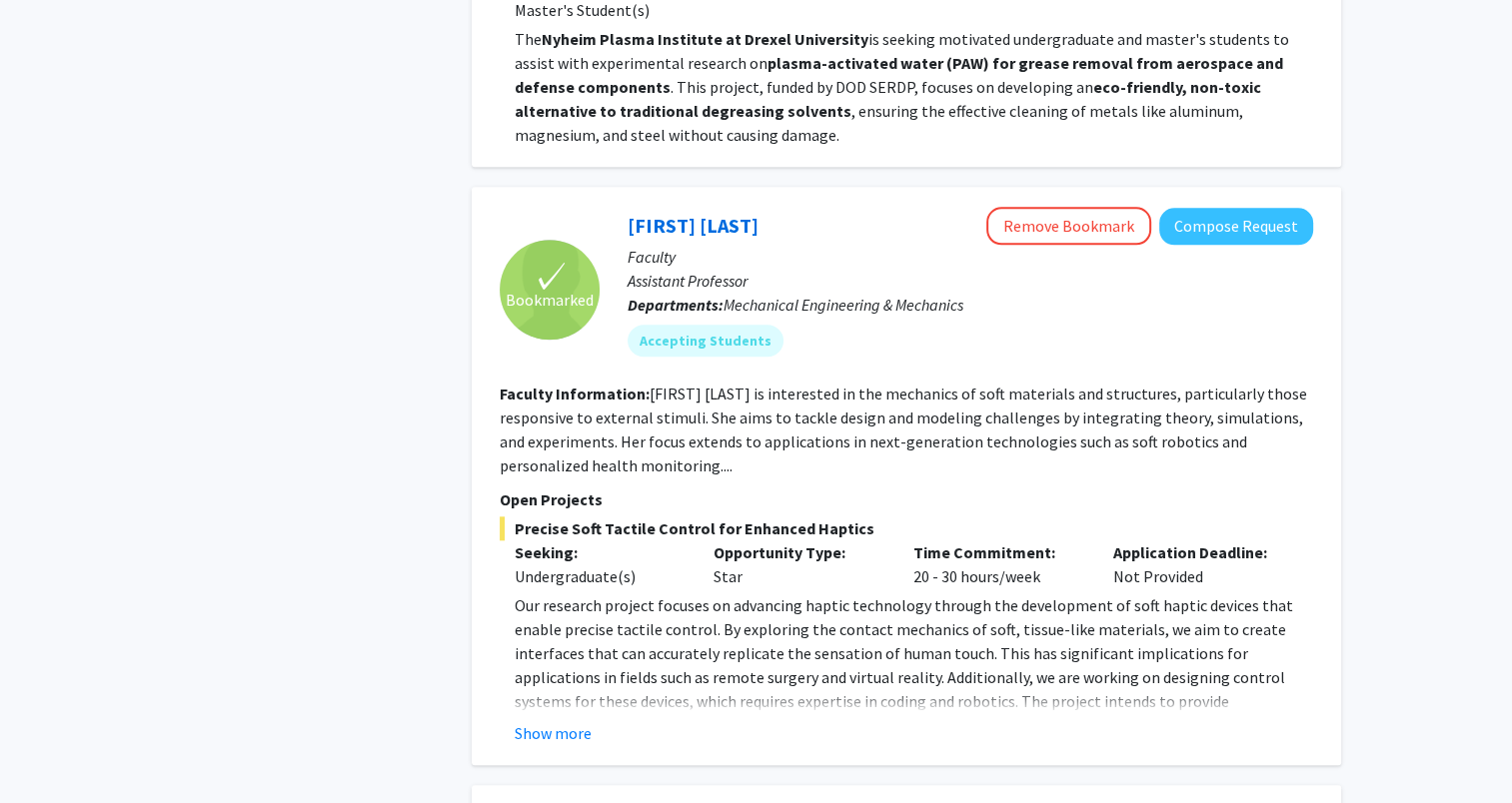 scroll, scrollTop: 1964, scrollLeft: 0, axis: vertical 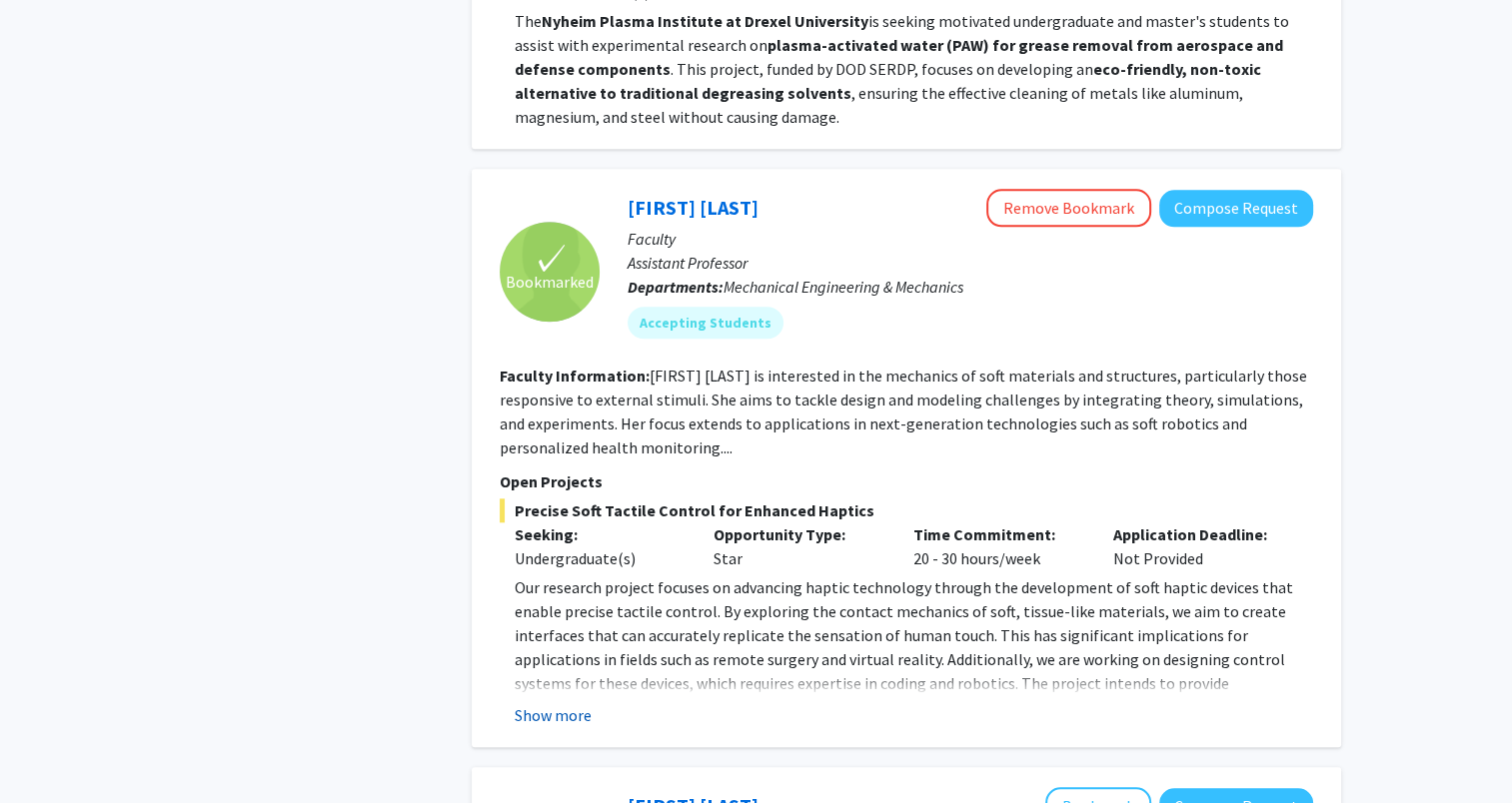 click on "Show more" 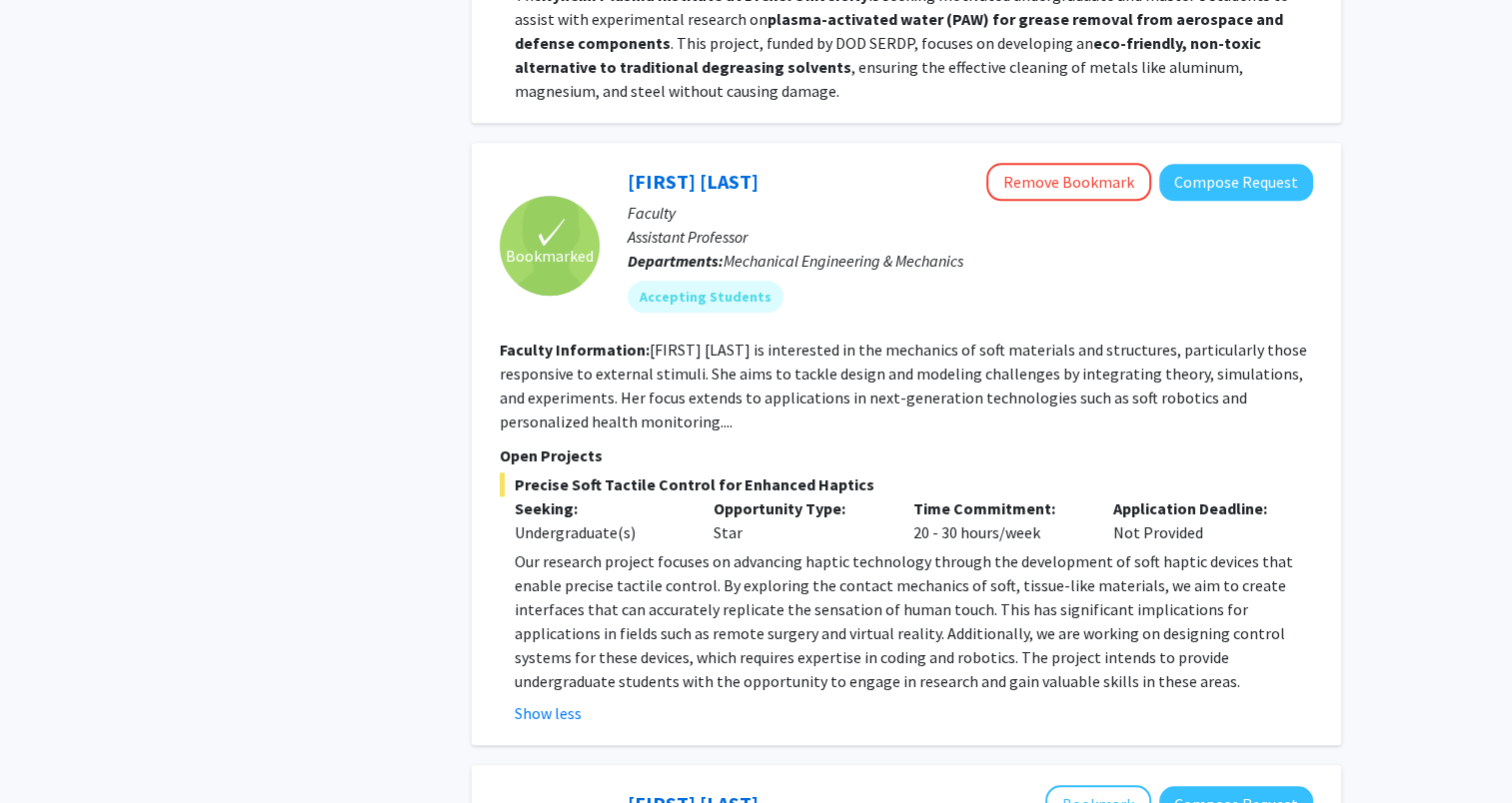 scroll, scrollTop: 1992, scrollLeft: 0, axis: vertical 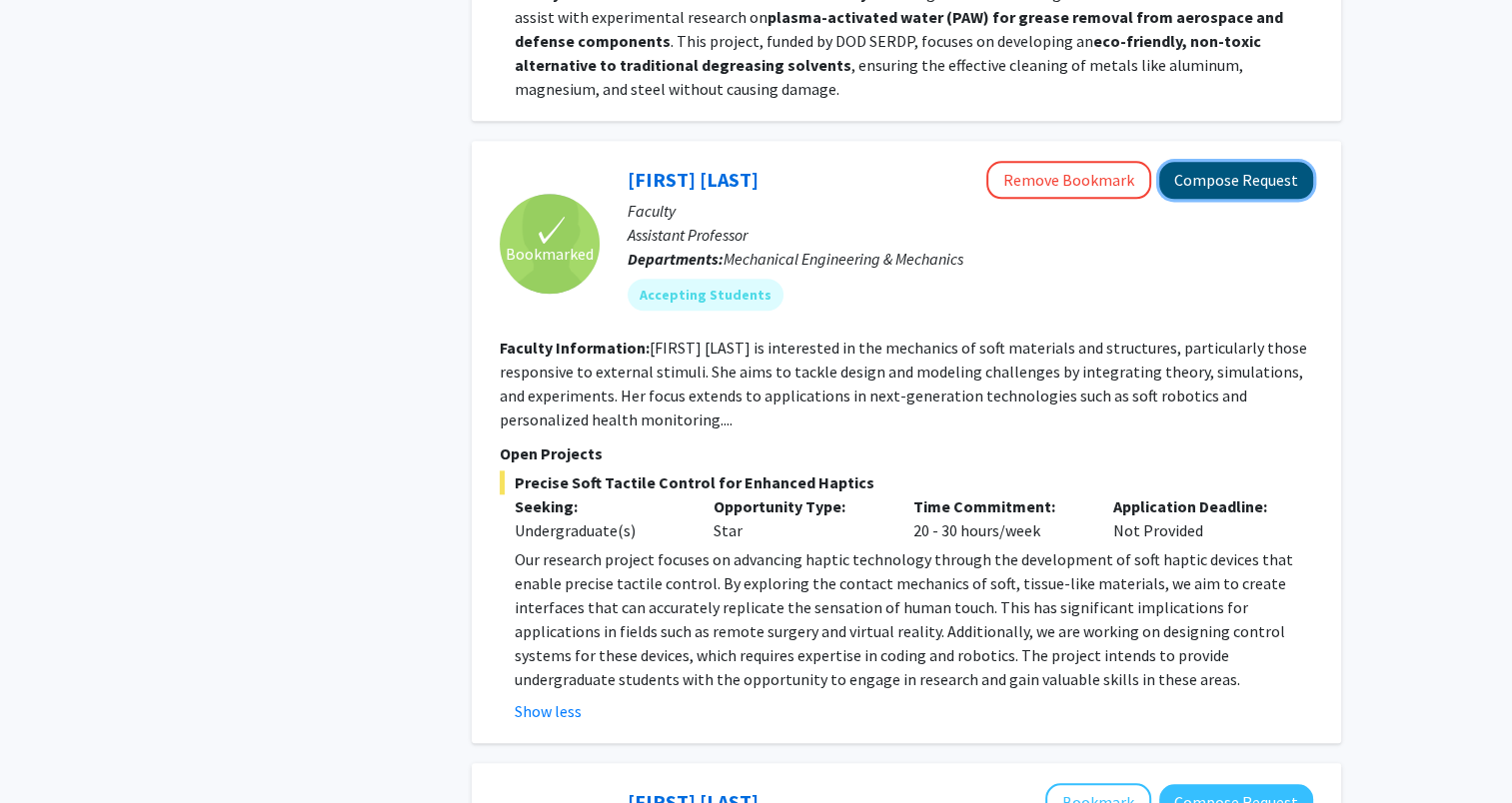 click on "Compose Request" 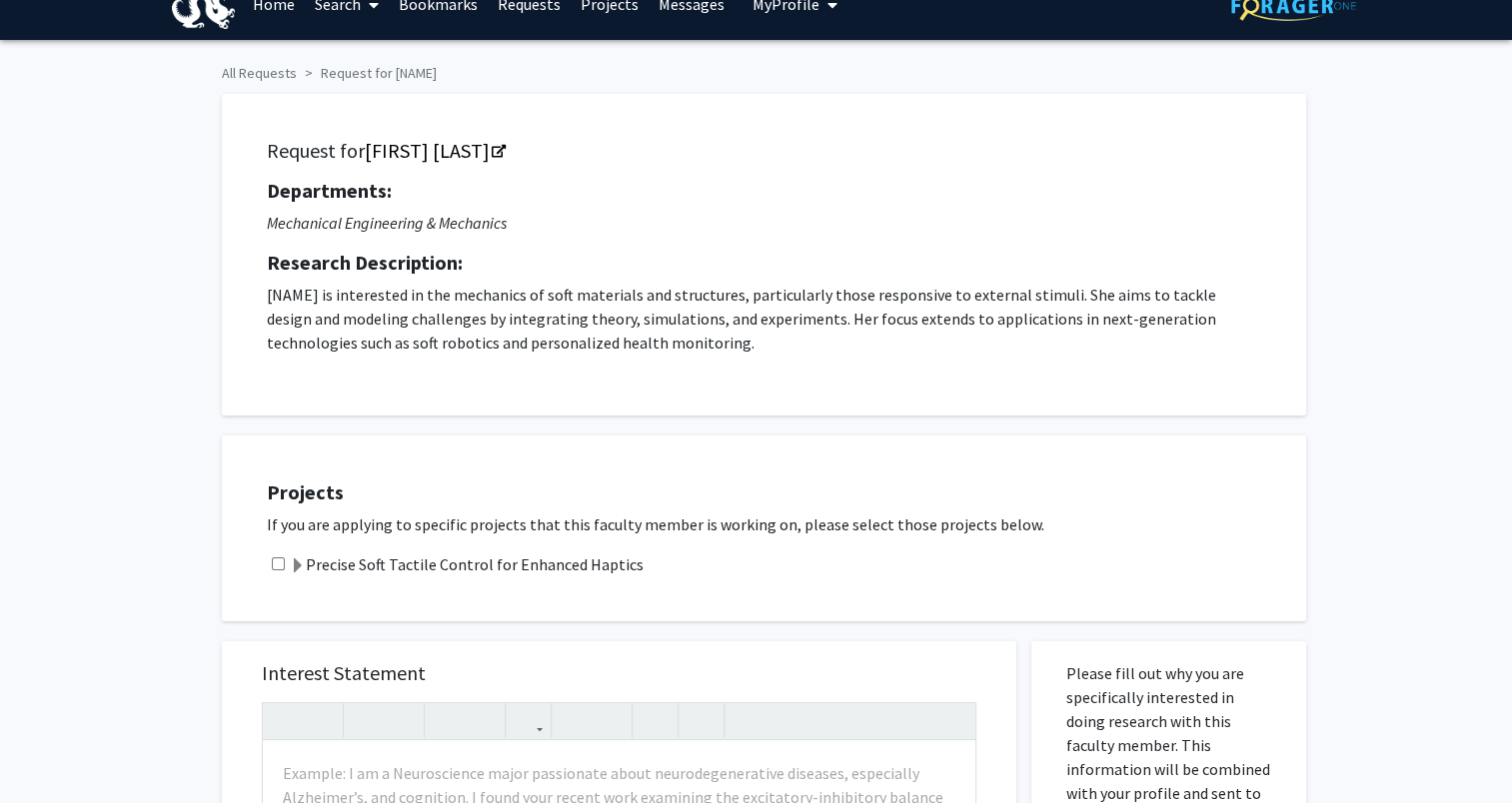 scroll, scrollTop: 15, scrollLeft: 0, axis: vertical 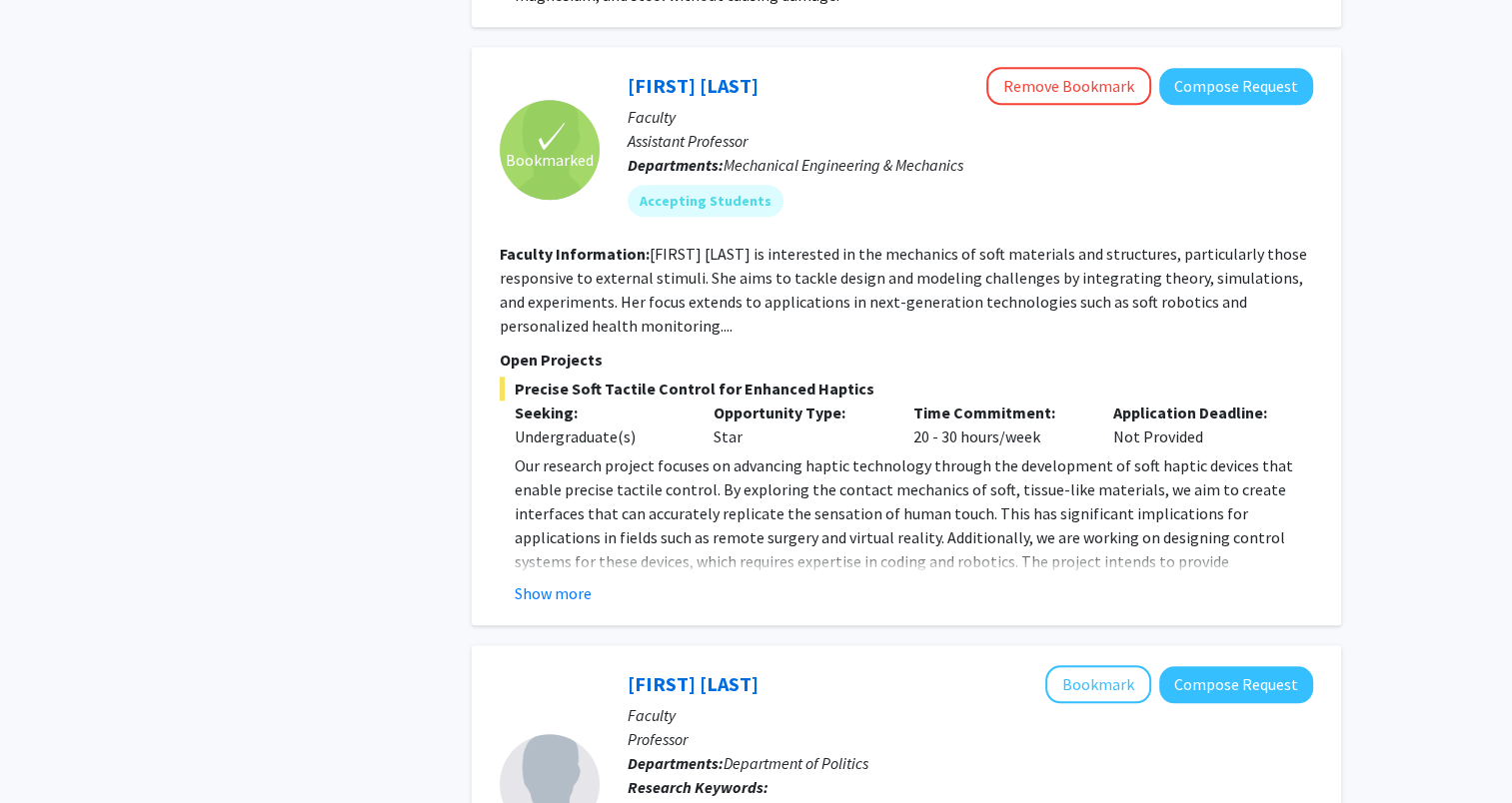 click on "Refine By Collaboration Status: Collaboration Status  All Faculty/Staff    Collaboration Status  Faculty/Staff accepting students    Collaboration Status  Faculty/Staff with posted projects    Collaboration Status  Faculty/Staff with posted remote projects    Projects Seeking: Projects Seeking Level  All Projects    Projects Seeking Level  Undergraduate(s)    Projects Seeking Level  Master's Student(s)    Projects Seeking Level  Doctoral Candidate(s) (PhD, MD, DMD, PharmD, etc.)    Projects Seeking Level  Postdoctoral Researcher(s) / Research Staff    Projects Seeking Level  Medical Resident(s) / Medical Fellow(s)    Projects Seeking Level  Faculty    Division & Department:      College of Arts & Science  (Select All)  (Select All)  Chemistry  Chemistry  Department of Politics  Department of Politics  Global Studies and Modern Languages  Global Studies and Modern Languages  Physics  Physics       College of Computing & Informatics       College of Engineering           EVP of Research      2" 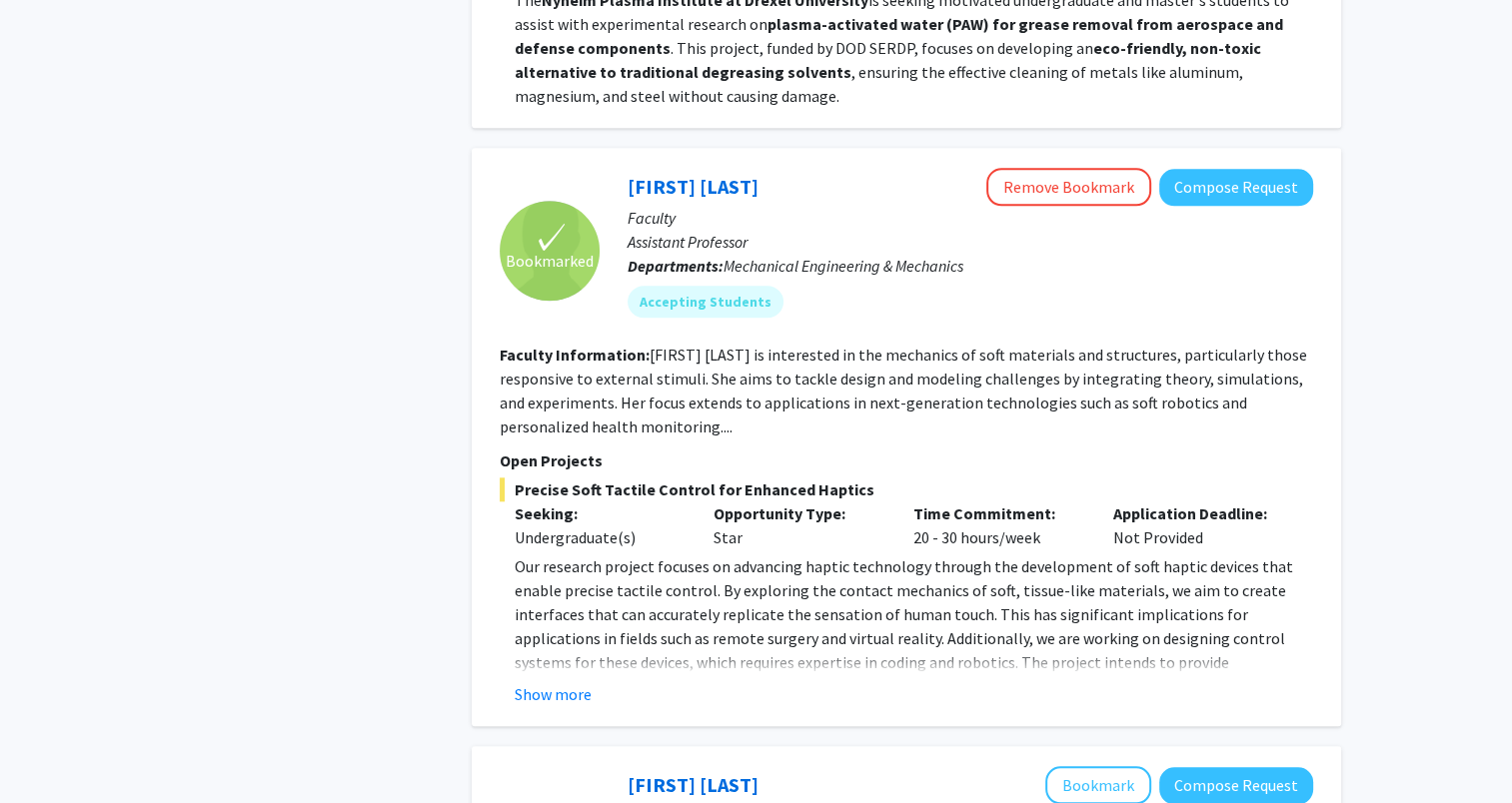 scroll, scrollTop: 1986, scrollLeft: 0, axis: vertical 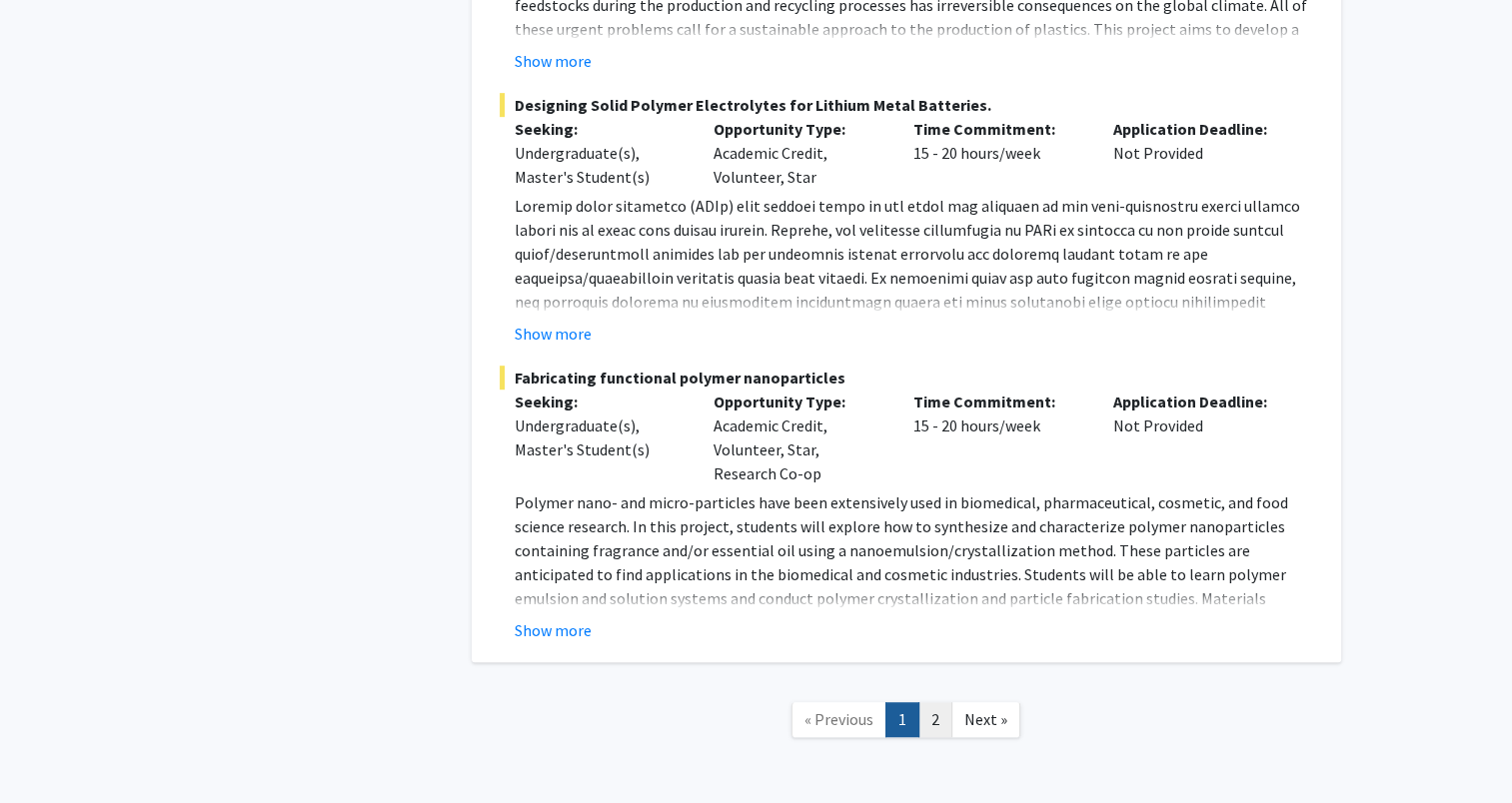 click on "2" 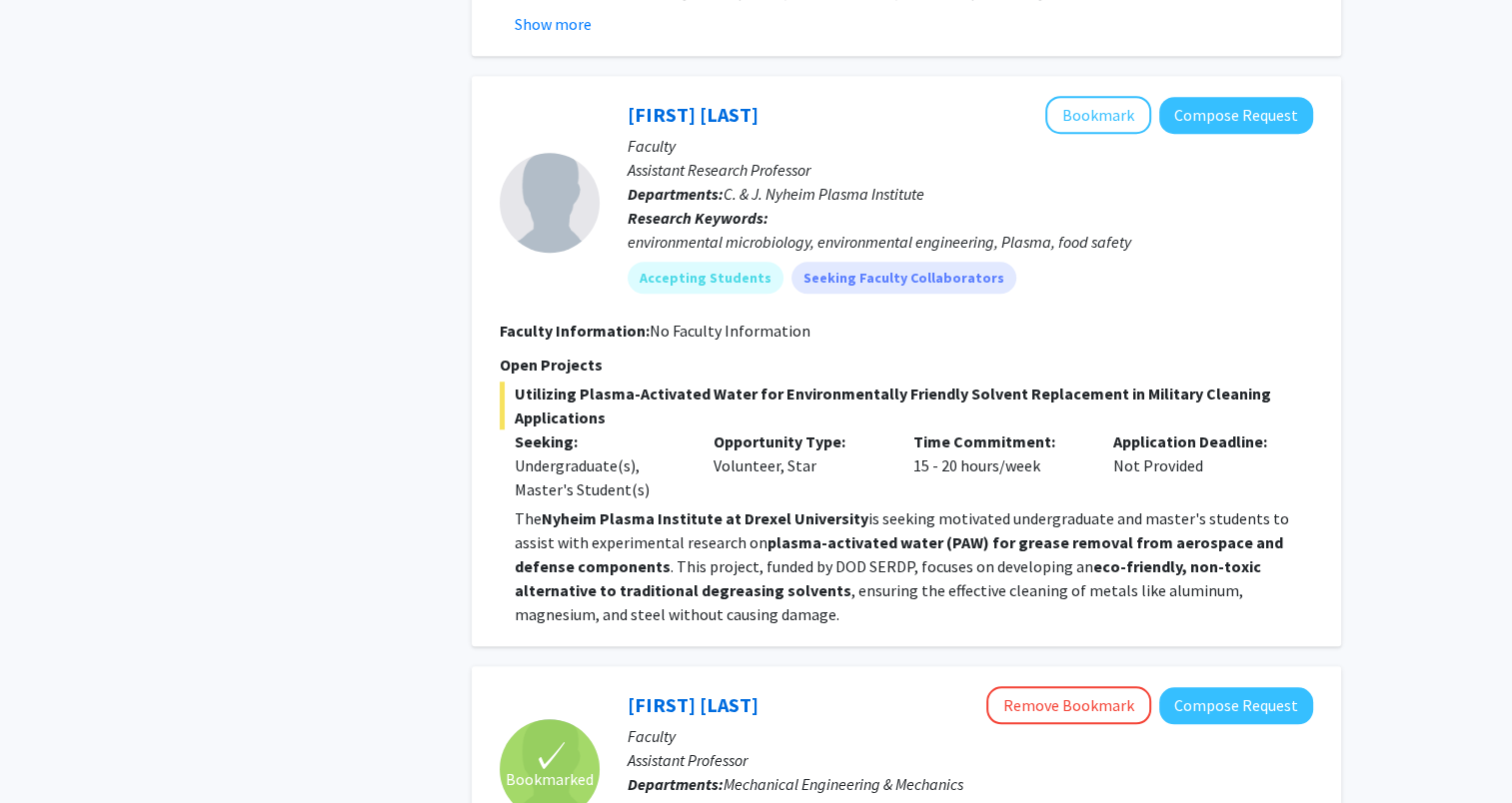 scroll, scrollTop: 1605, scrollLeft: 0, axis: vertical 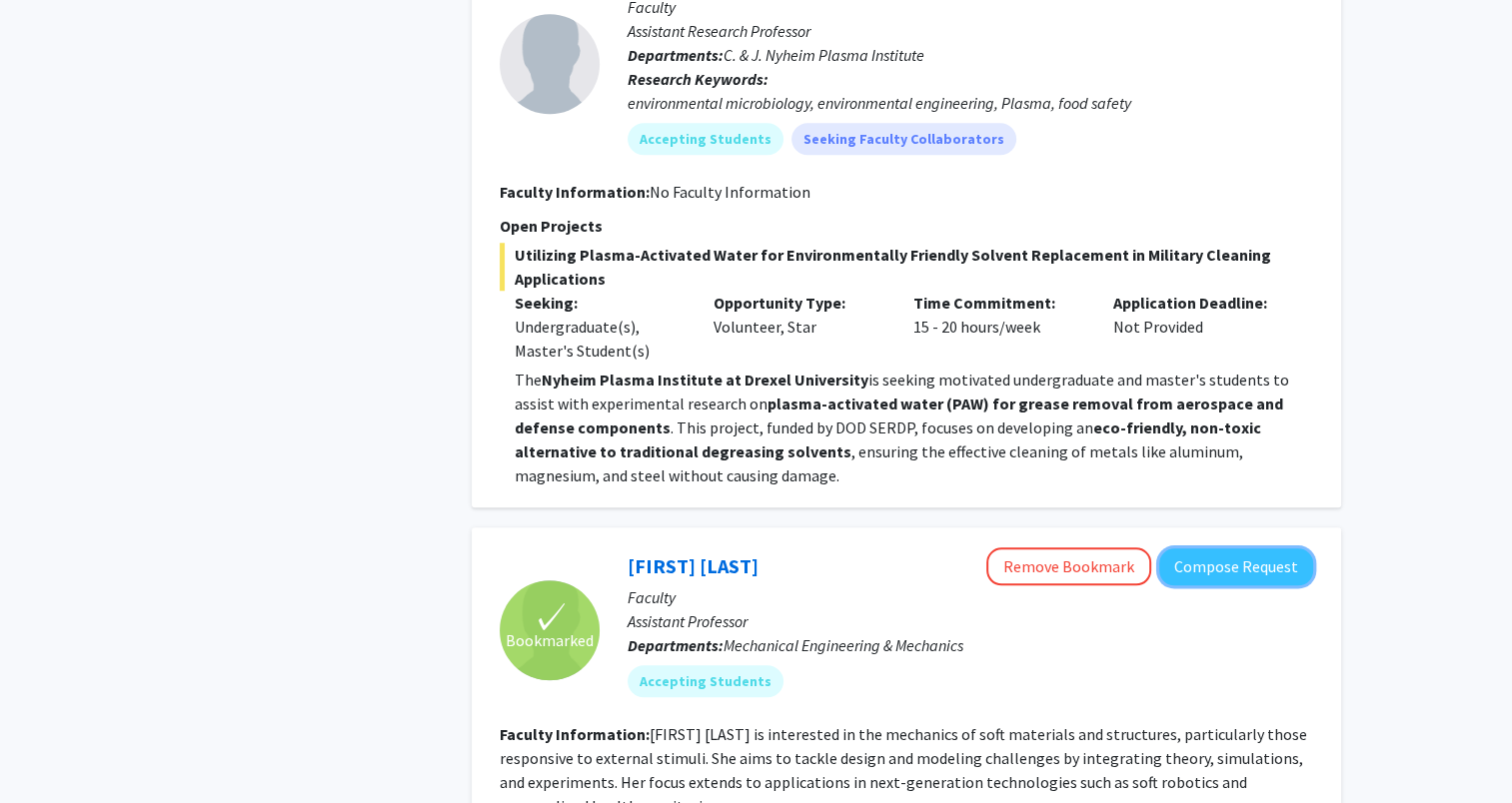 drag, startPoint x: 1277, startPoint y: 568, endPoint x: 1409, endPoint y: 515, distance: 142.24275 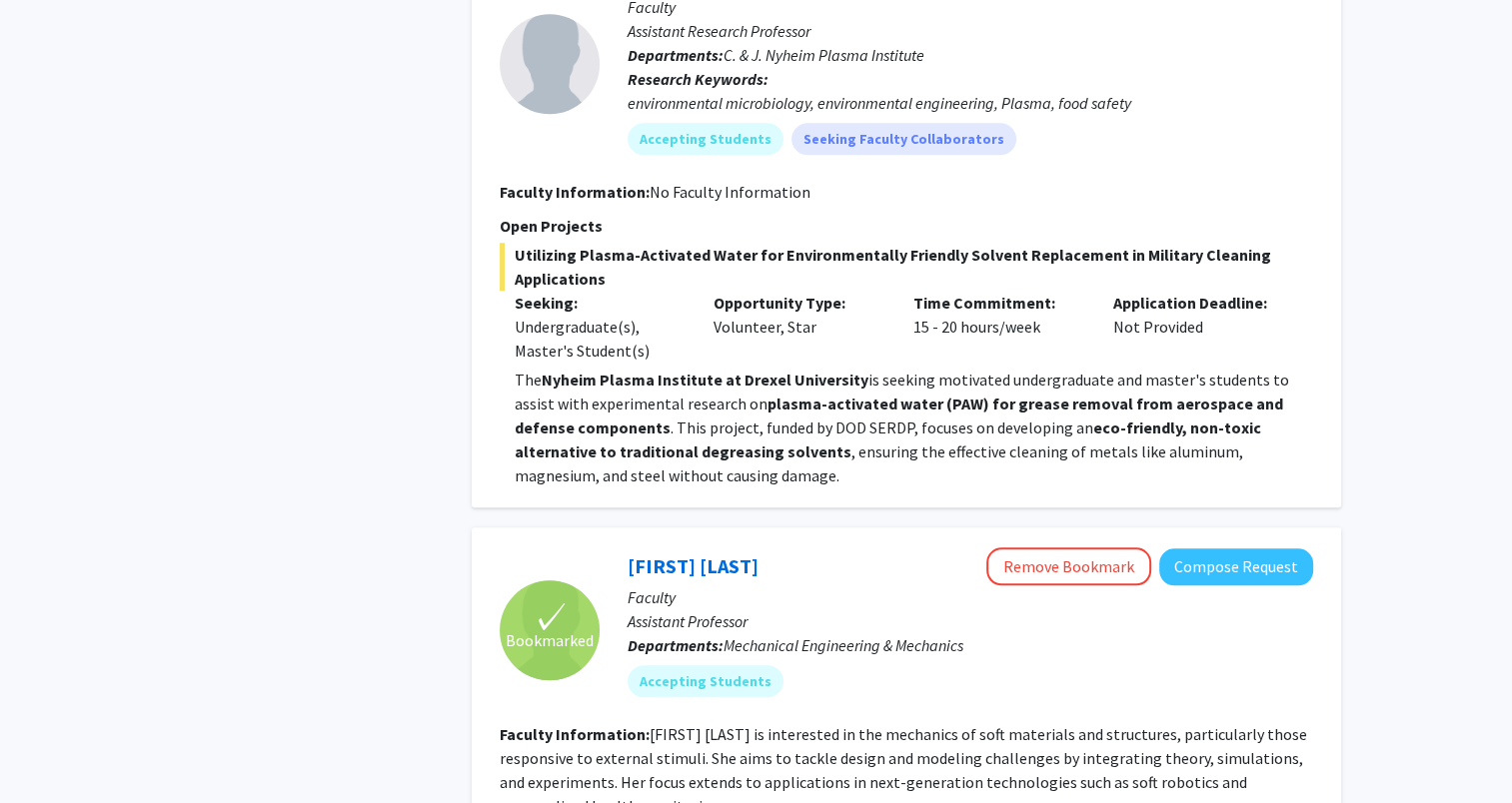 drag, startPoint x: 1247, startPoint y: 567, endPoint x: 1373, endPoint y: 186, distance: 401.2942 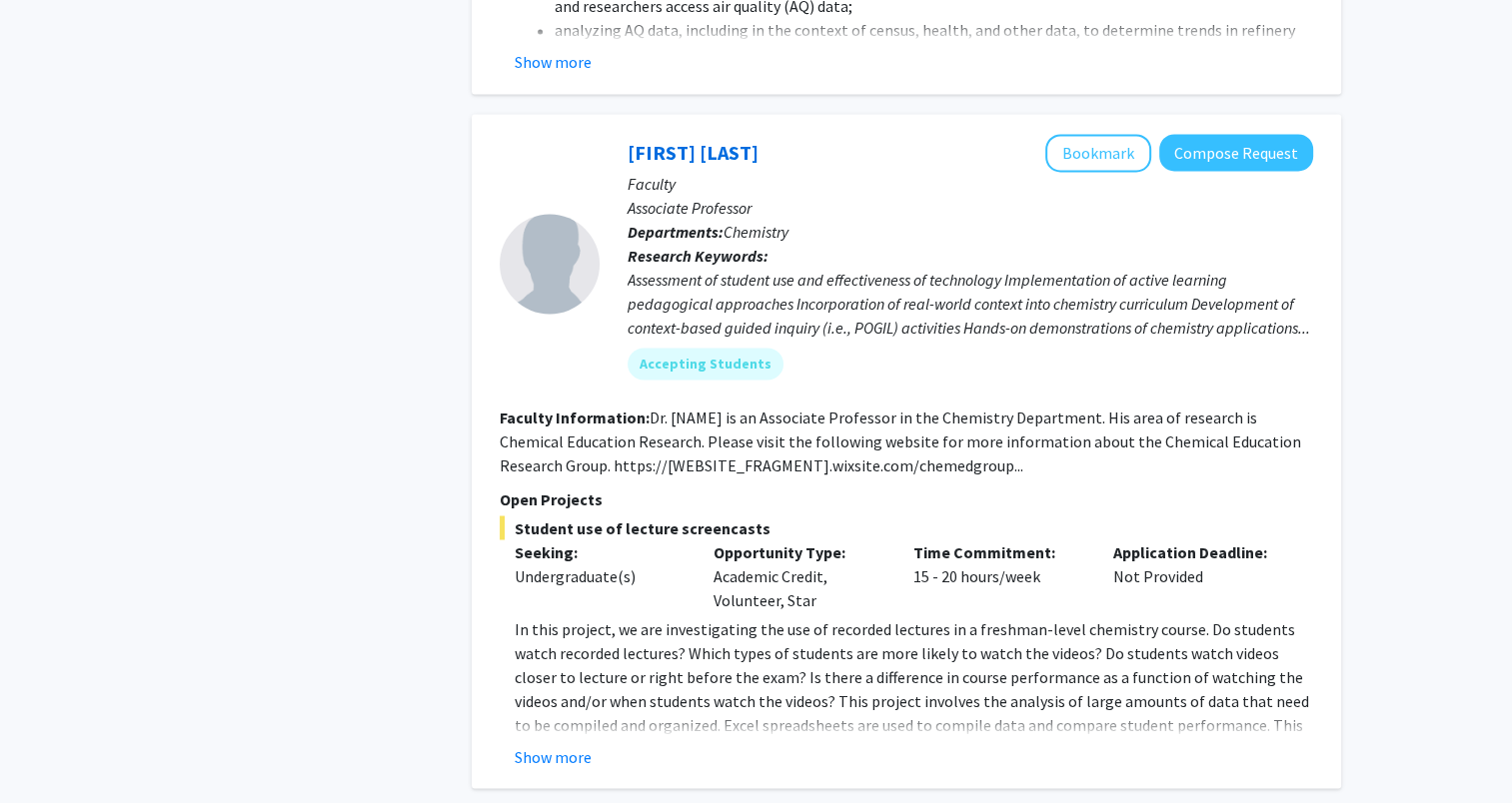 scroll, scrollTop: 3589, scrollLeft: 0, axis: vertical 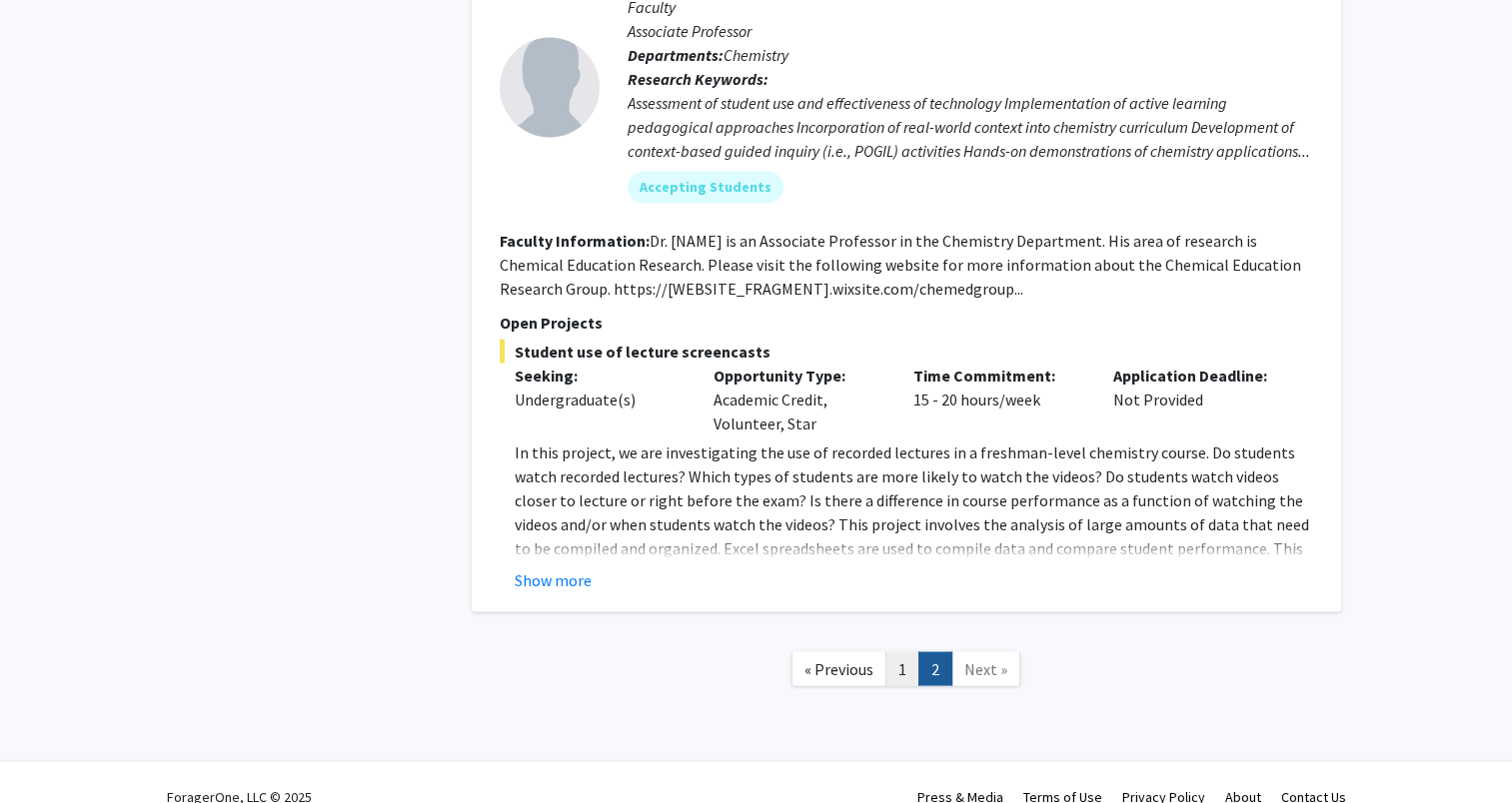 click on "1" 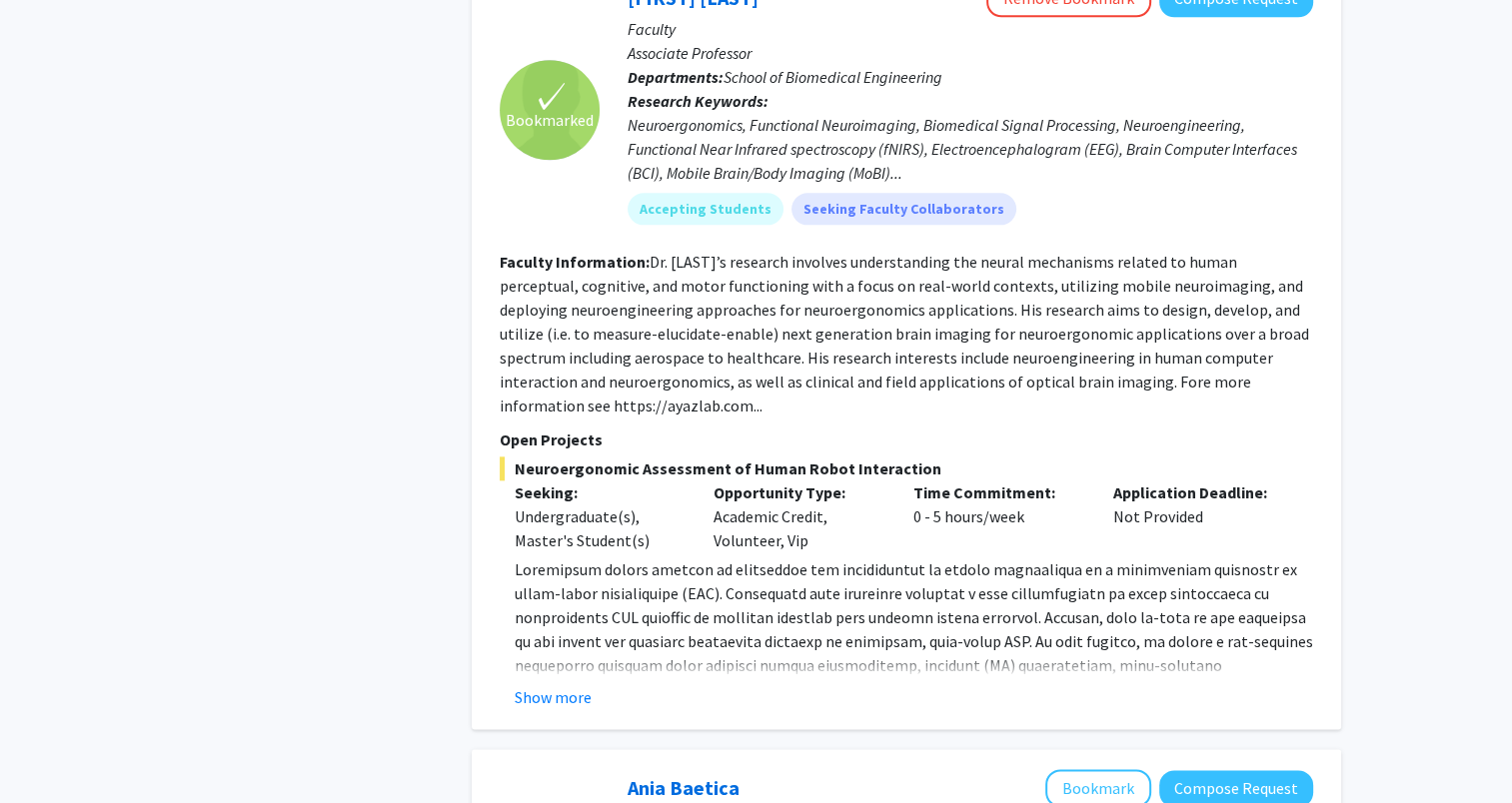 scroll, scrollTop: 2141, scrollLeft: 0, axis: vertical 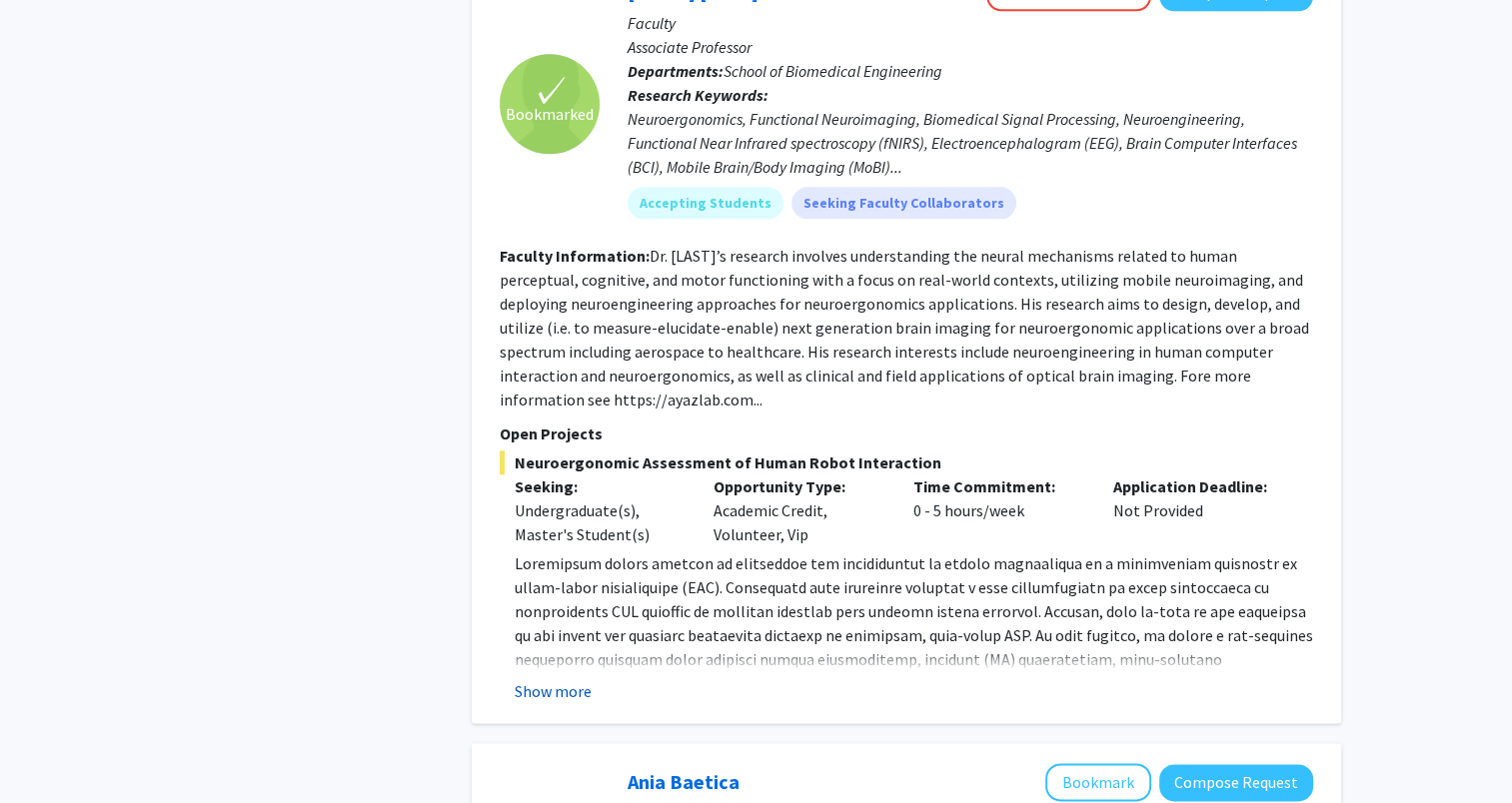 click on "Show more" 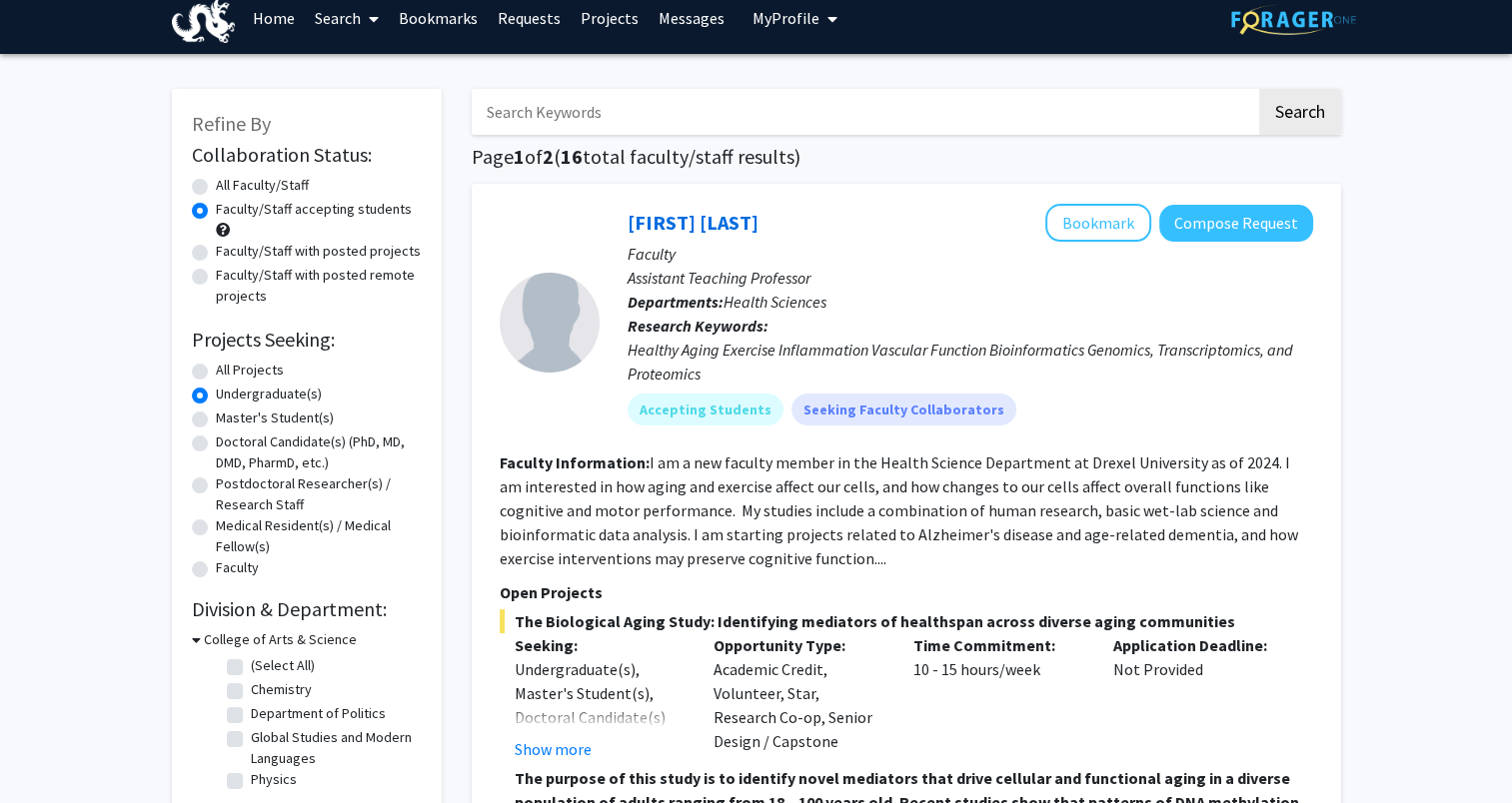 scroll, scrollTop: 0, scrollLeft: 0, axis: both 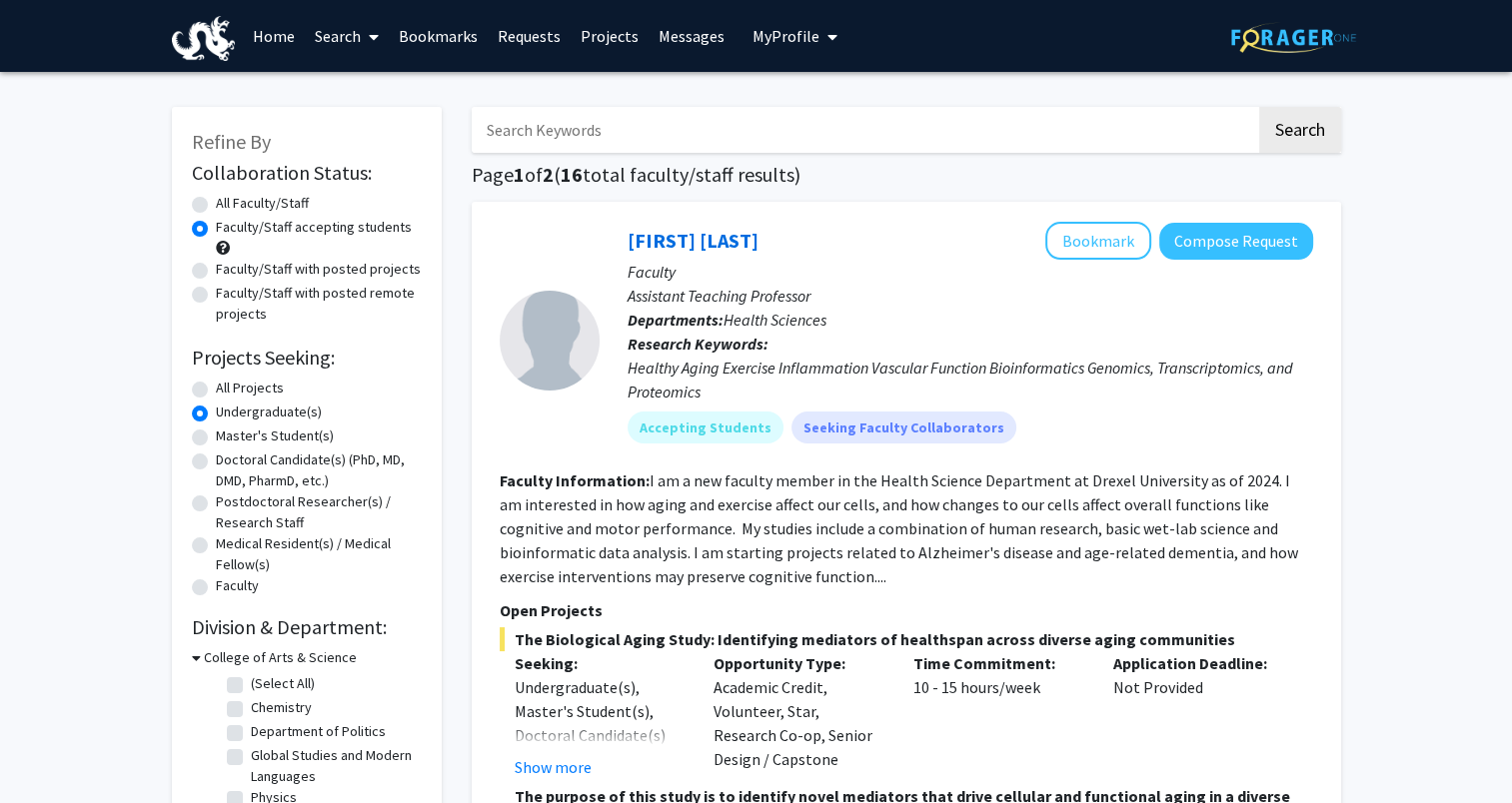 click on "All Faculty/Staff" 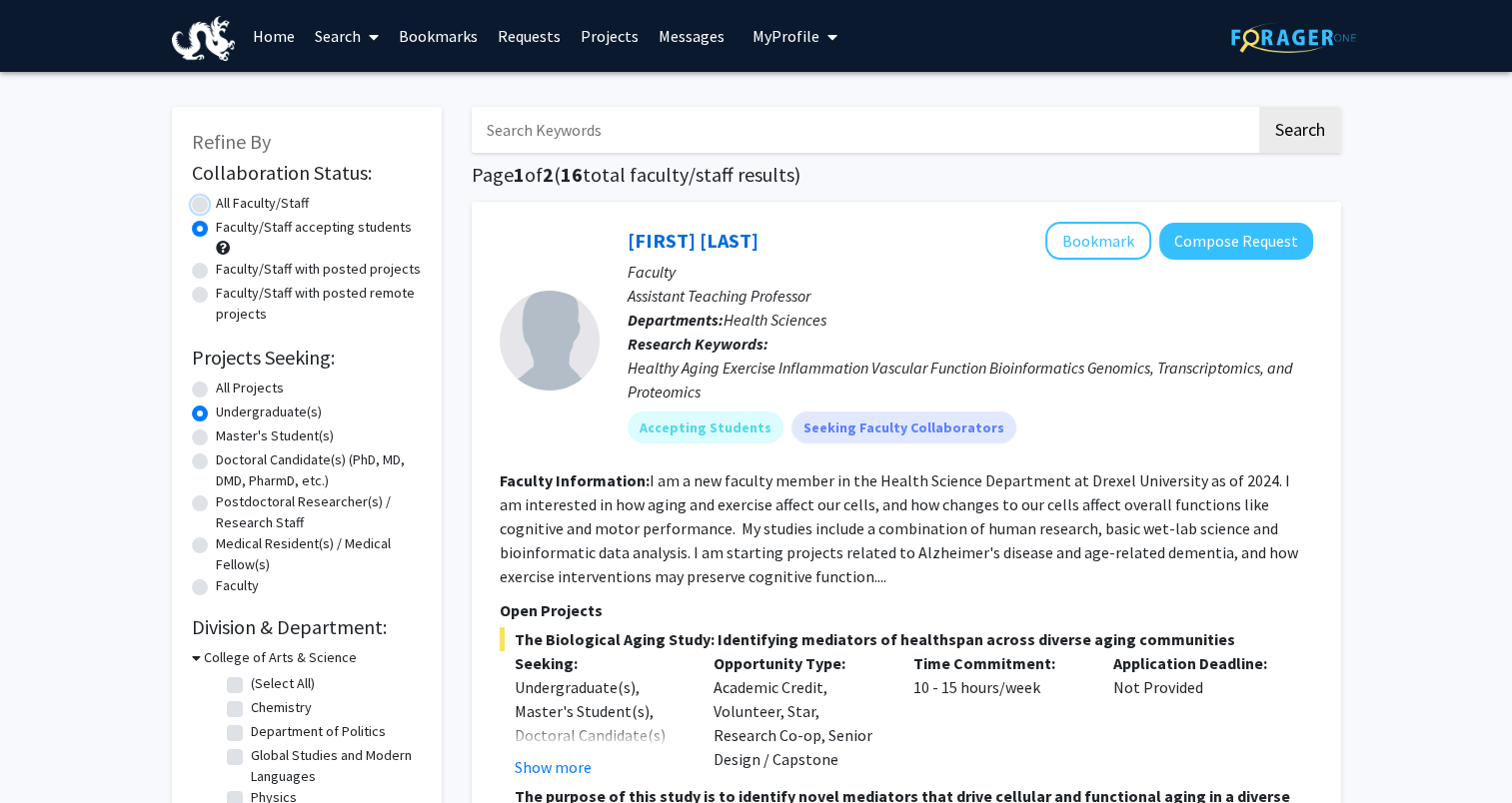 click on "All Faculty/Staff" at bounding box center (222, 199) 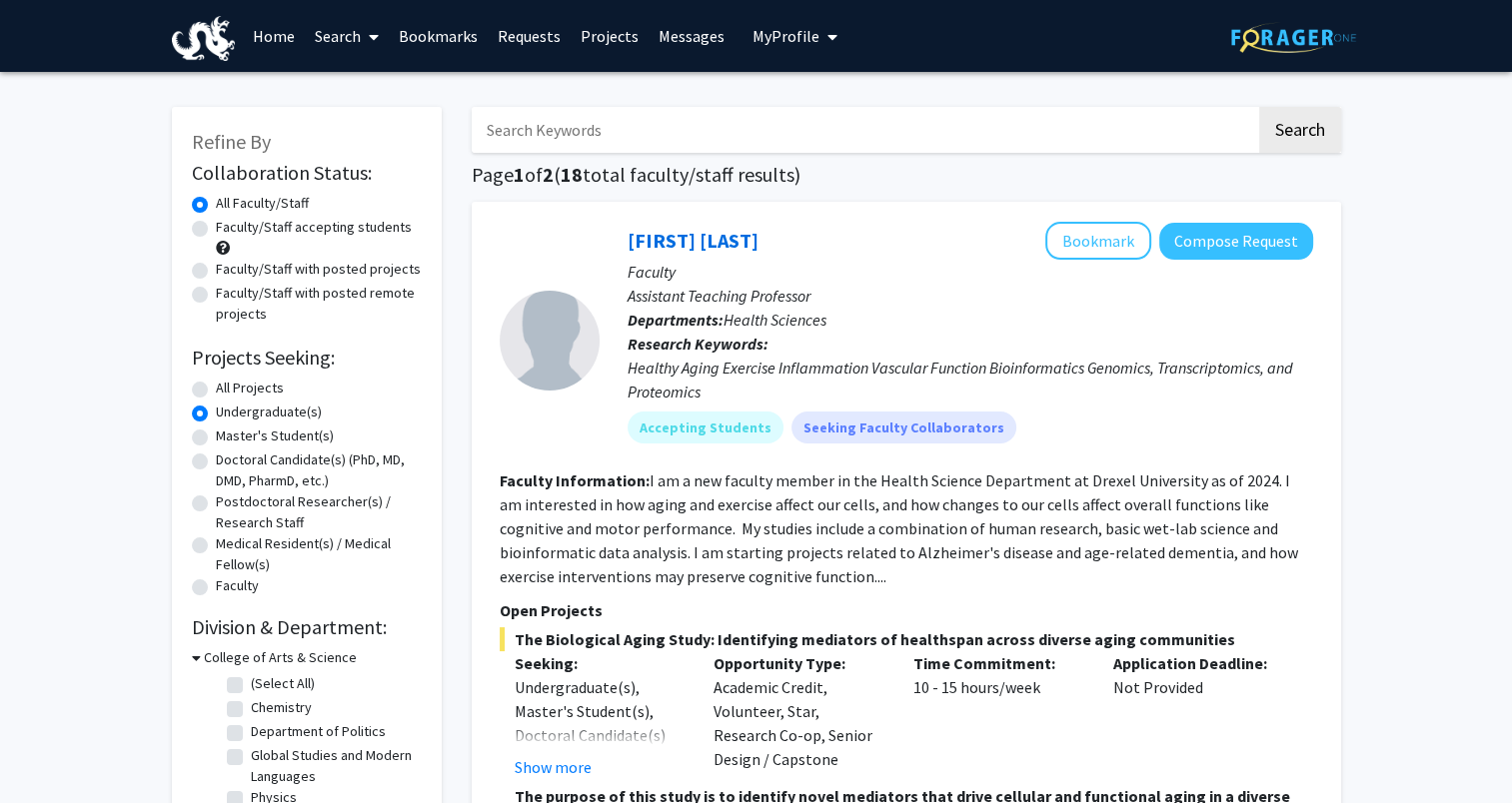 click on "Faculty/Staff accepting students" 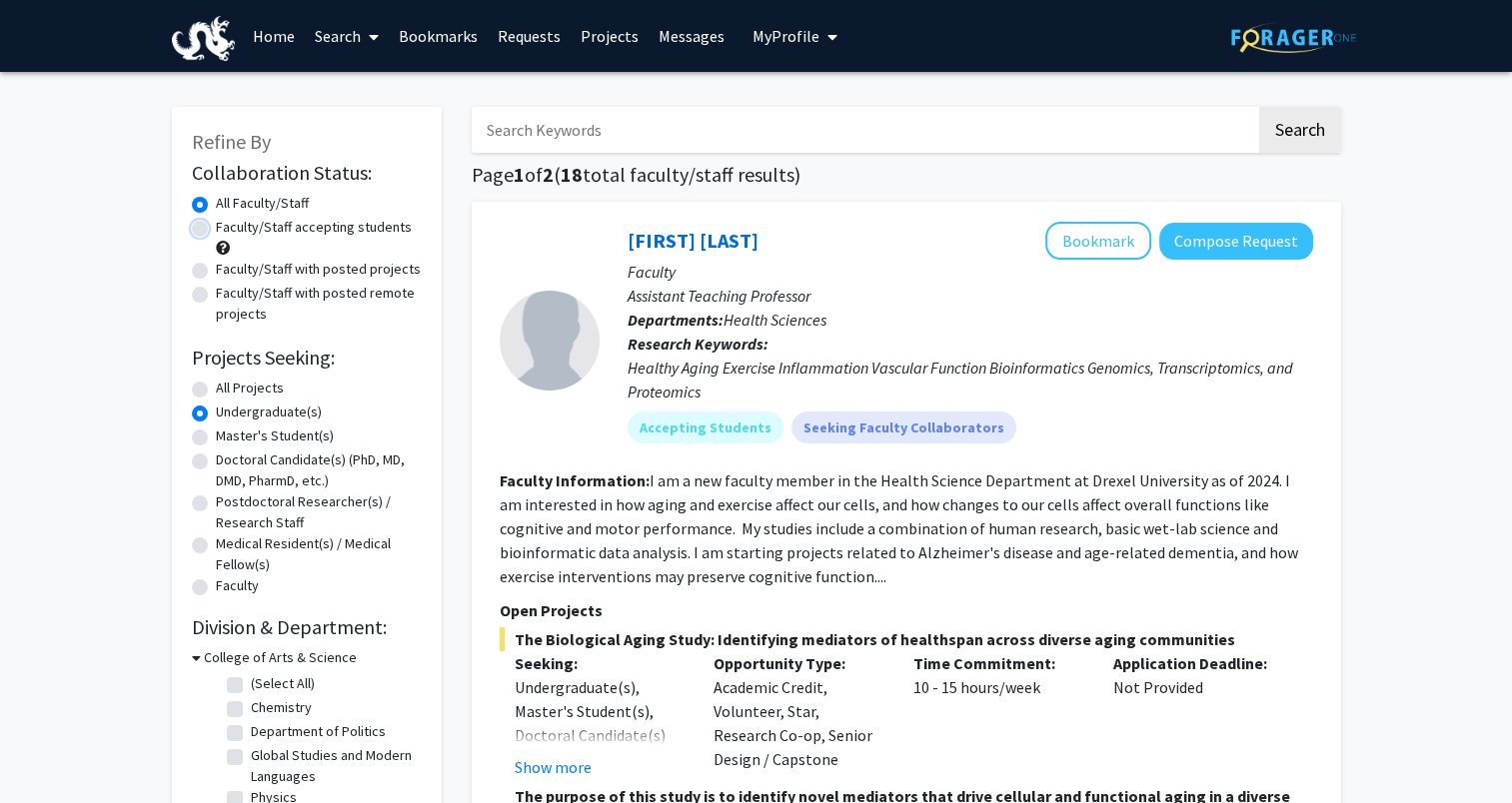 click on "Faculty/Staff accepting students" at bounding box center (222, 223) 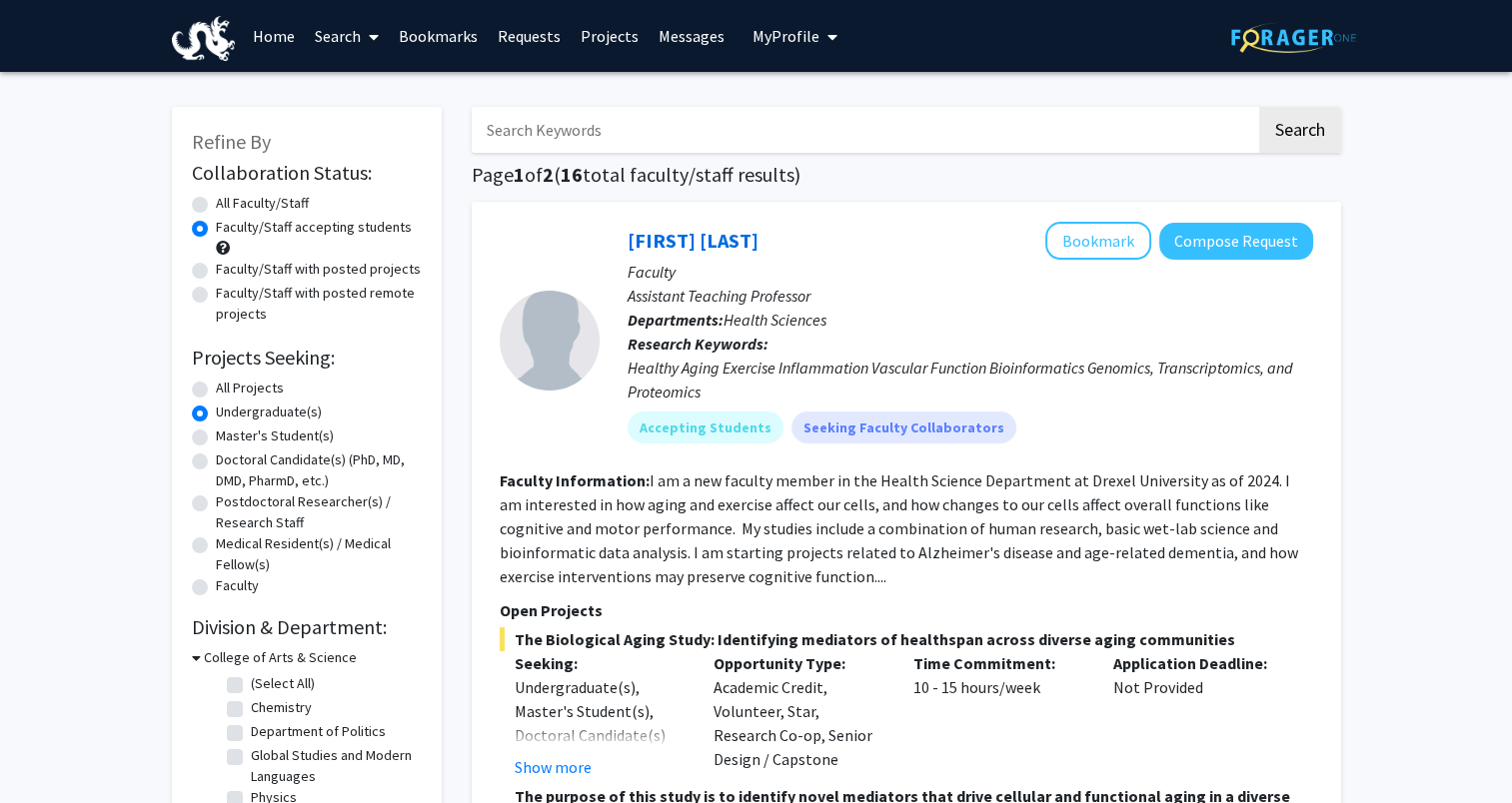 click on "All Faculty/Staff" 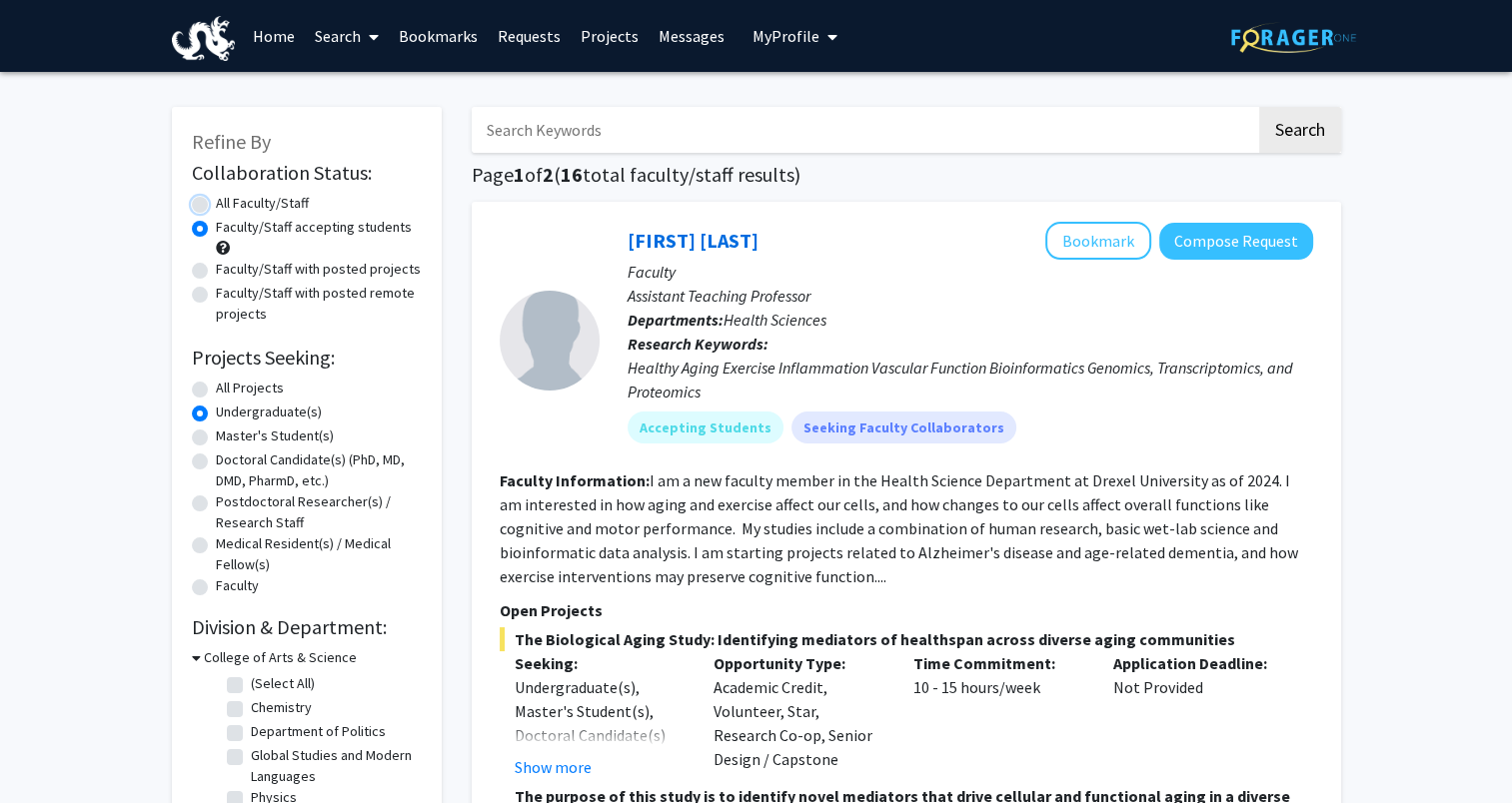 click on "All Faculty/Staff" at bounding box center (222, 199) 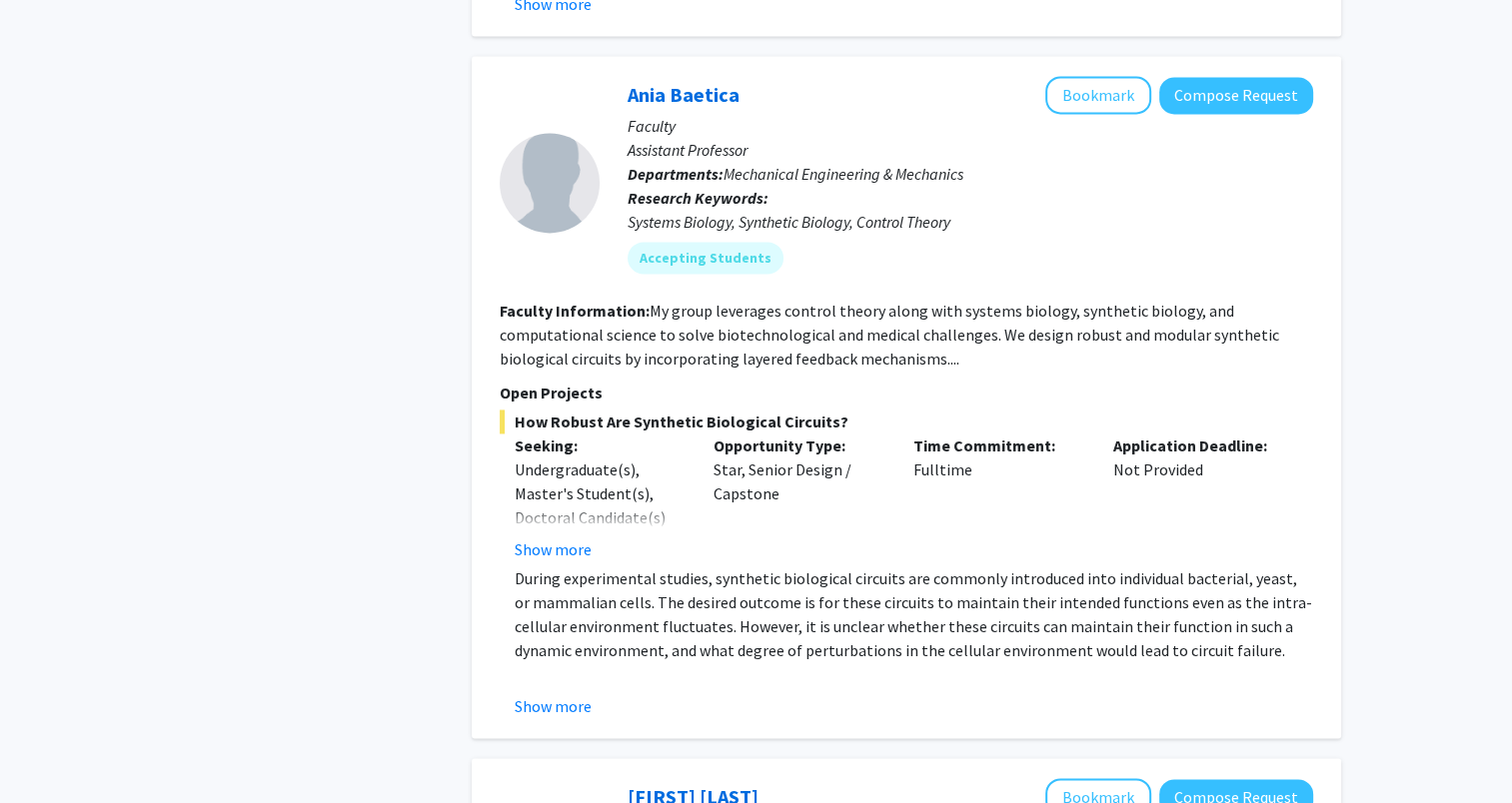 scroll, scrollTop: 2820, scrollLeft: 0, axis: vertical 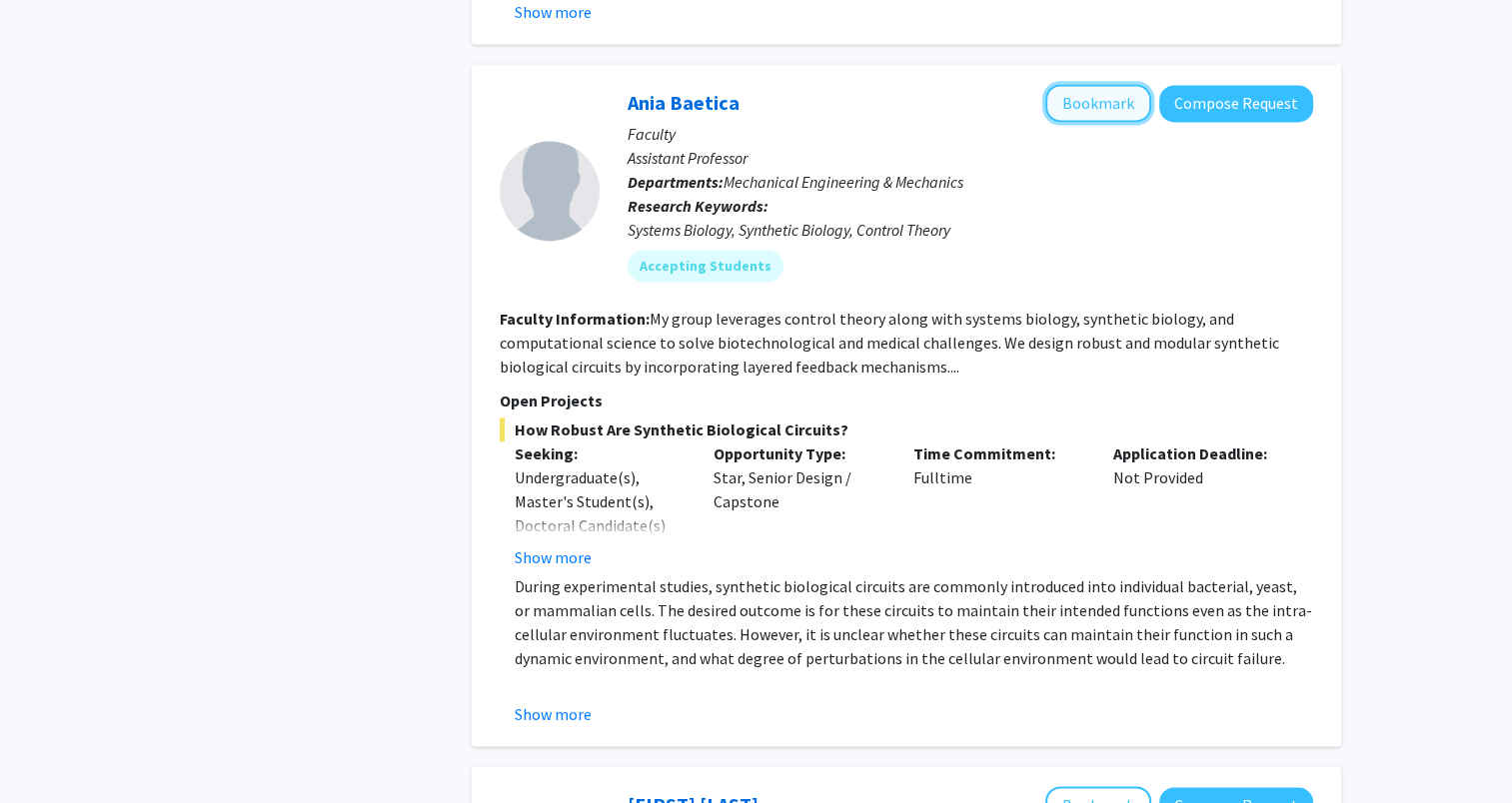 click on "Bookmark" 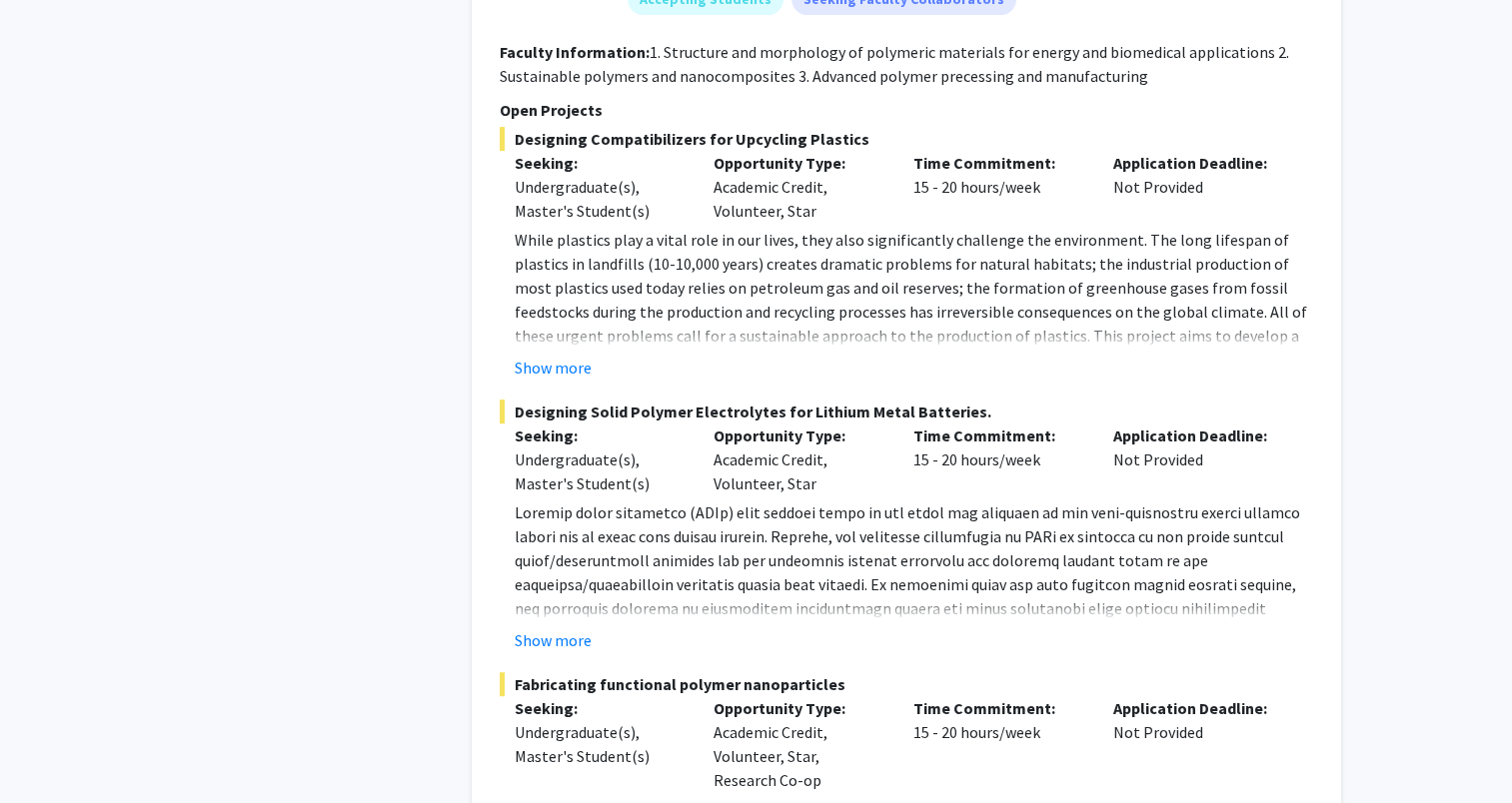 scroll, scrollTop: 8616, scrollLeft: 0, axis: vertical 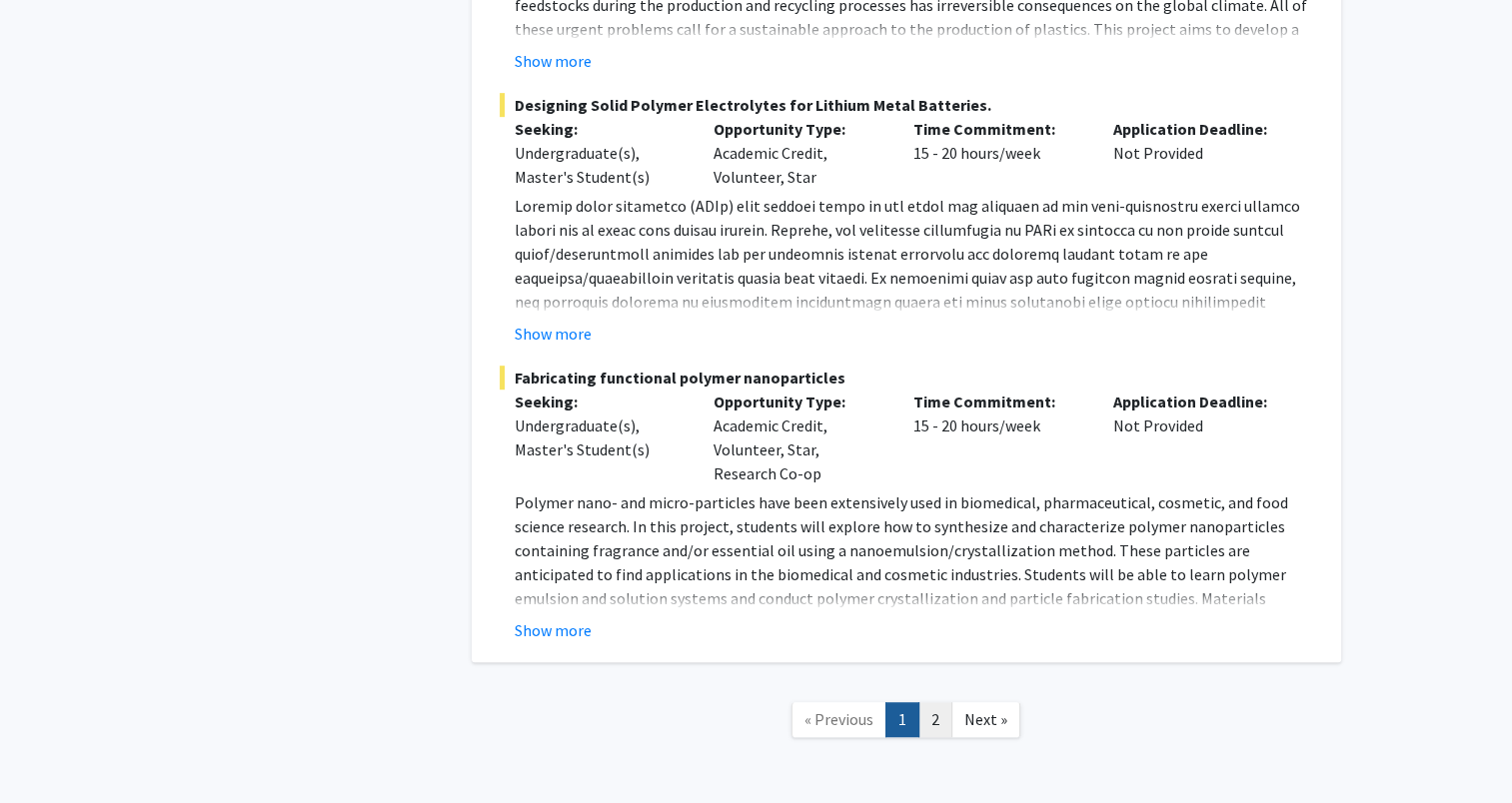 click on "2" 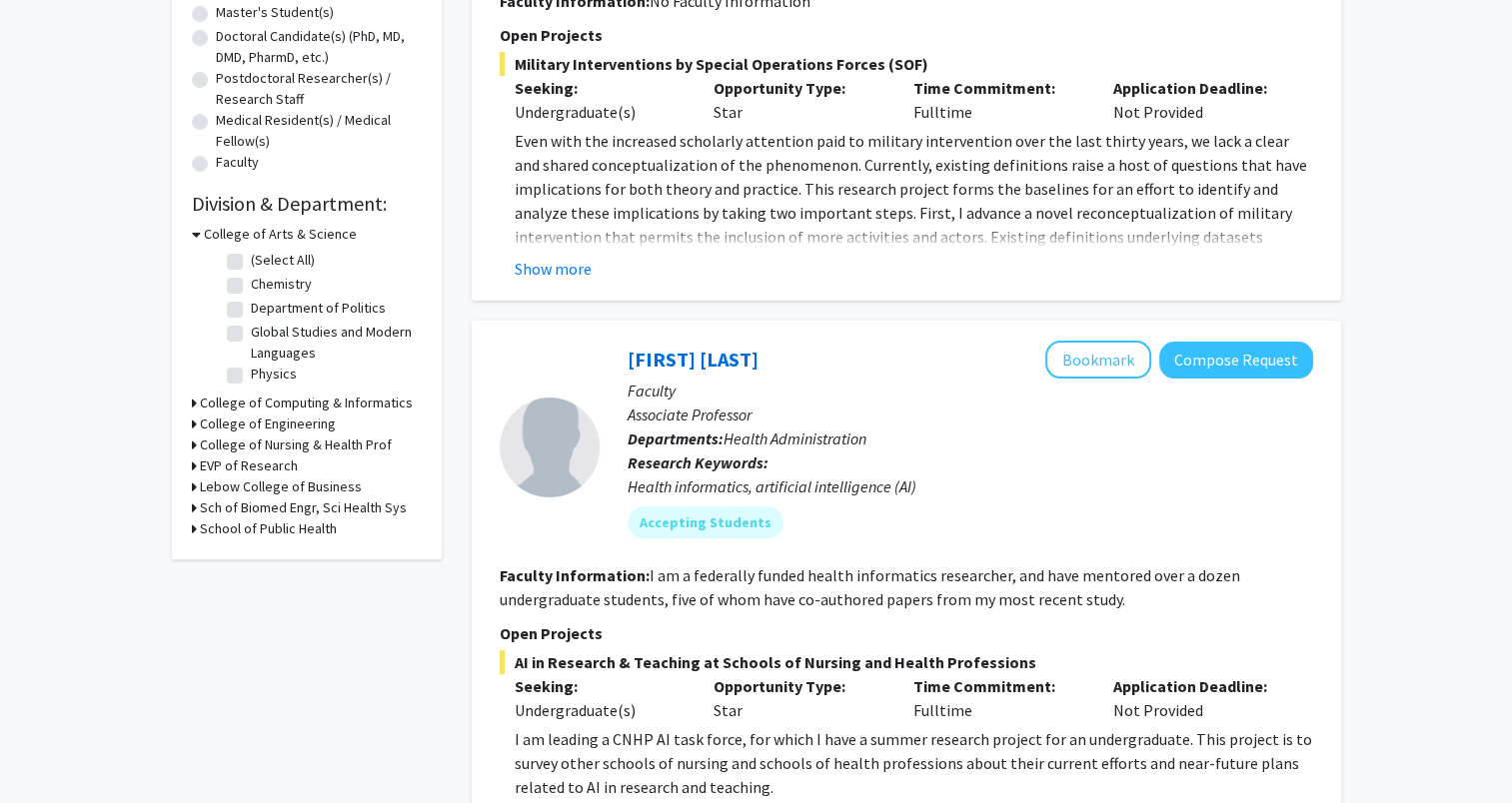 scroll, scrollTop: 0, scrollLeft: 0, axis: both 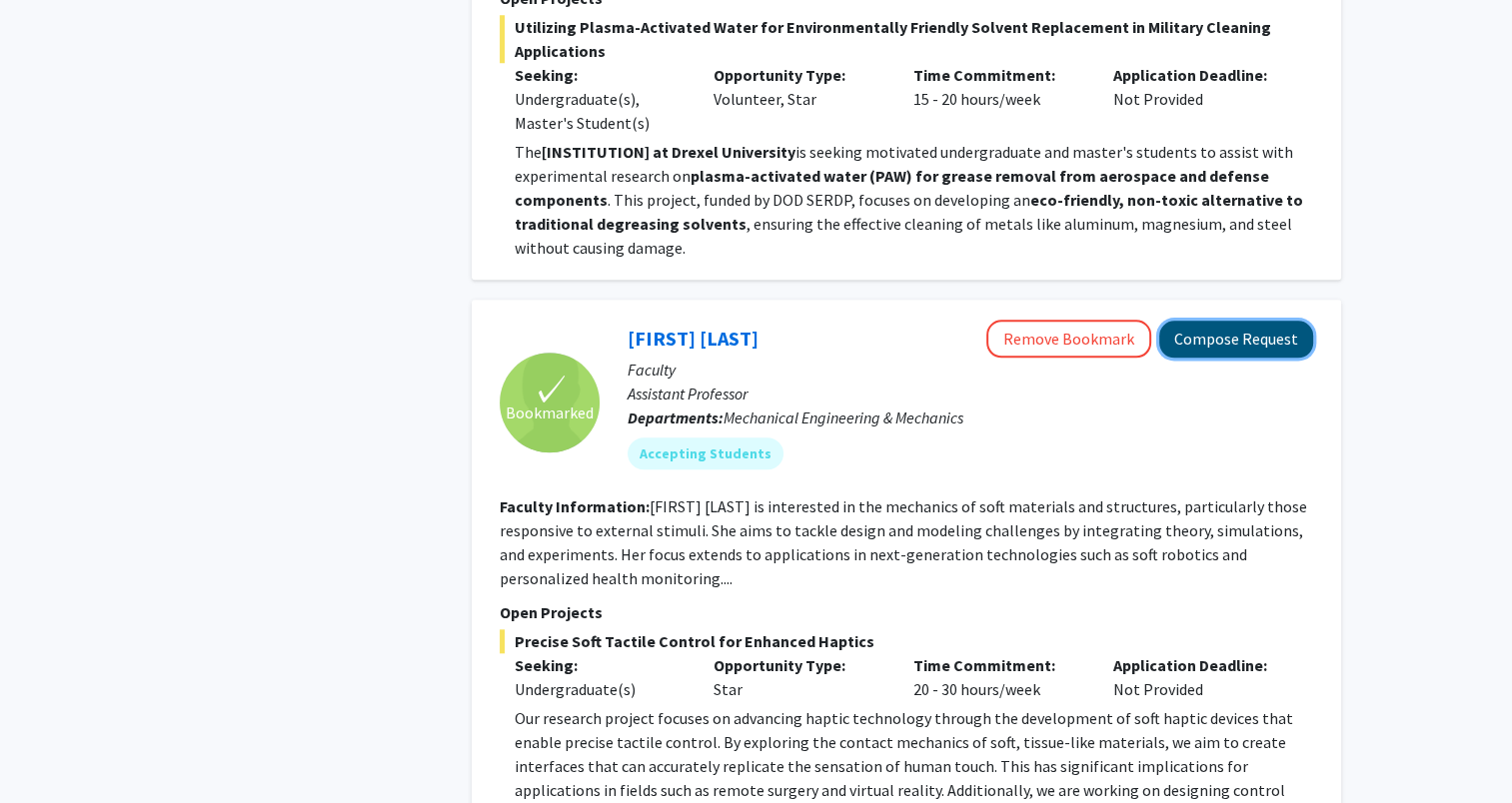 click on "Compose Request" 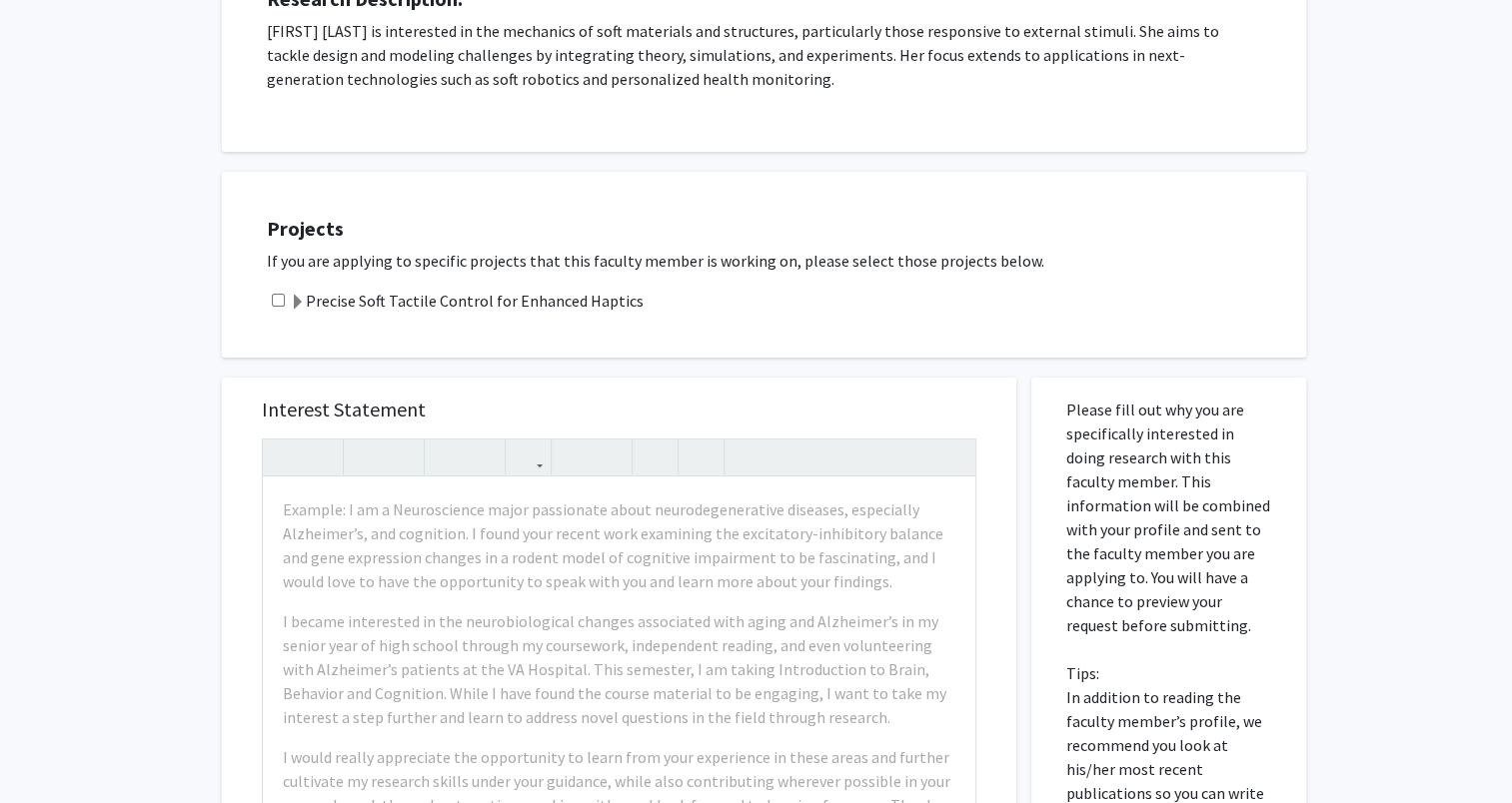 scroll, scrollTop: 299, scrollLeft: 0, axis: vertical 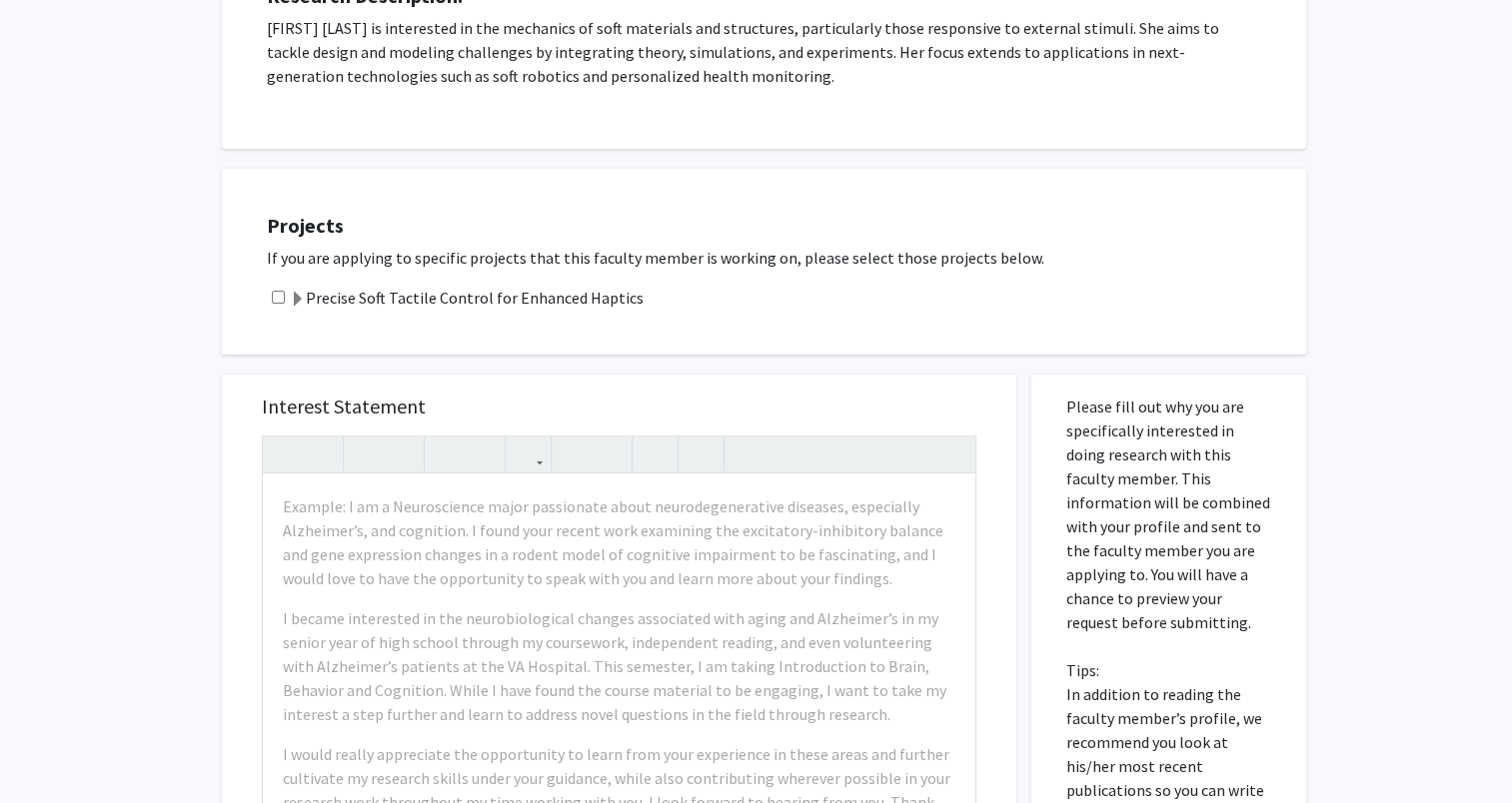 click 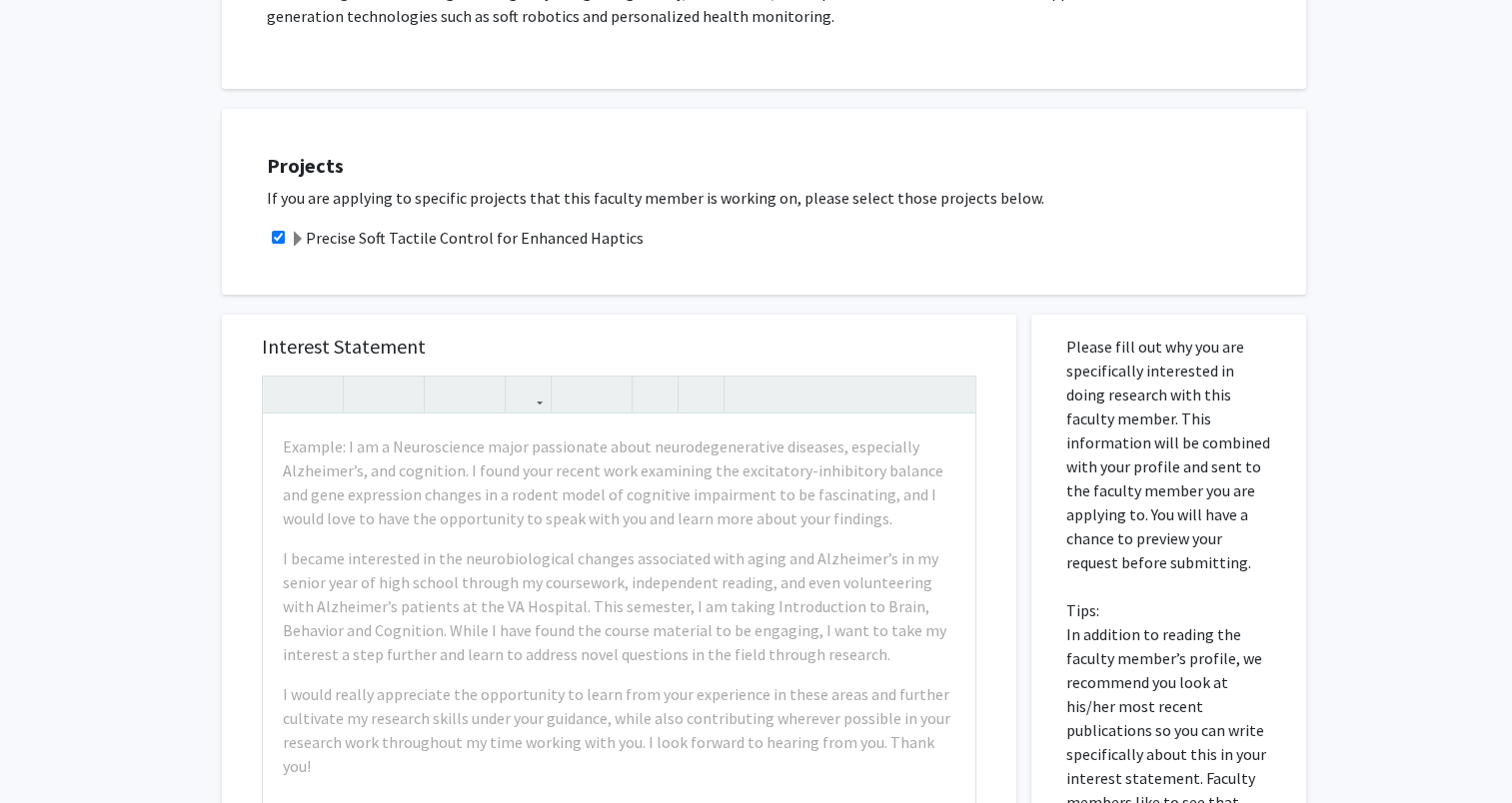 scroll, scrollTop: 375, scrollLeft: 0, axis: vertical 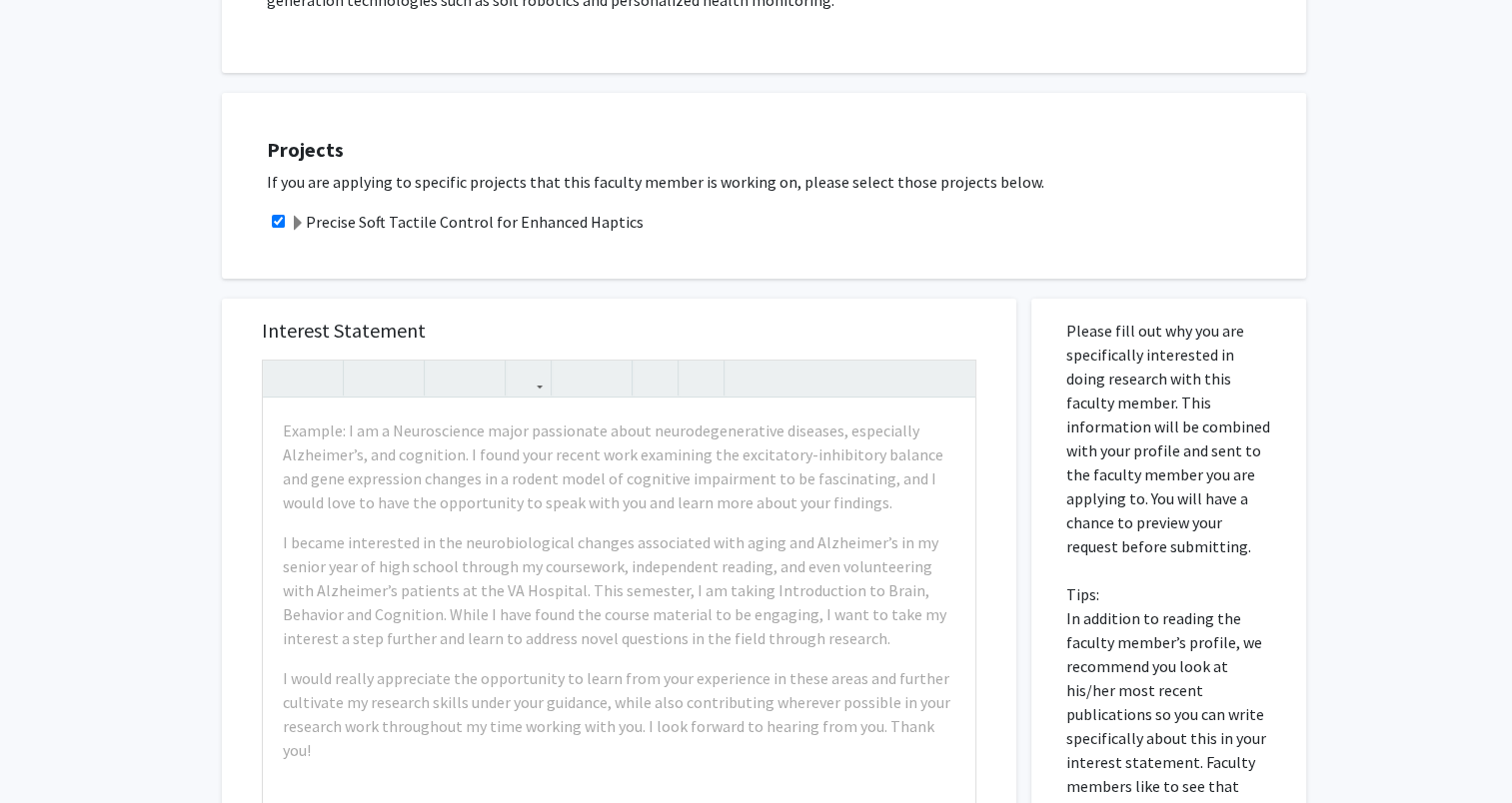 click 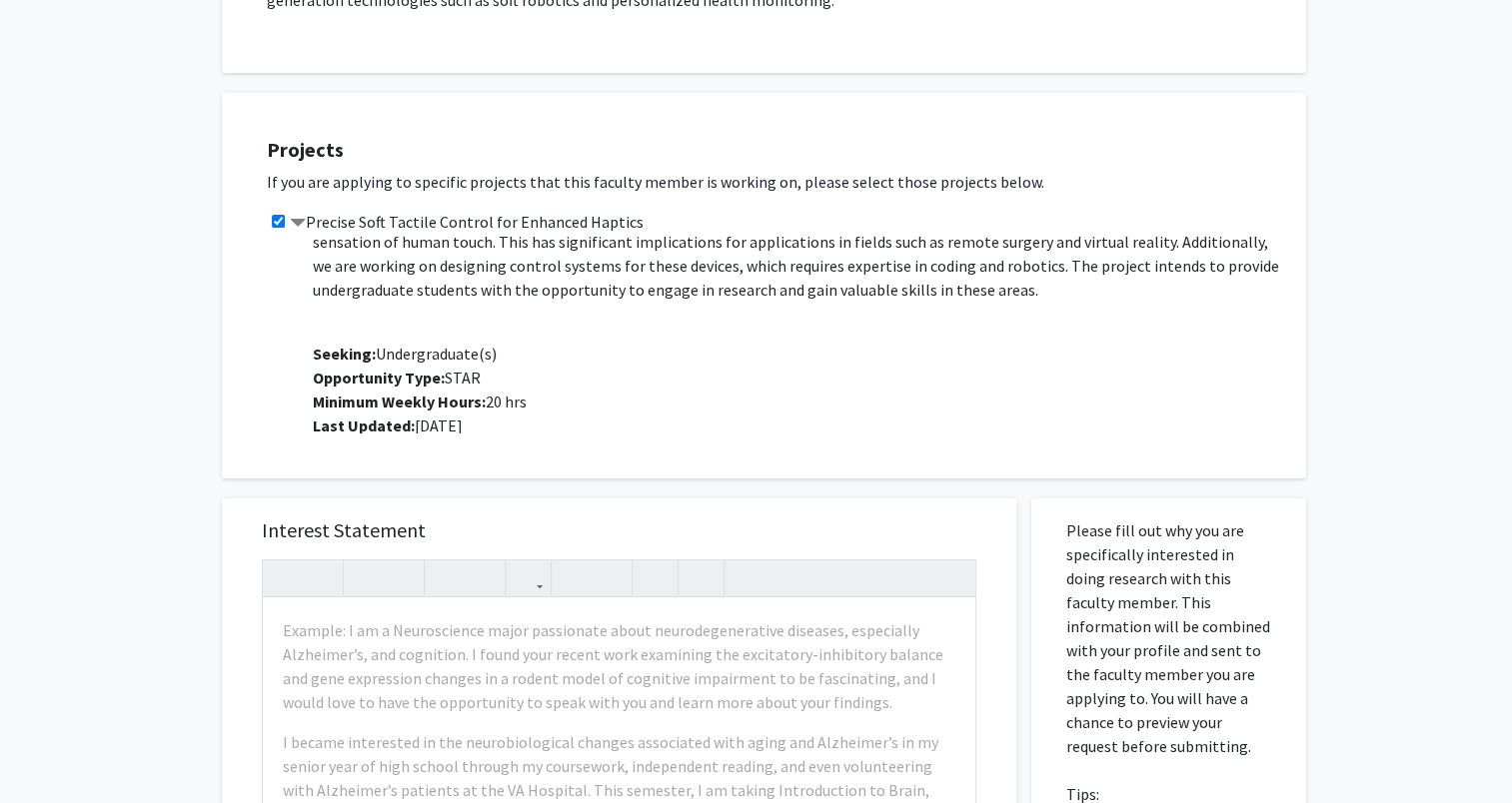 scroll, scrollTop: 96, scrollLeft: 0, axis: vertical 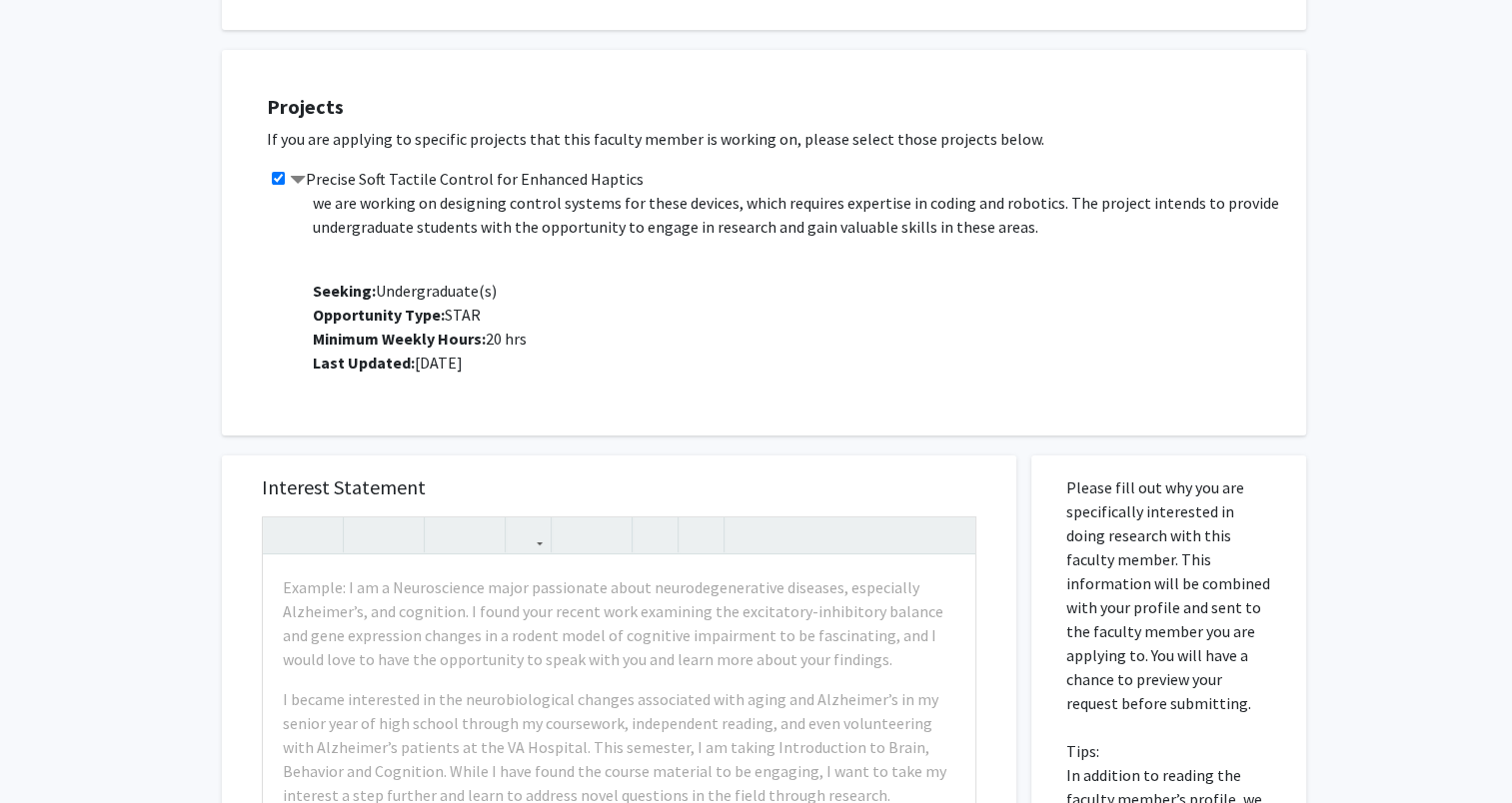 click 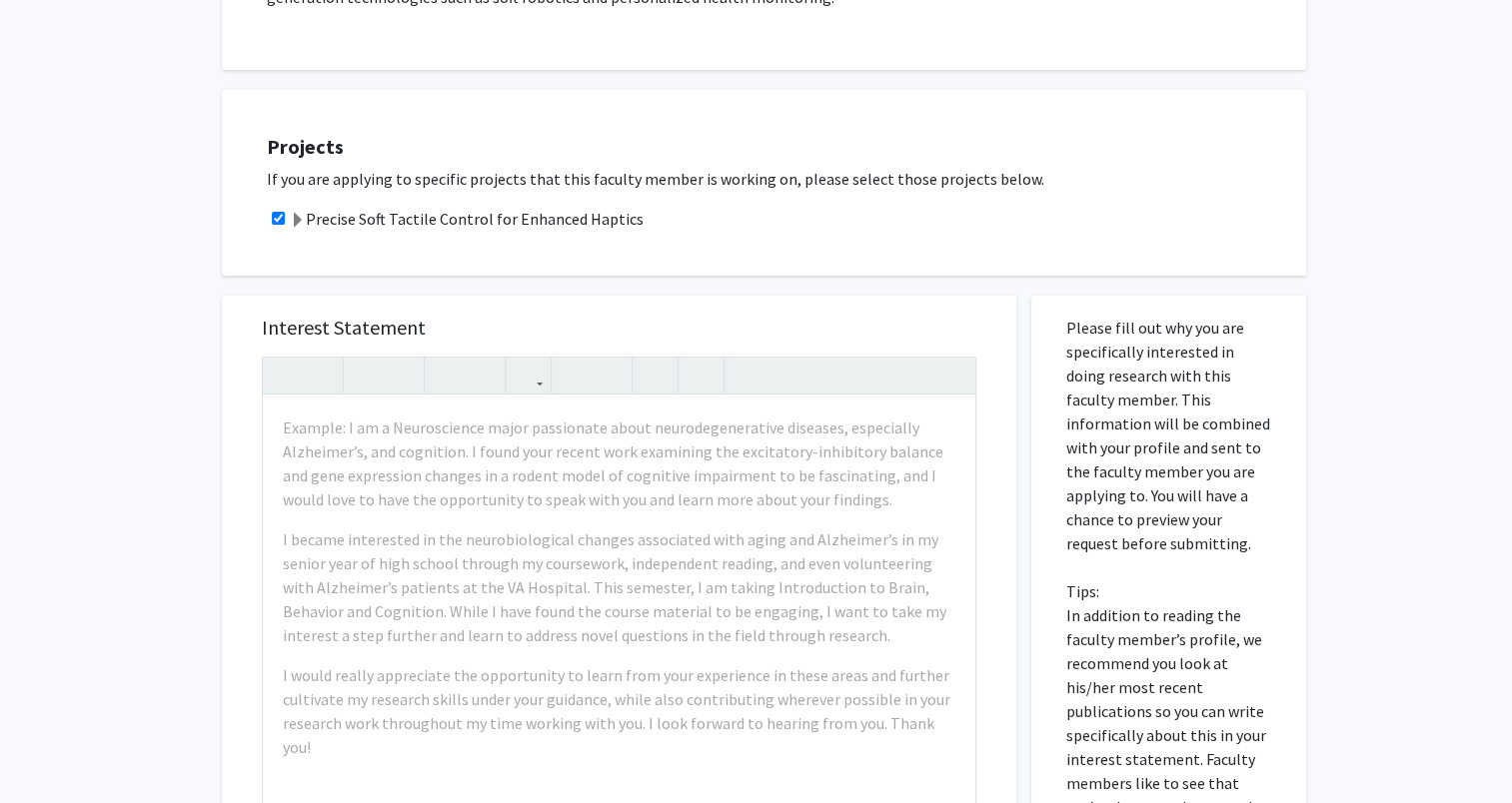 scroll, scrollTop: 379, scrollLeft: 0, axis: vertical 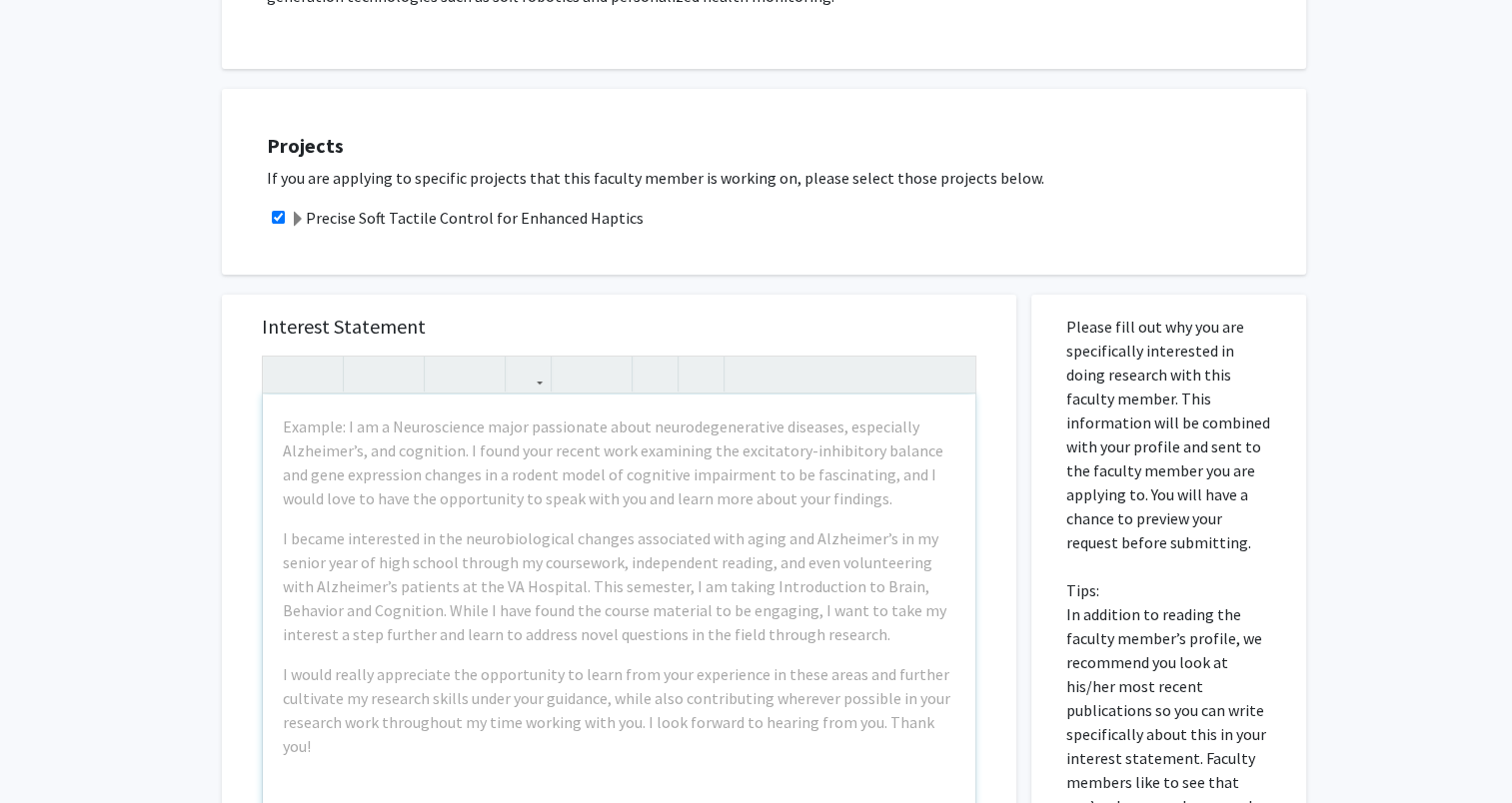click on "Projects  If you are applying to specific projects that this faculty member is working on, please select those projects below.   Precise Soft Tactile Control for Enhanced Haptics" 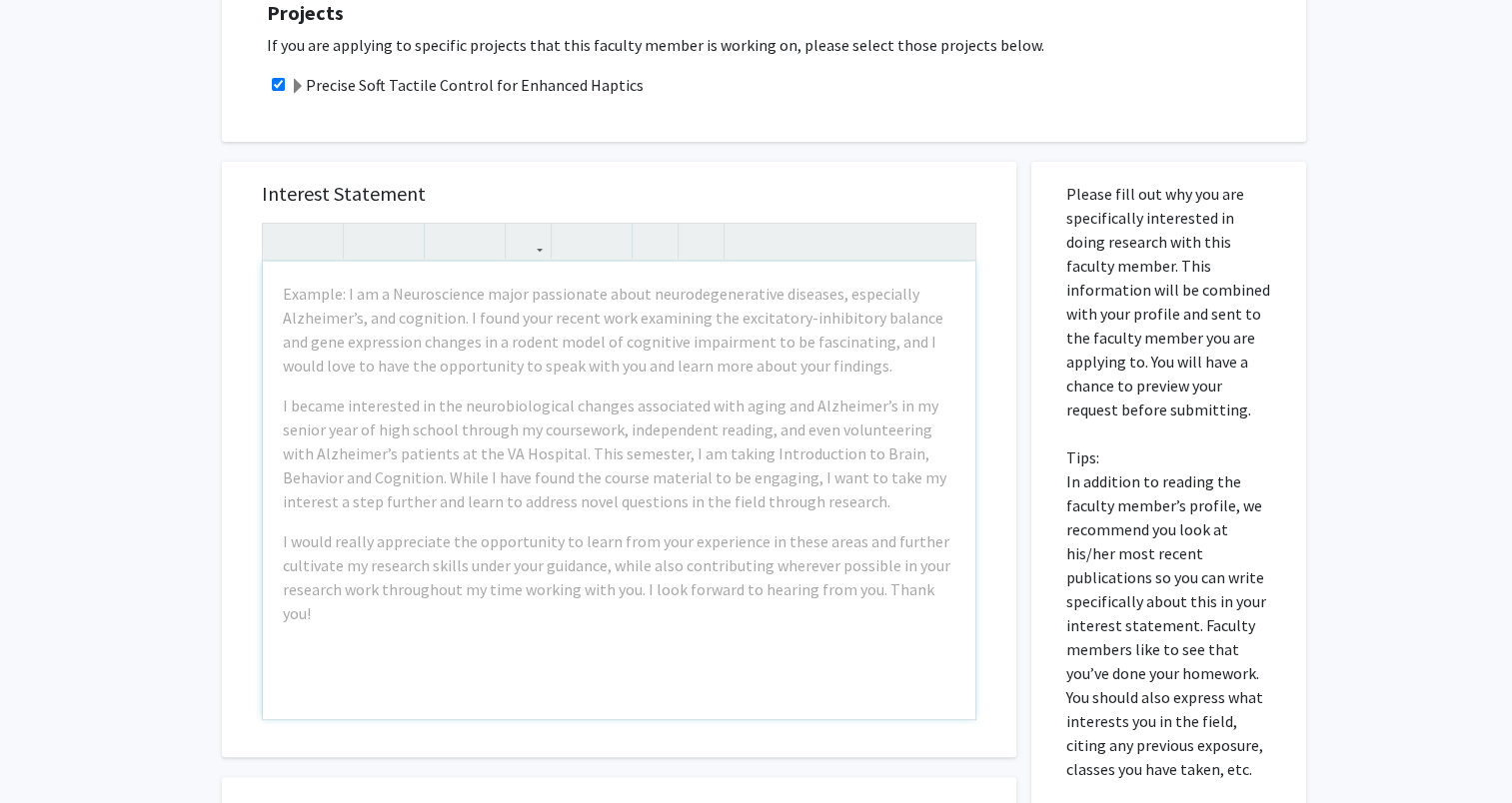 scroll, scrollTop: 514, scrollLeft: 0, axis: vertical 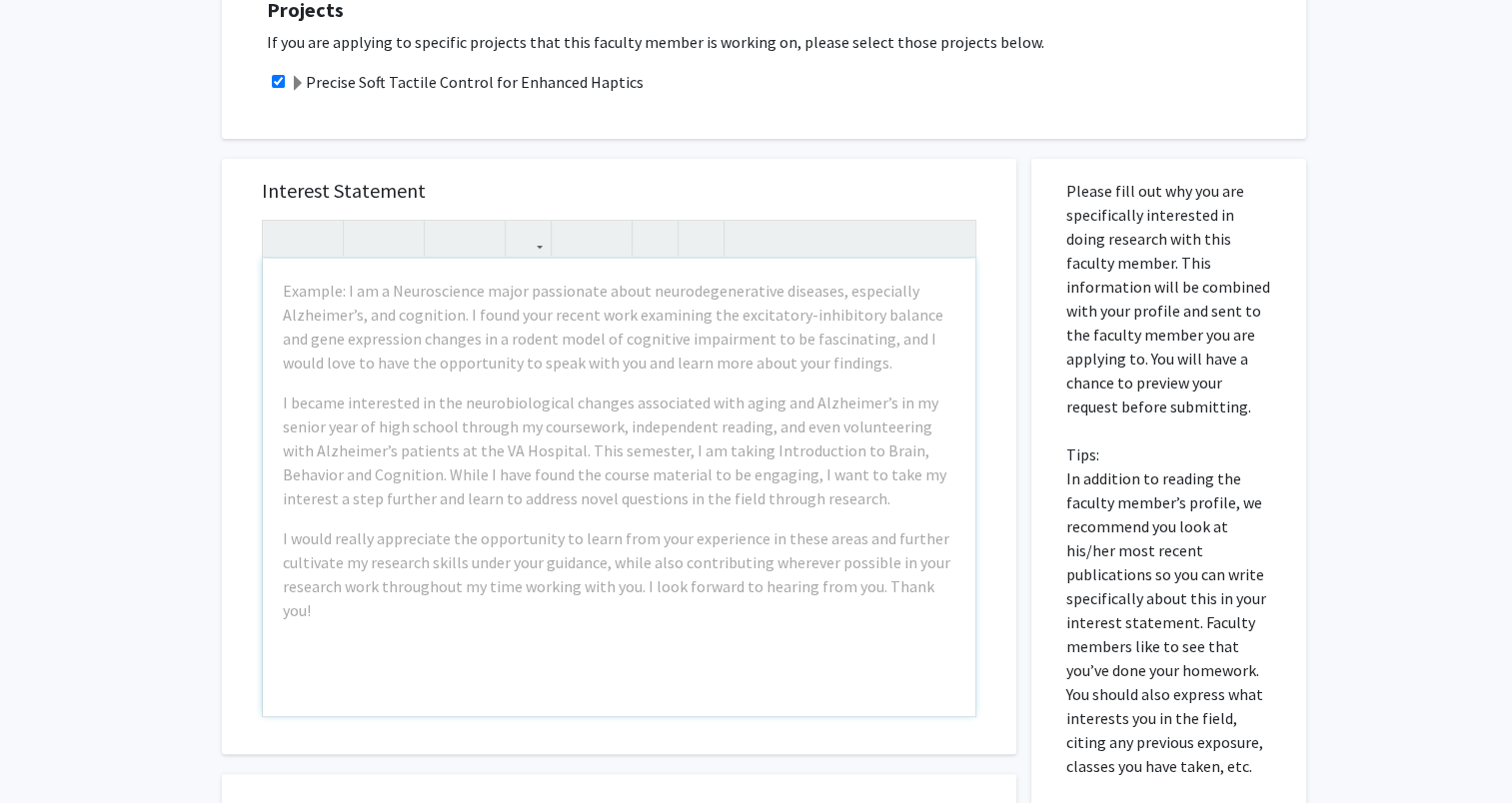 click on "Example: I am a Neuroscience major passionate about neurodegenerative diseases, especially Alzheimer’s, and cognition. I found your recent work examining the excitatory-inhibitory balance and gene expression changes in a rodent model of cognitive impairment to be fascinating, and I would love to have the opportunity to speak with you and learn more about your findings.
I became interested in the neurobiological changes associated with aging and Alzheimer’s in my senior year of high school through my coursework, independent reading, and even volunteering with Alzheimer’s patients at the VA Hospital. This semester, I am taking Introduction to Brain, Behavior and Cognition. While I have found the course material to be engaging, I want to take my interest a step further and learn to address novel questions in the field through research." at bounding box center (619, 487) 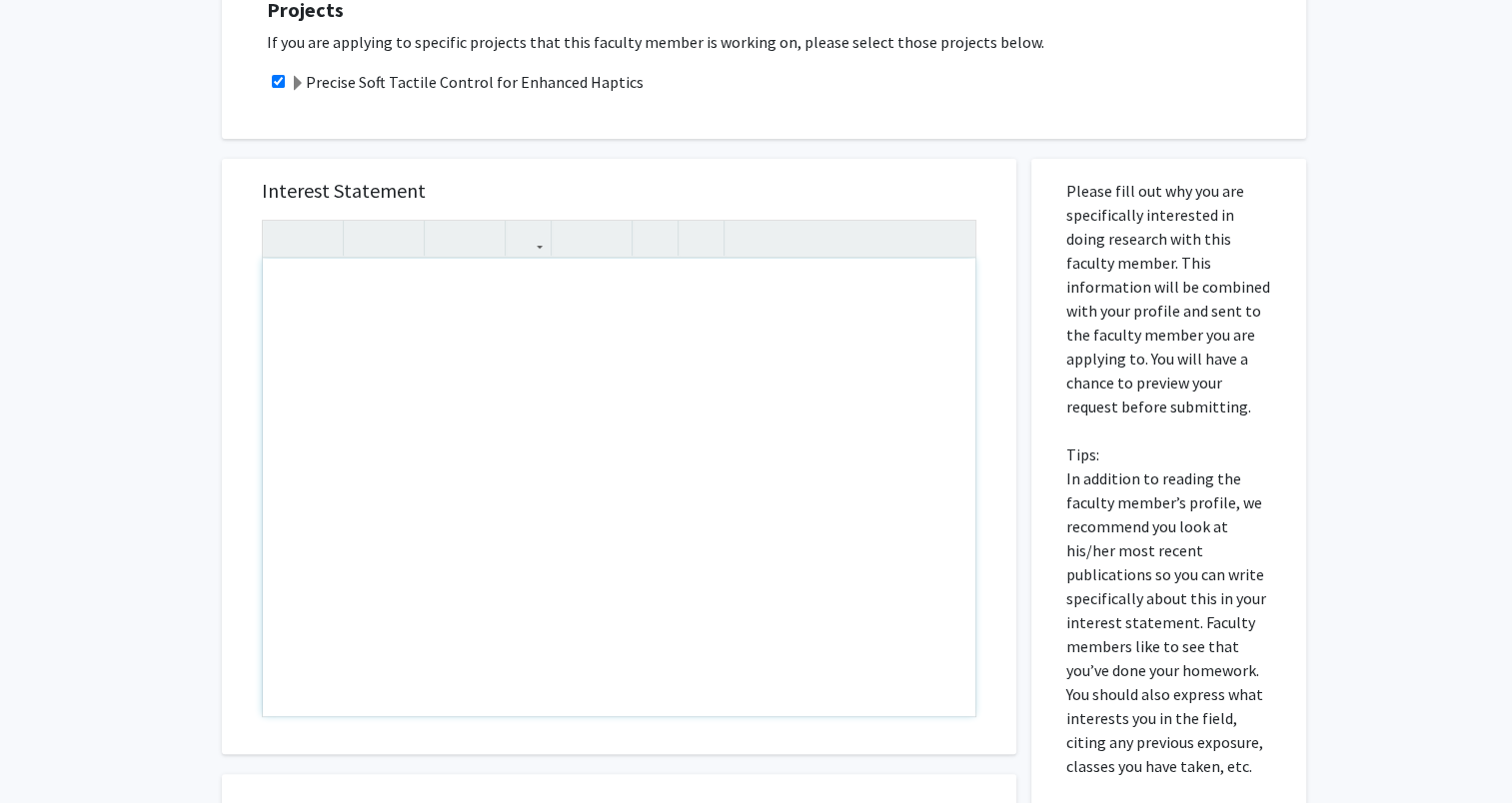 paste 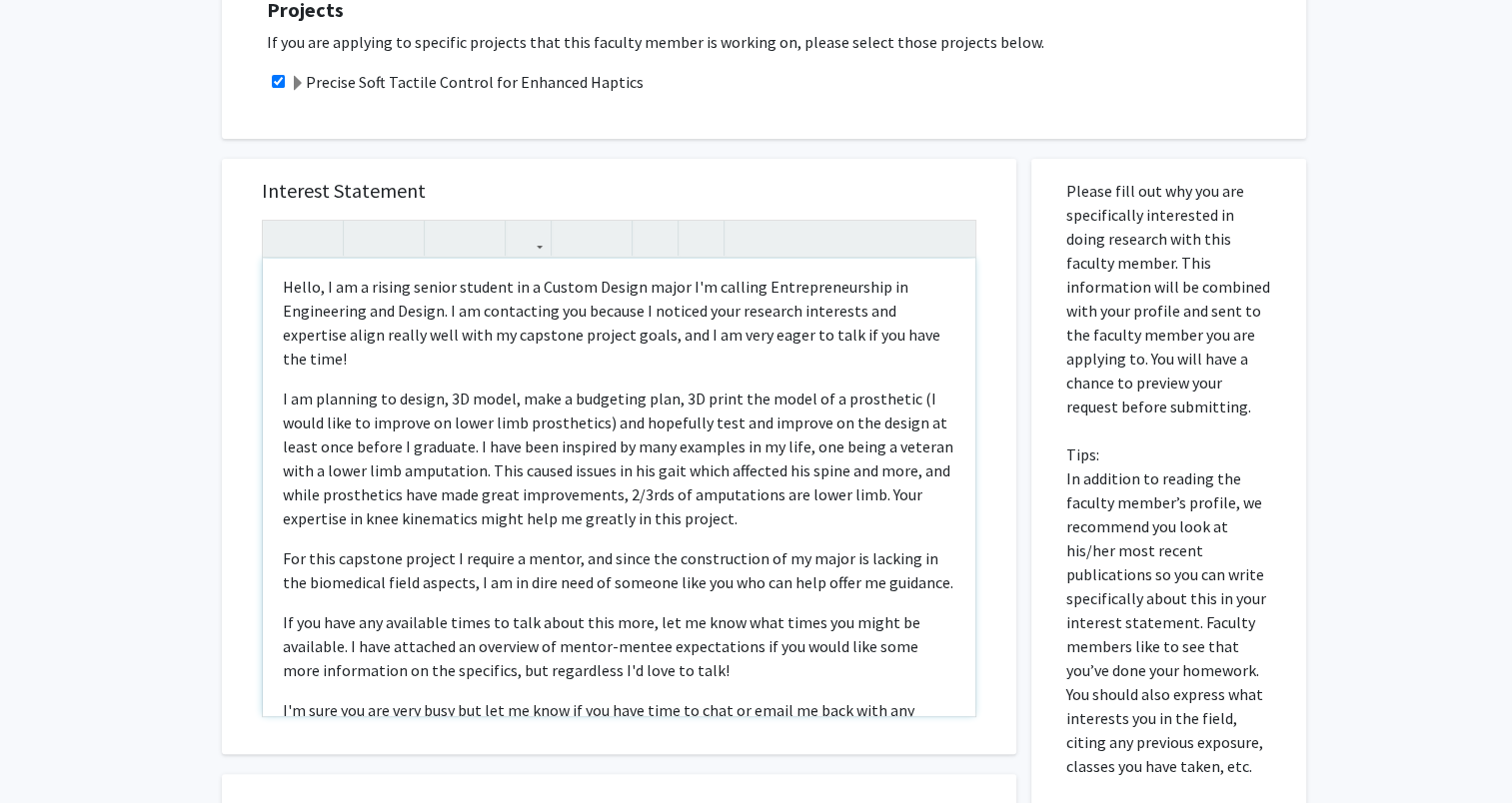 scroll, scrollTop: 4, scrollLeft: 0, axis: vertical 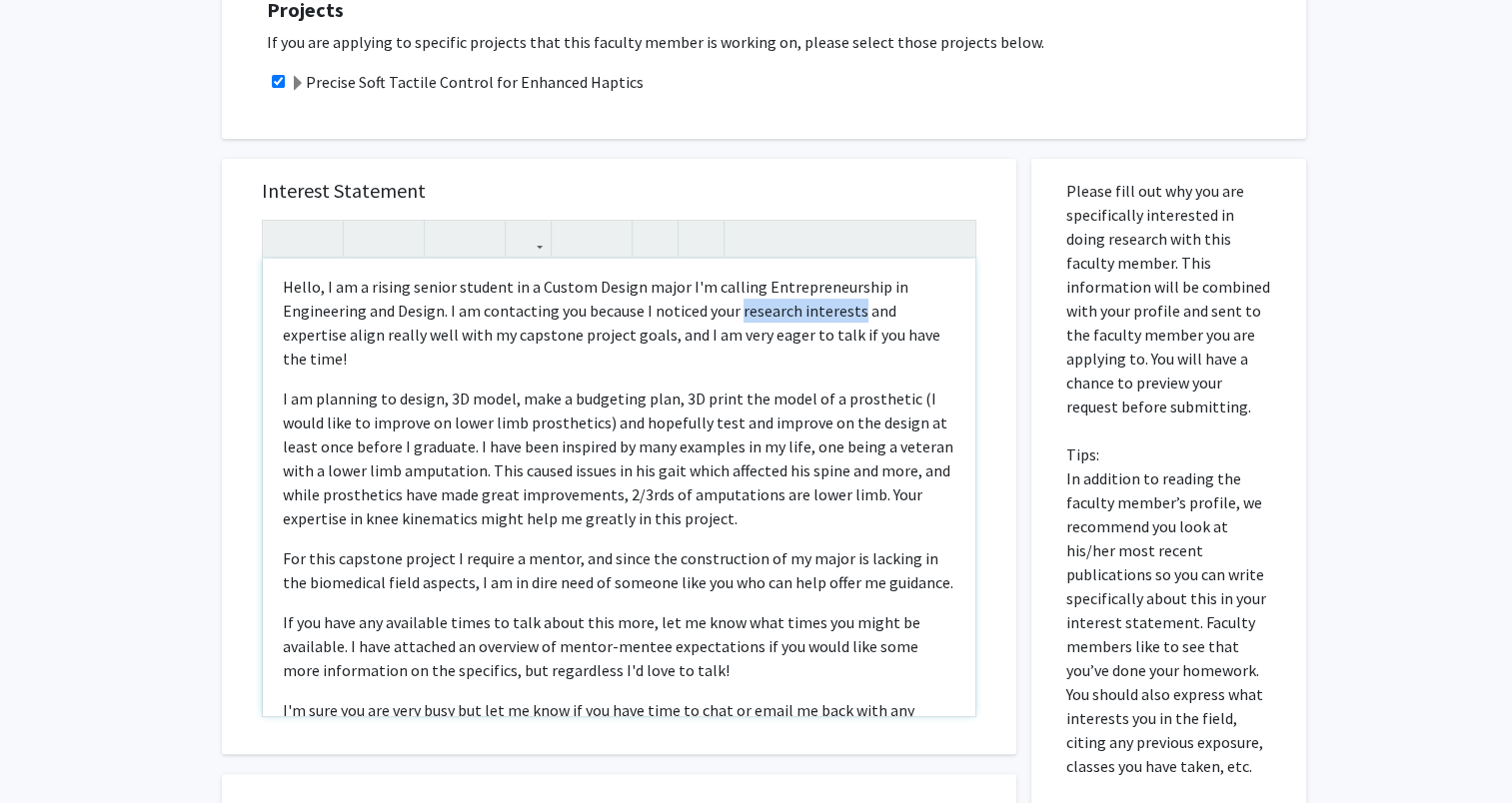 drag, startPoint x: 750, startPoint y: 311, endPoint x: 815, endPoint y: 313, distance: 65.0308 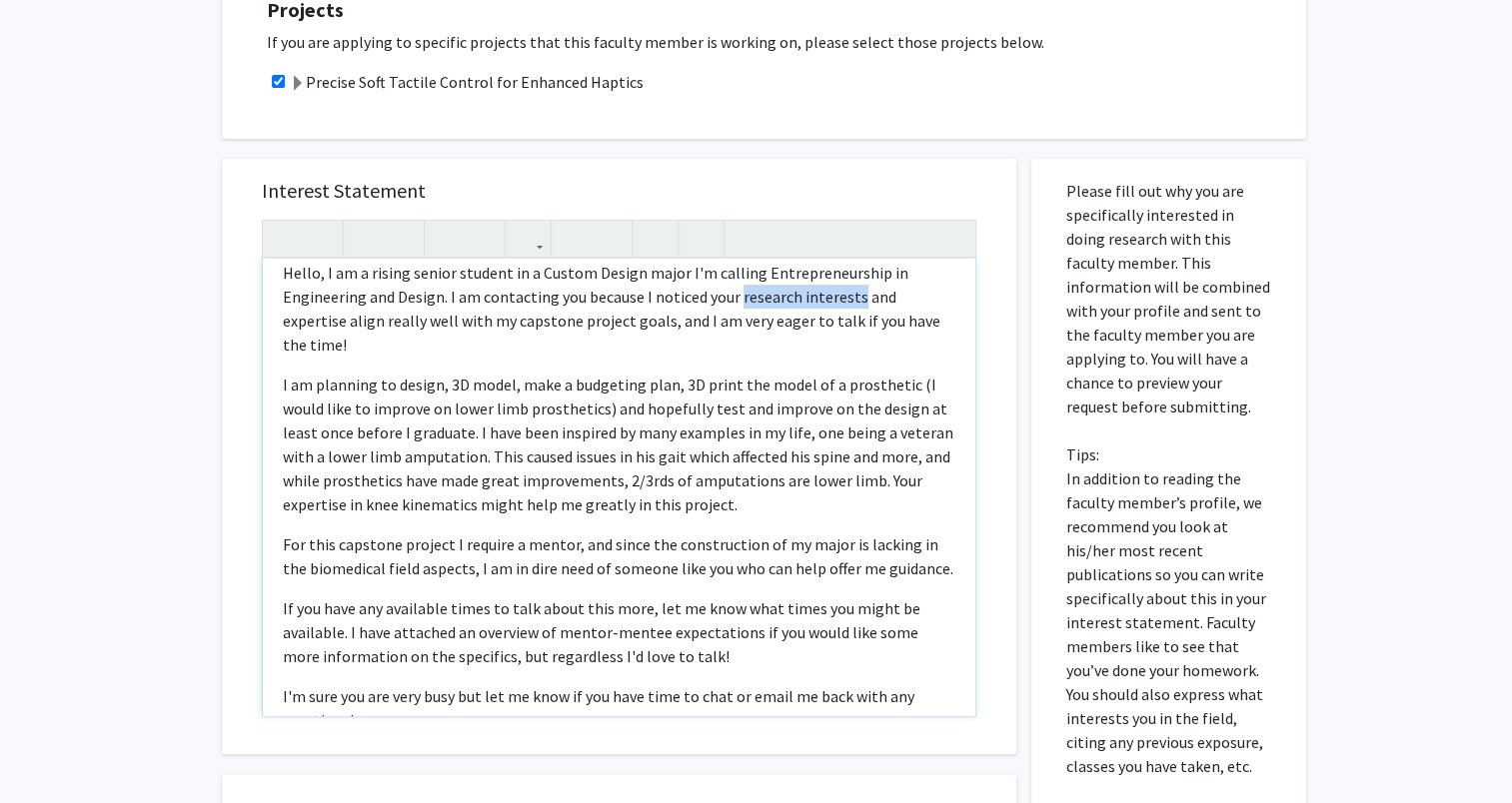 scroll, scrollTop: 19, scrollLeft: 0, axis: vertical 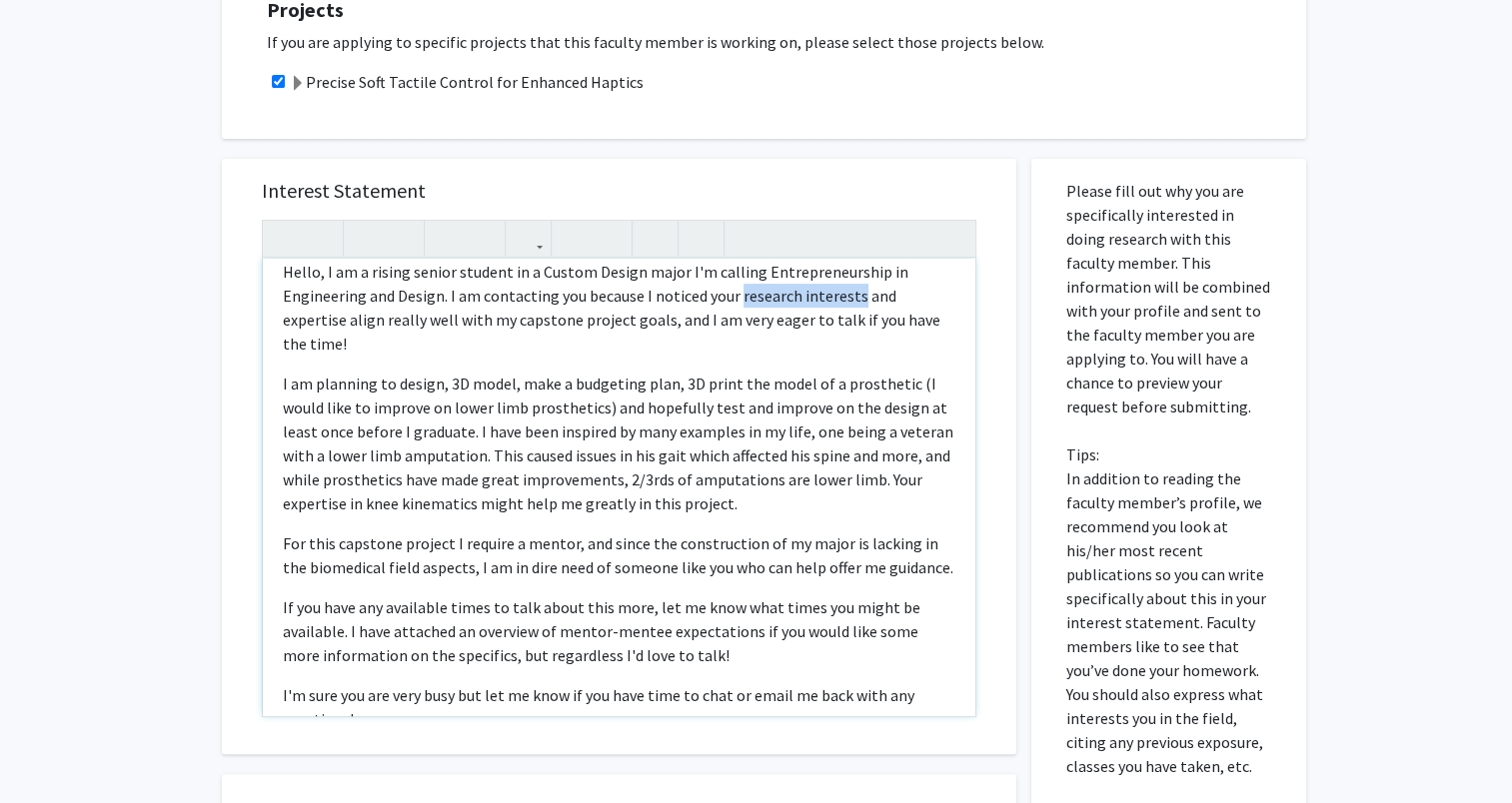 click on "Hello, I am a rising senior student in a Custom Design major I'm calling Entrepreneurship in Engineering and Design. I am contacting you because I noticed your research interests and expertise align really well with my capstone project goals, and I am very eager to talk if you have the time!" at bounding box center (619, 308) 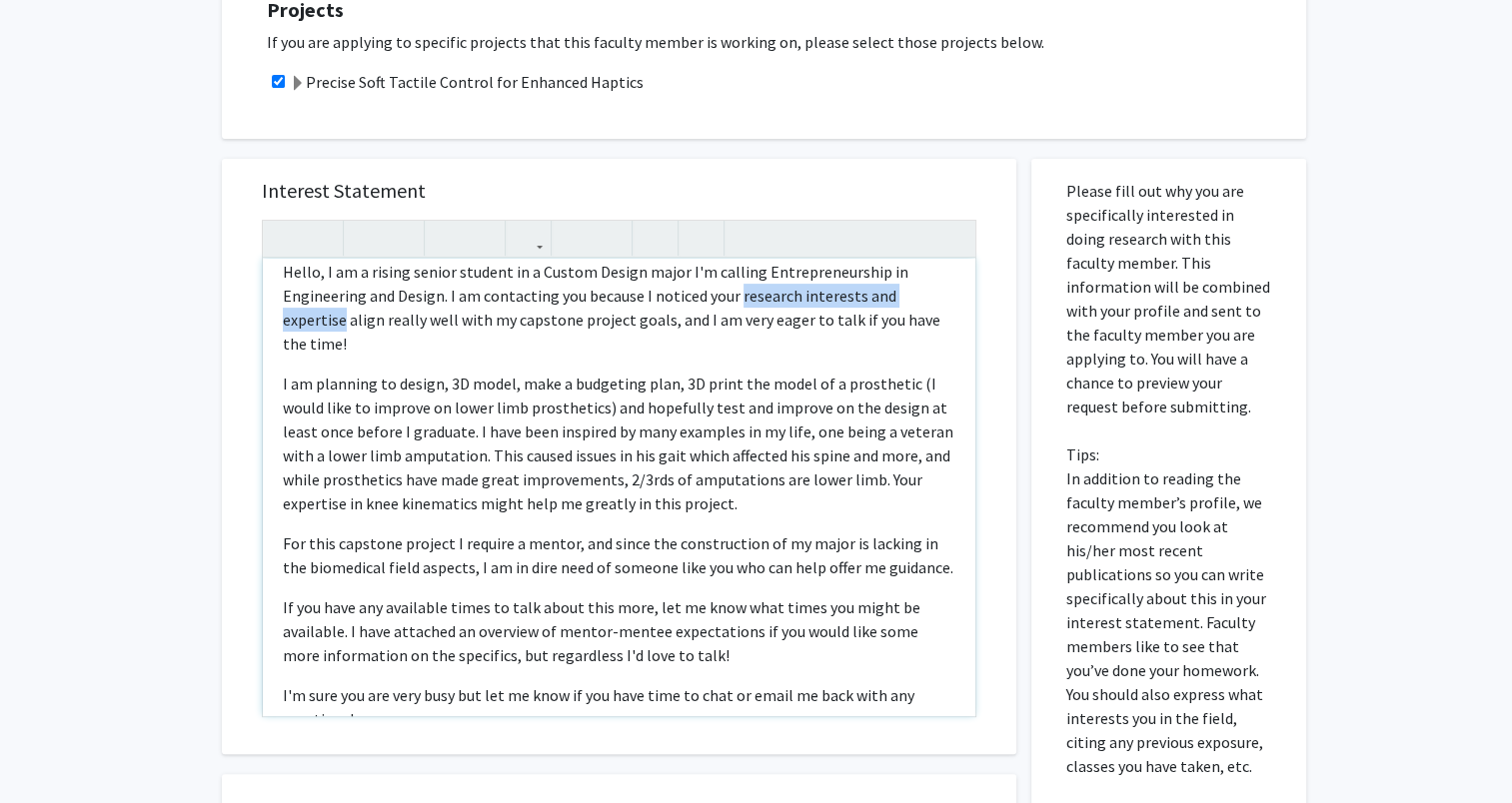 drag, startPoint x: 756, startPoint y: 295, endPoint x: 303, endPoint y: 320, distance: 453.6893 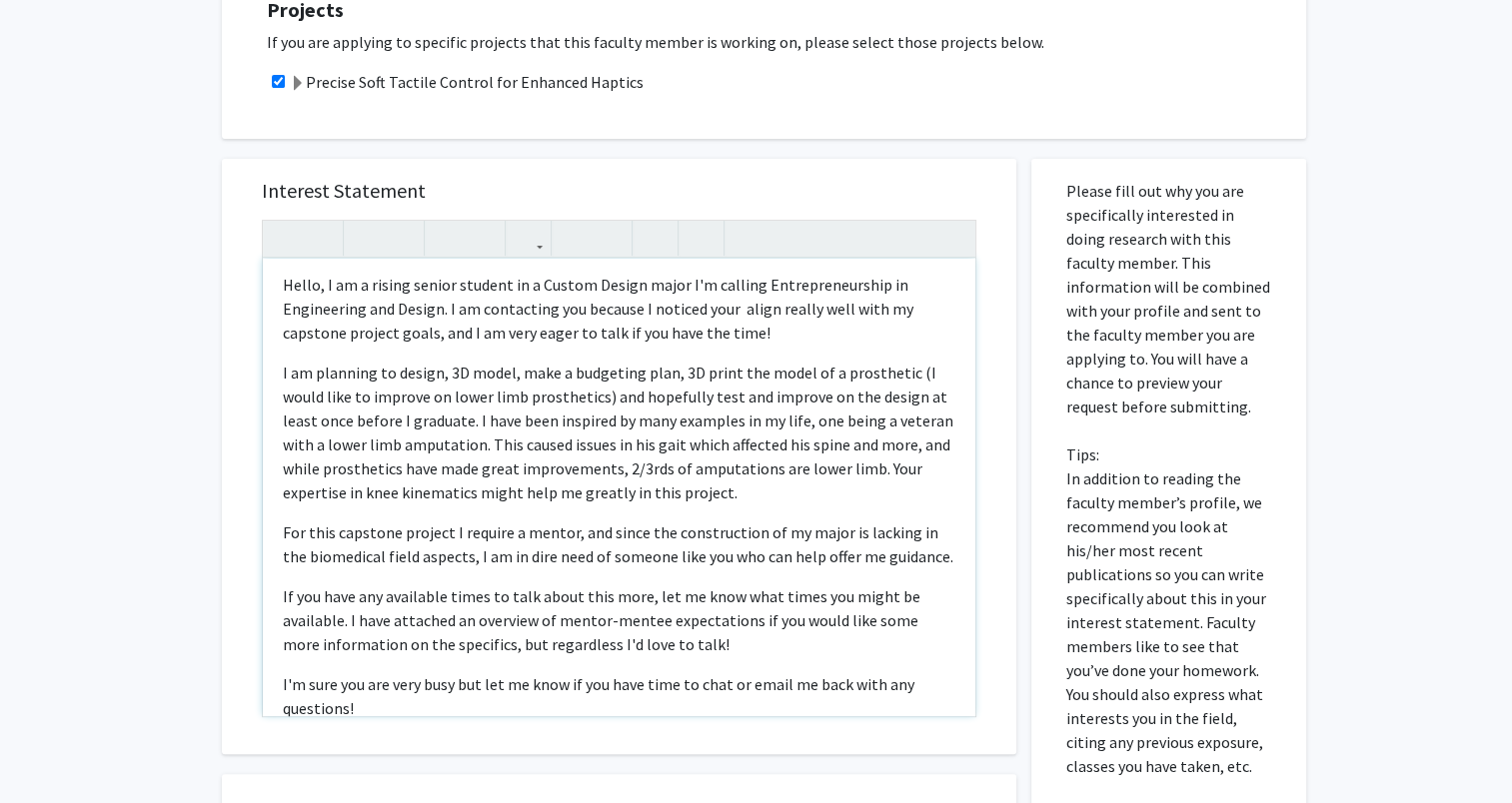 scroll, scrollTop: 0, scrollLeft: 0, axis: both 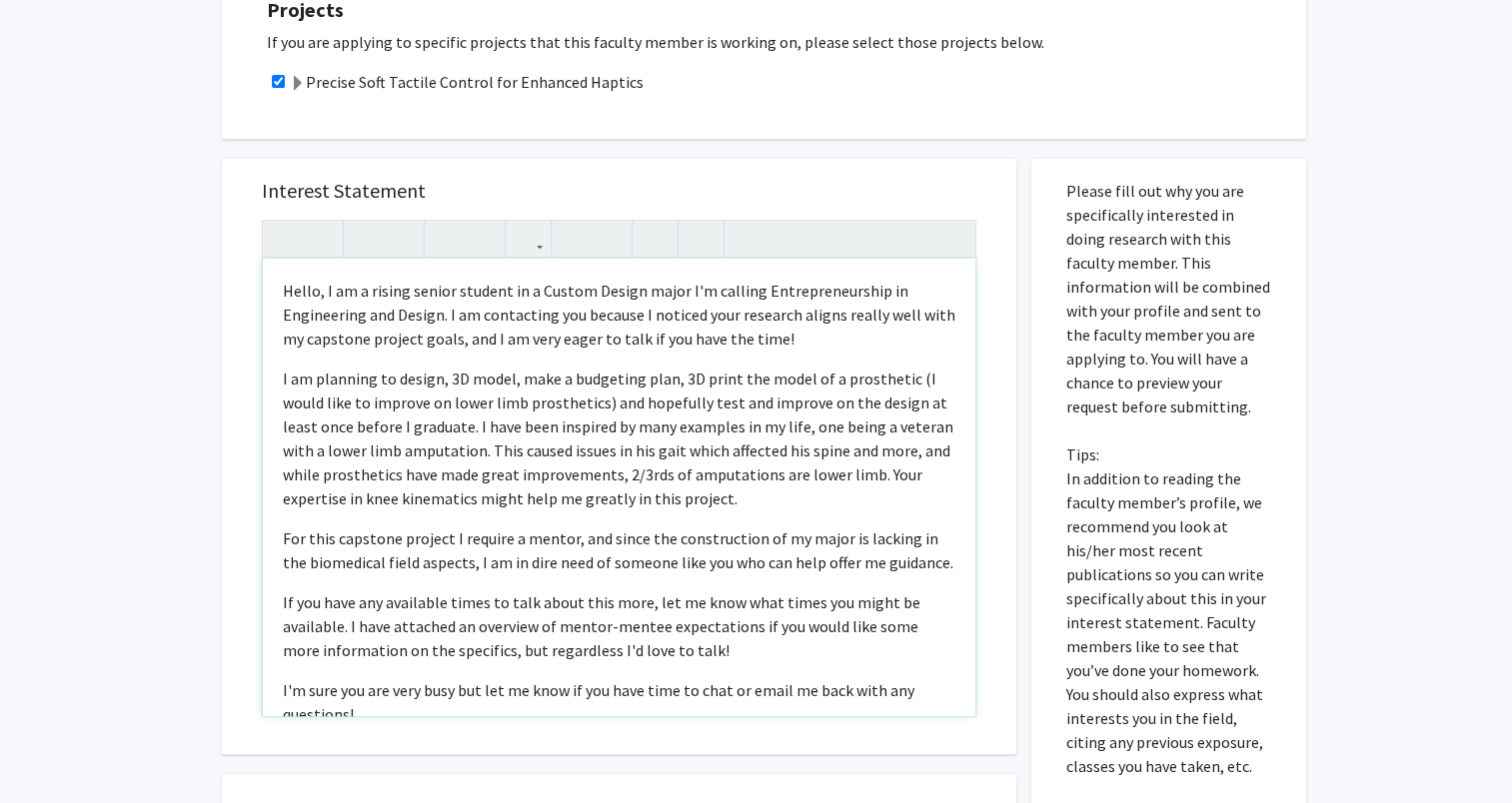 click on "Hello, I am a rising senior student in a Custom Design major I'm calling Entrepreneurship in Engineering and Design. I am contacting you because I noticed your research aligns really well with my capstone project goals, and I am very eager to talk if you have the time!" at bounding box center (619, 315) 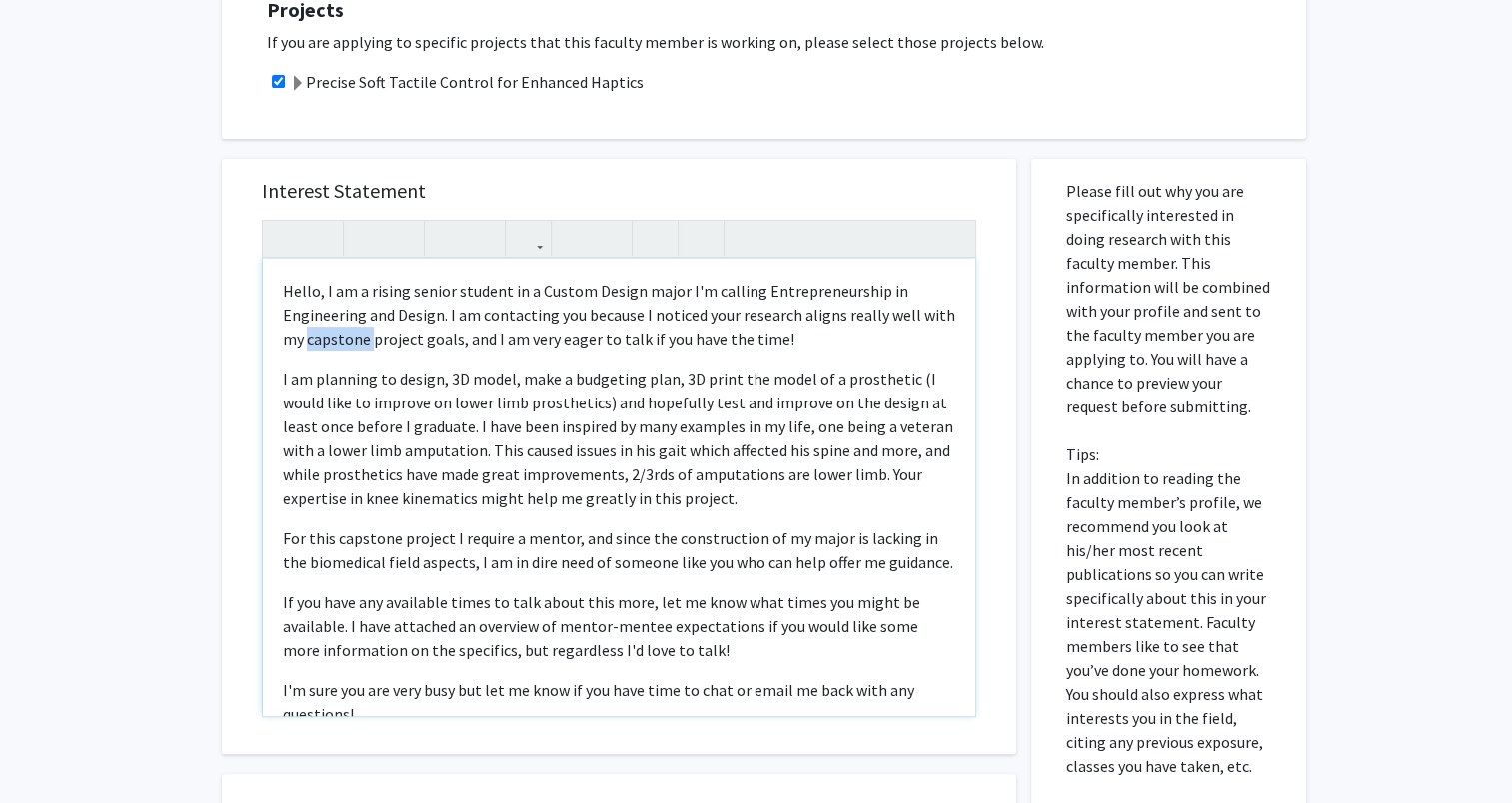 click on "Hello, I am a rising senior student in a Custom Design major I'm calling Entrepreneurship in Engineering and Design. I am contacting you because I noticed your research aligns really well with my capstone project goals, and I am very eager to talk if you have the time!" at bounding box center [619, 315] 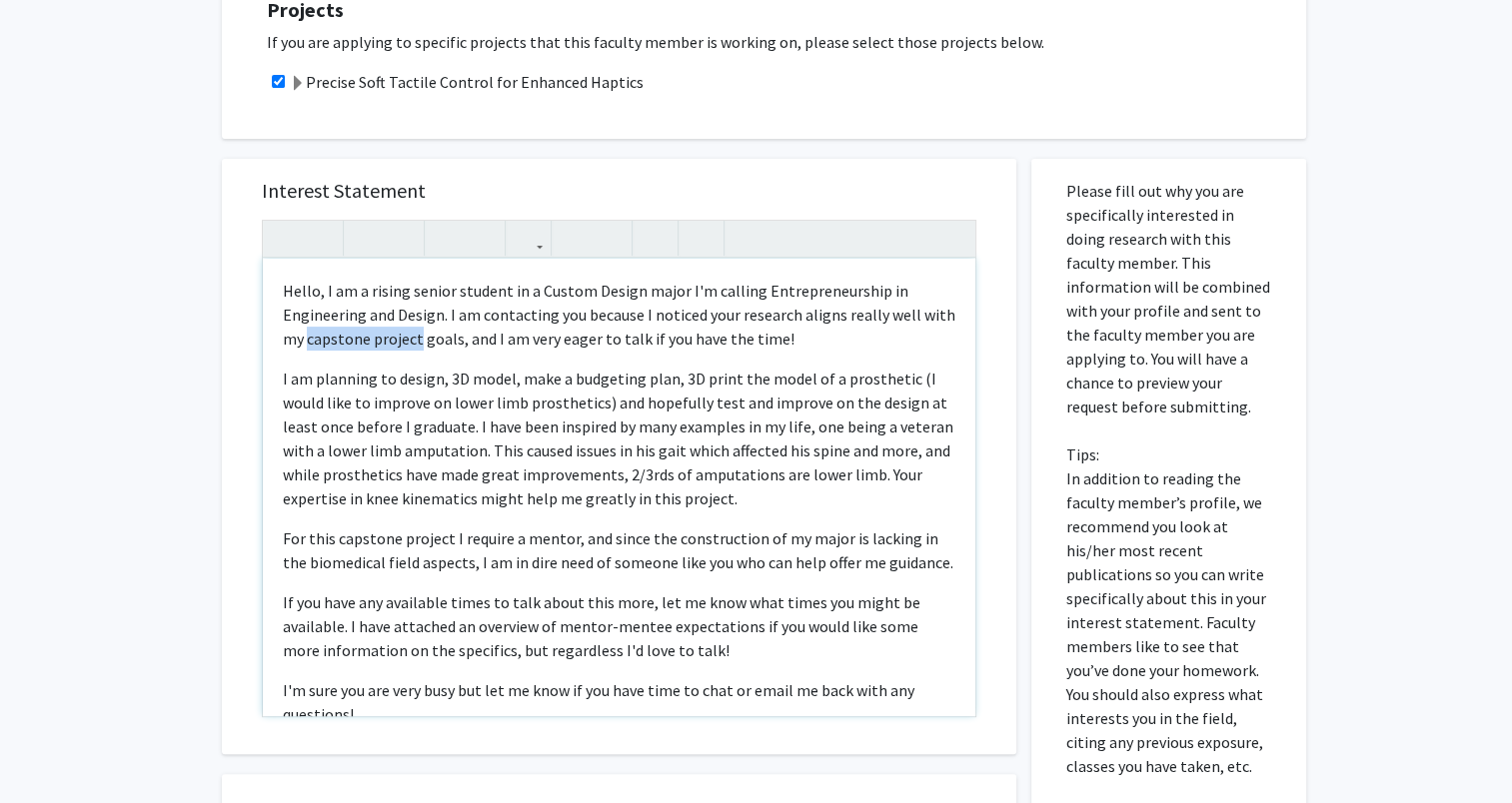 drag, startPoint x: 318, startPoint y: 343, endPoint x: 408, endPoint y: 332, distance: 90.66973 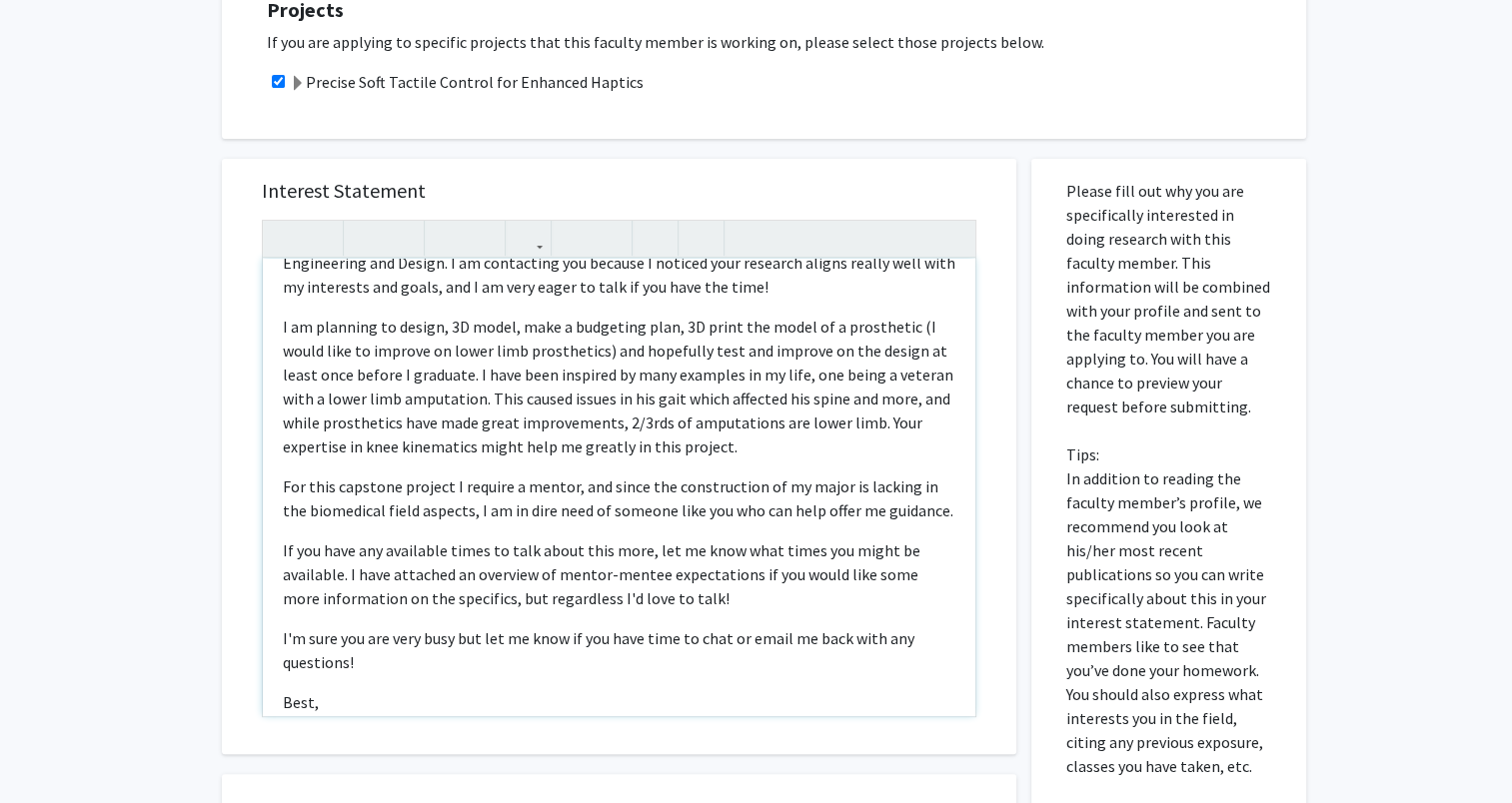 scroll, scrollTop: 52, scrollLeft: 0, axis: vertical 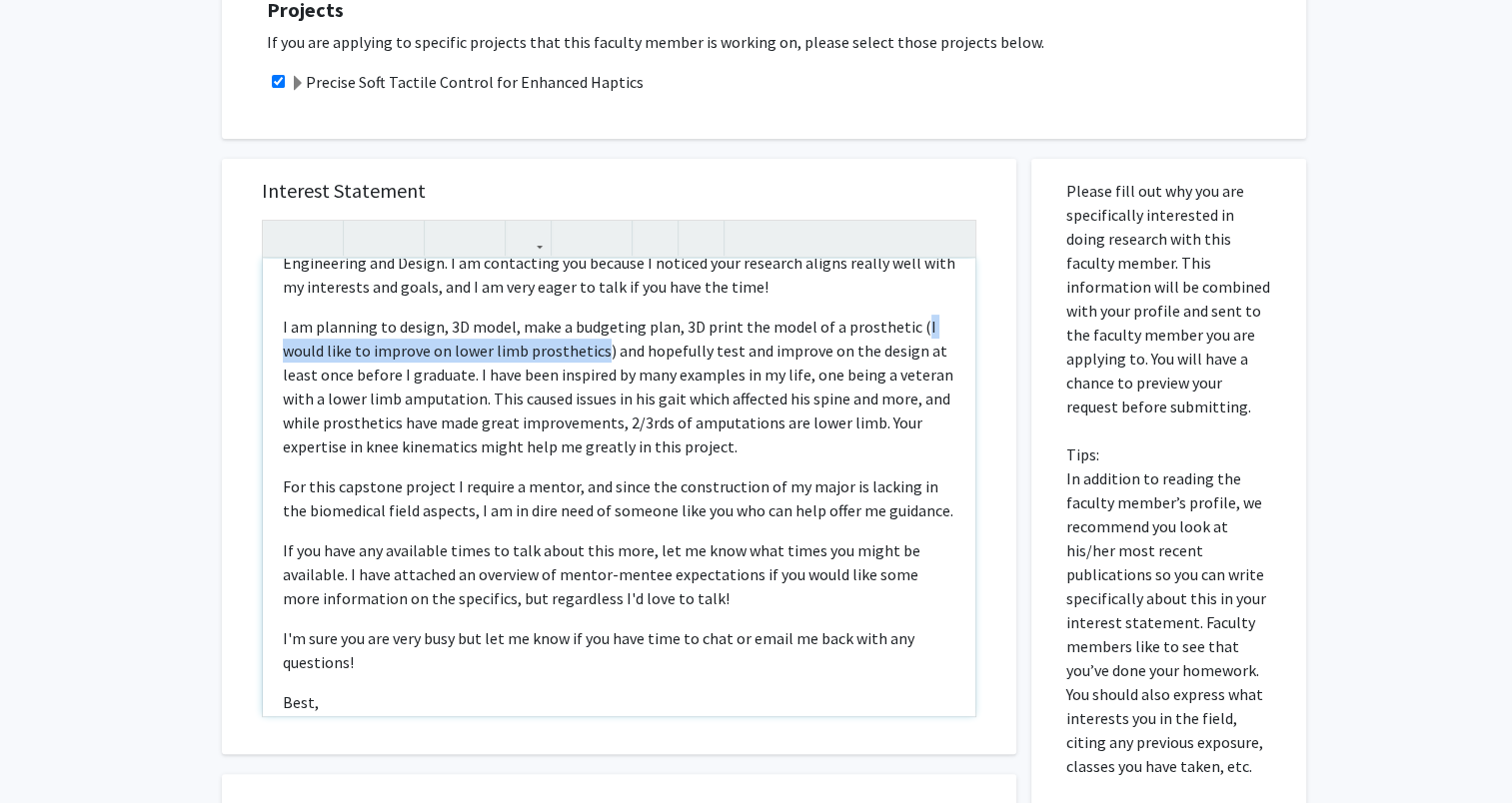drag, startPoint x: 597, startPoint y: 350, endPoint x: 906, endPoint y: 325, distance: 310.00968 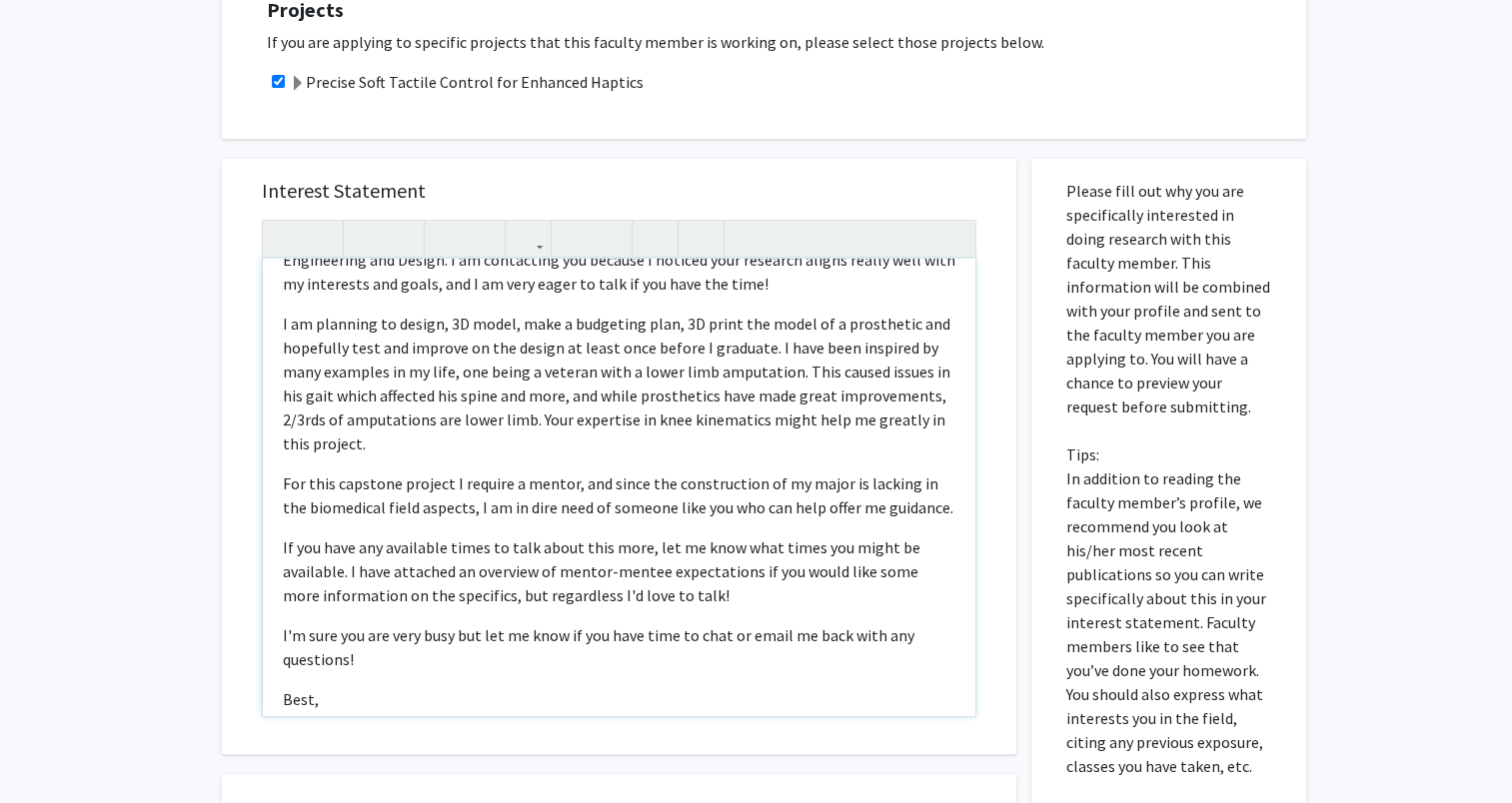 scroll, scrollTop: 56, scrollLeft: 0, axis: vertical 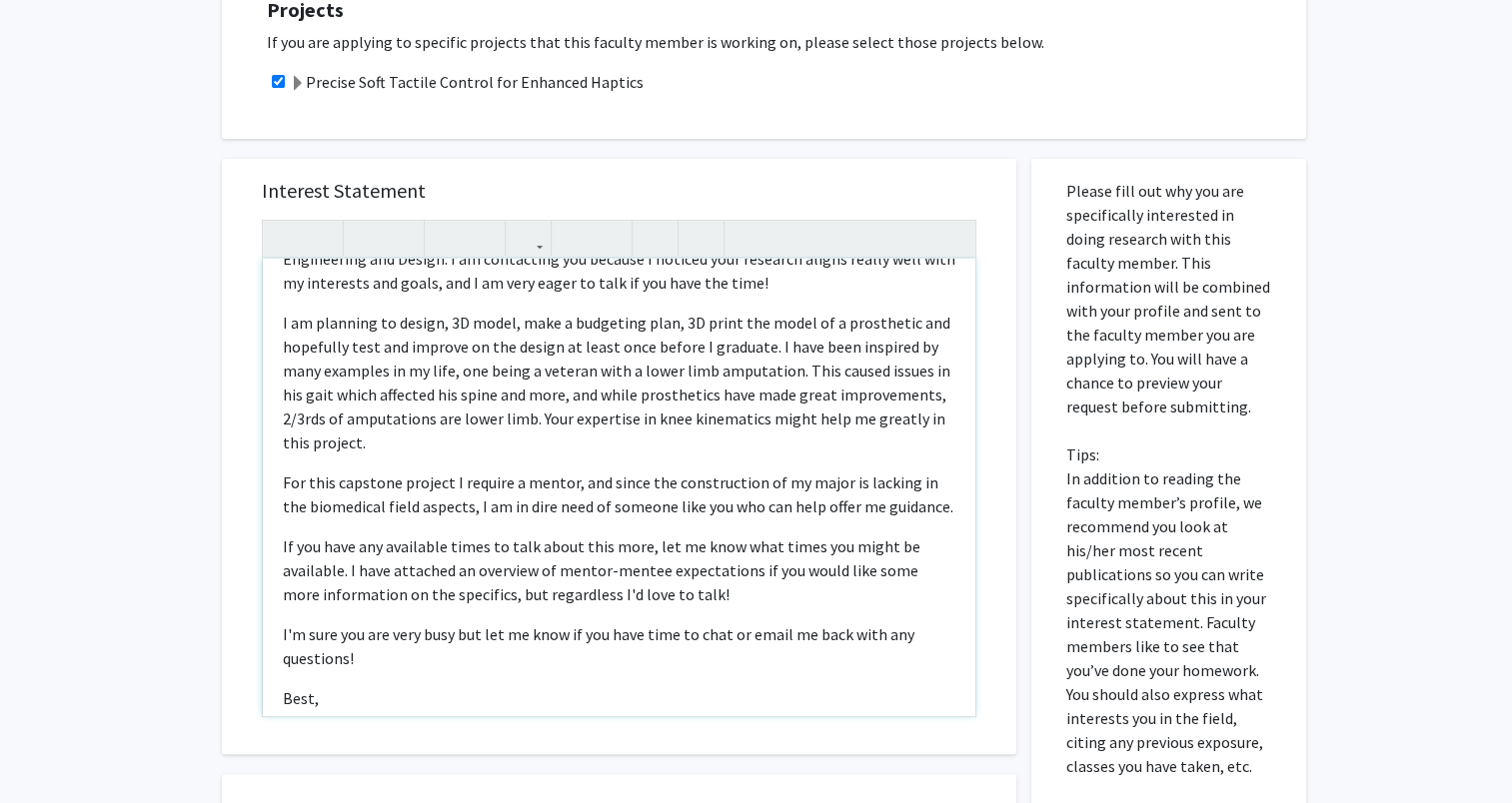 click on "For this capstone project I require a mentor, and since the construction of my major is lacking in the biomedical field aspects, I am in dire need of someone like you who can help offer me guidance." at bounding box center [619, 494] 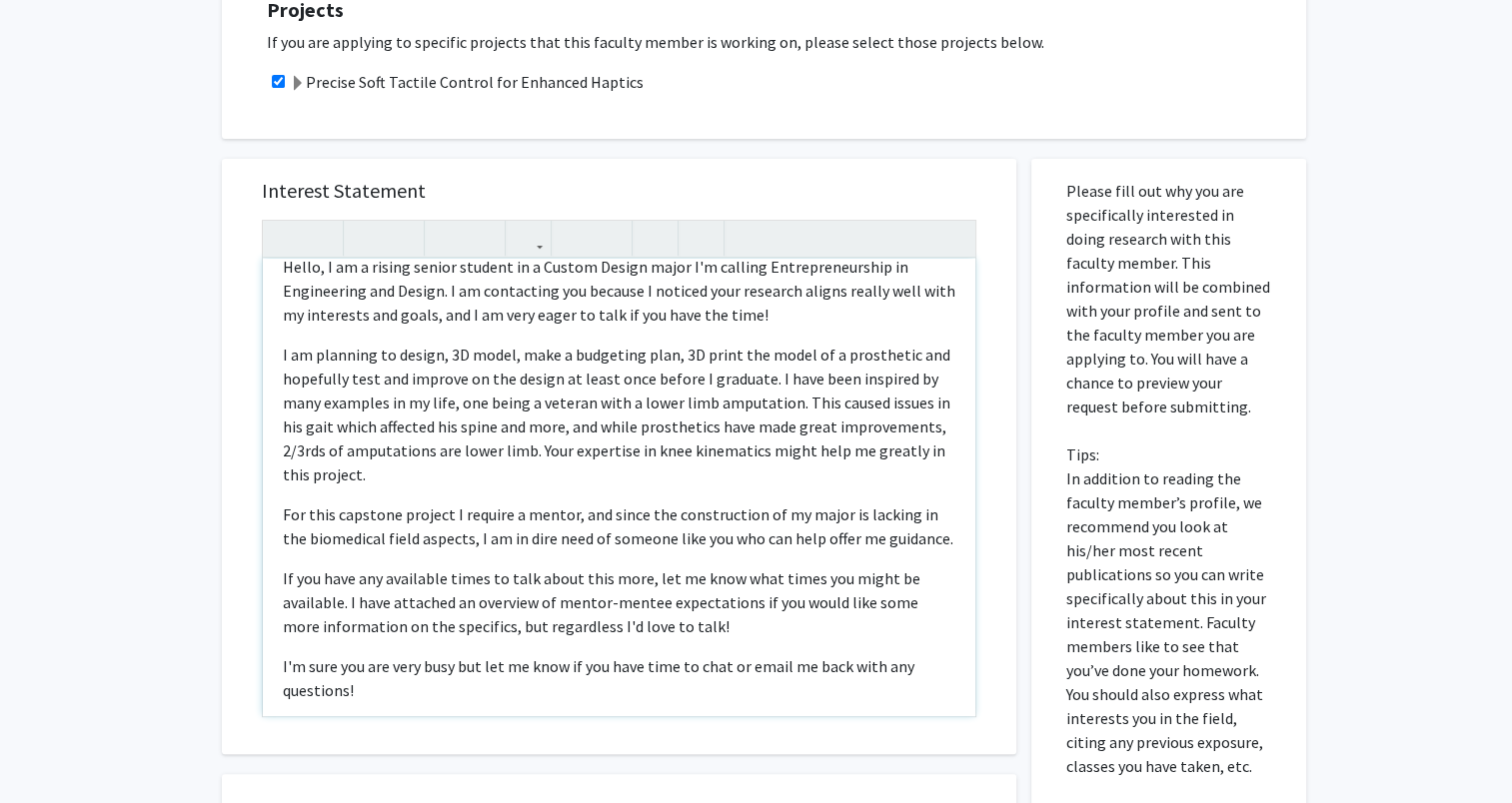 scroll, scrollTop: 24, scrollLeft: 0, axis: vertical 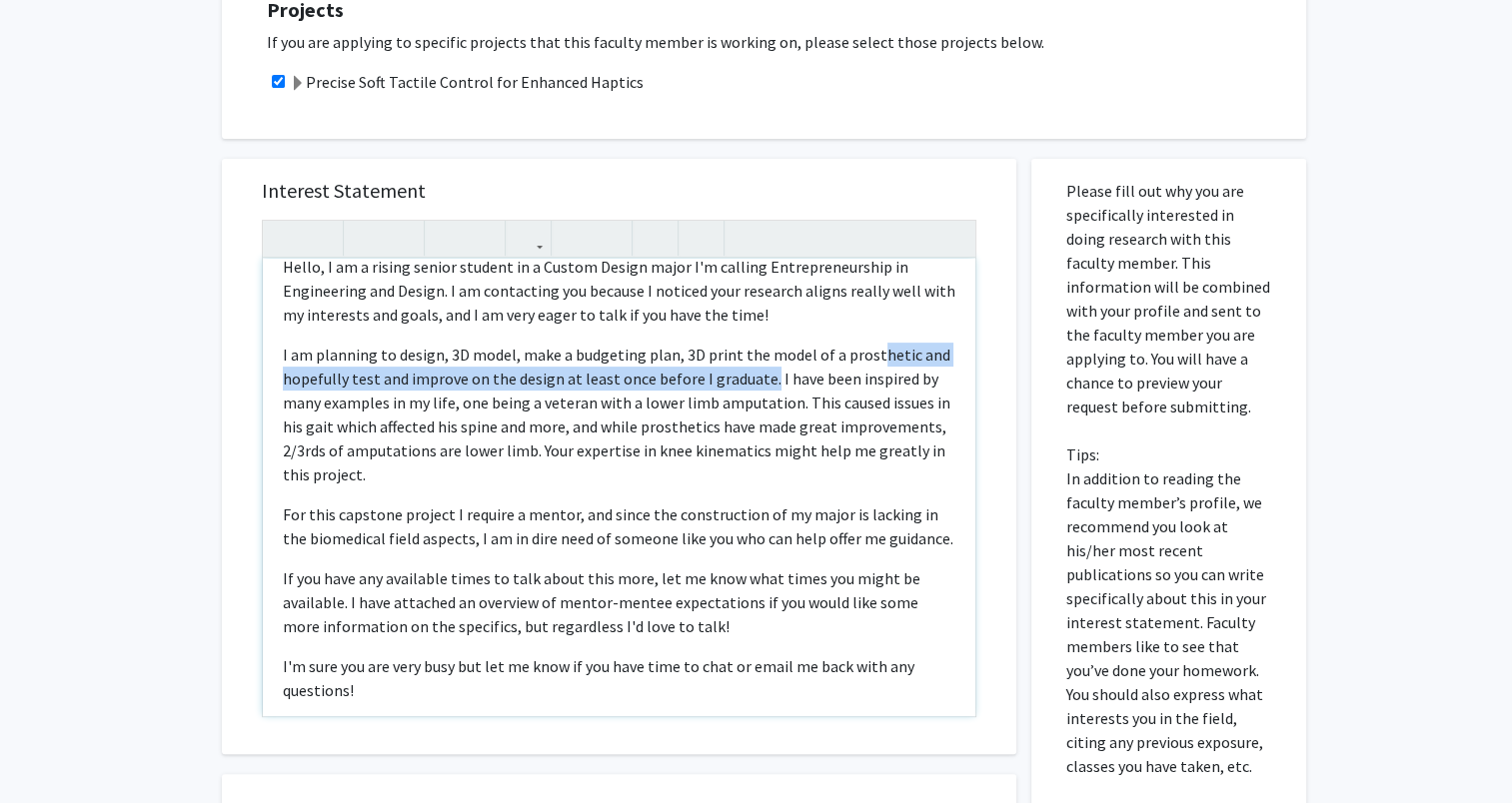 drag, startPoint x: 760, startPoint y: 379, endPoint x: 867, endPoint y: 349, distance: 111.12605 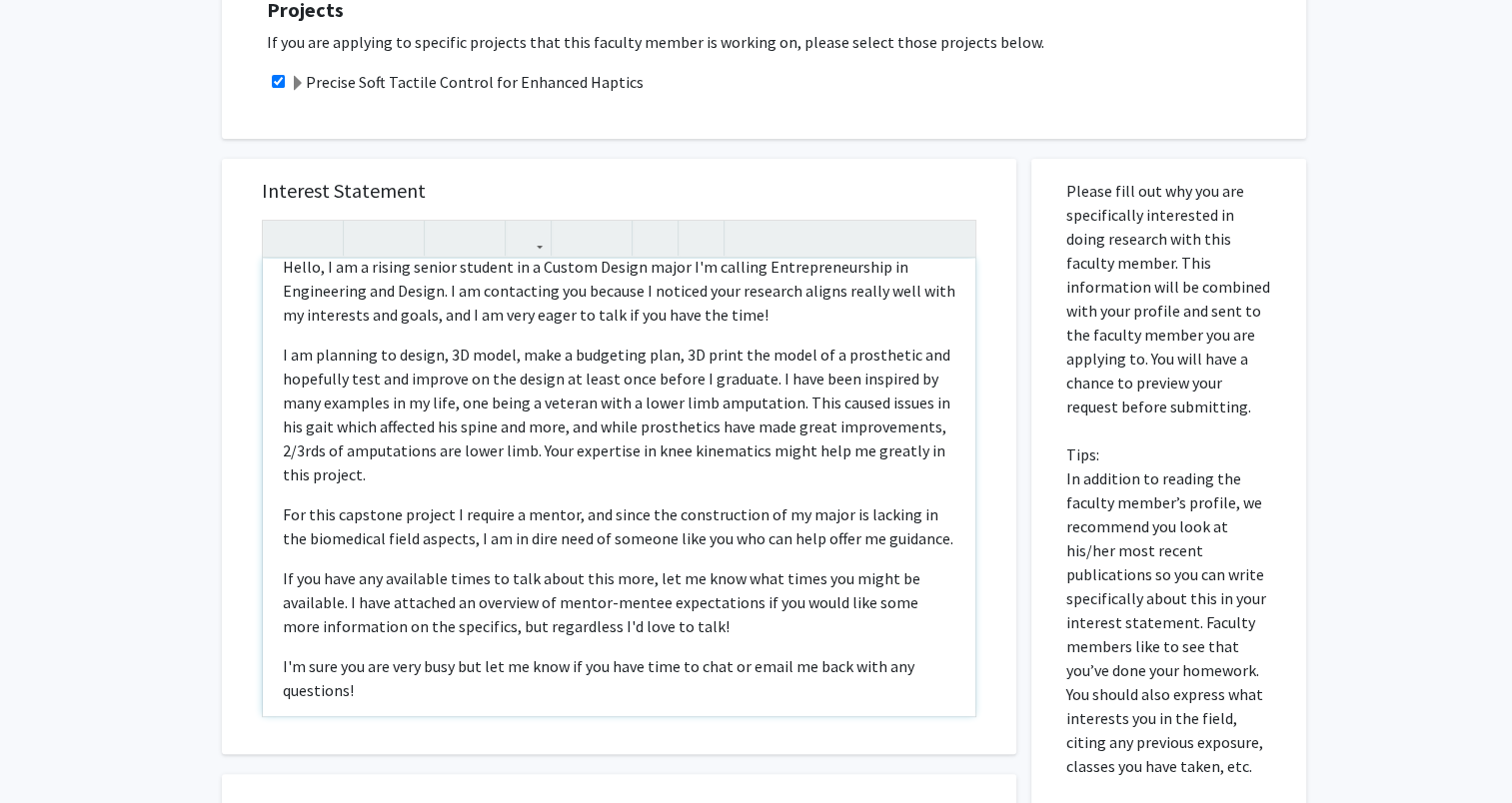 click on "I am planning to design, 3D model, make a budgeting plan, 3D print the model of a prosthetic and hopefully test and improve on the design at least once before I graduate. I have been inspired by many examples in my life, one being a veteran with a lower limb amputation. This caused issues in his gait which affected his spine and more, and while prosthetics have made great improvements, 2/3rds of amputations are lower limb. Your expertise in knee kinematics might help me greatly in this project." at bounding box center (619, 414) 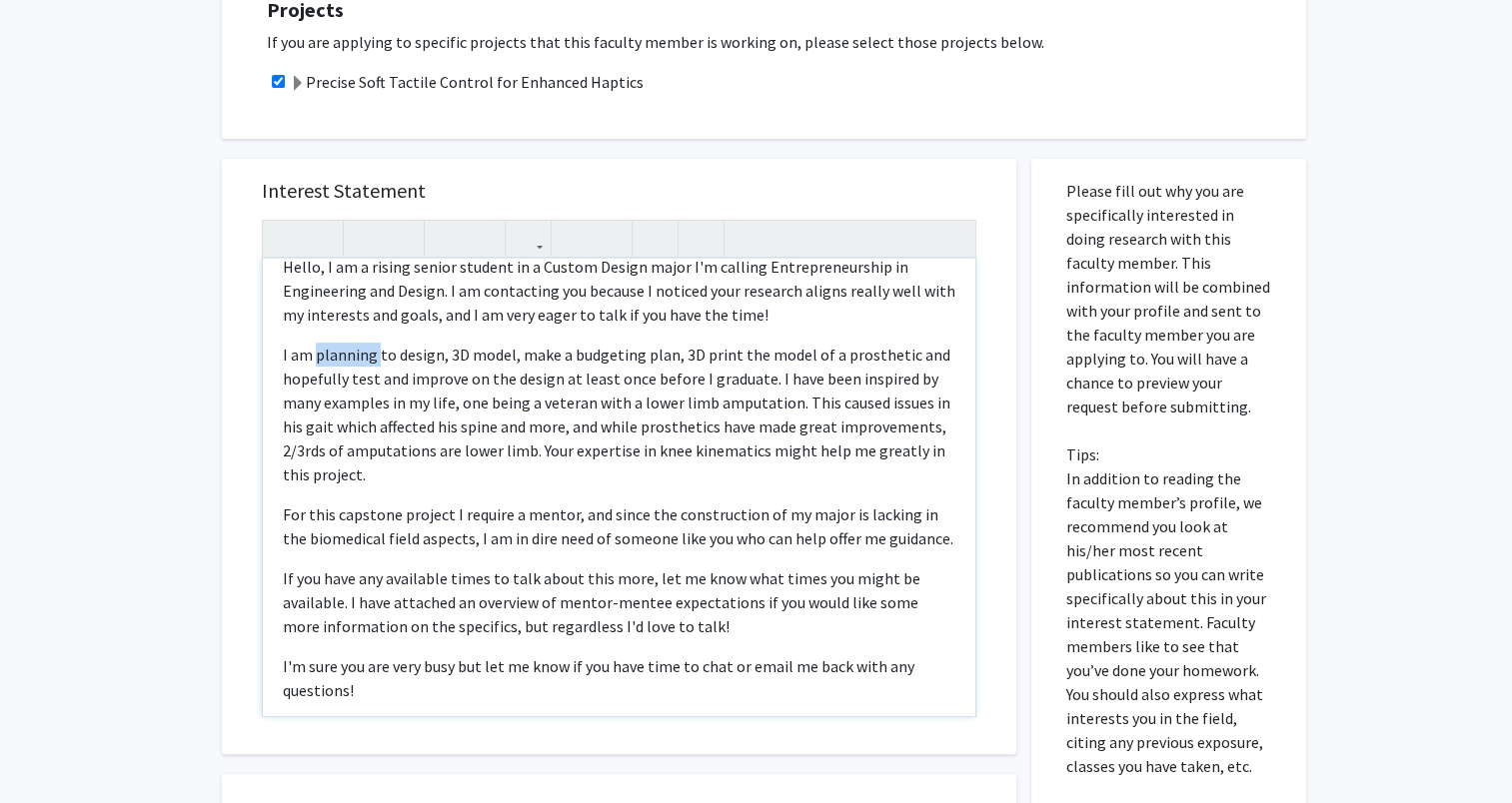 click on "I am planning to design, 3D model, make a budgeting plan, 3D print the model of a prosthetic and hopefully test and improve on the design at least once before I graduate. I have been inspired by many examples in my life, one being a veteran with a lower limb amputation. This caused issues in his gait which affected his spine and more, and while prosthetics have made great improvements, 2/3rds of amputations are lower limb. Your expertise in knee kinematics might help me greatly in this project." at bounding box center [619, 414] 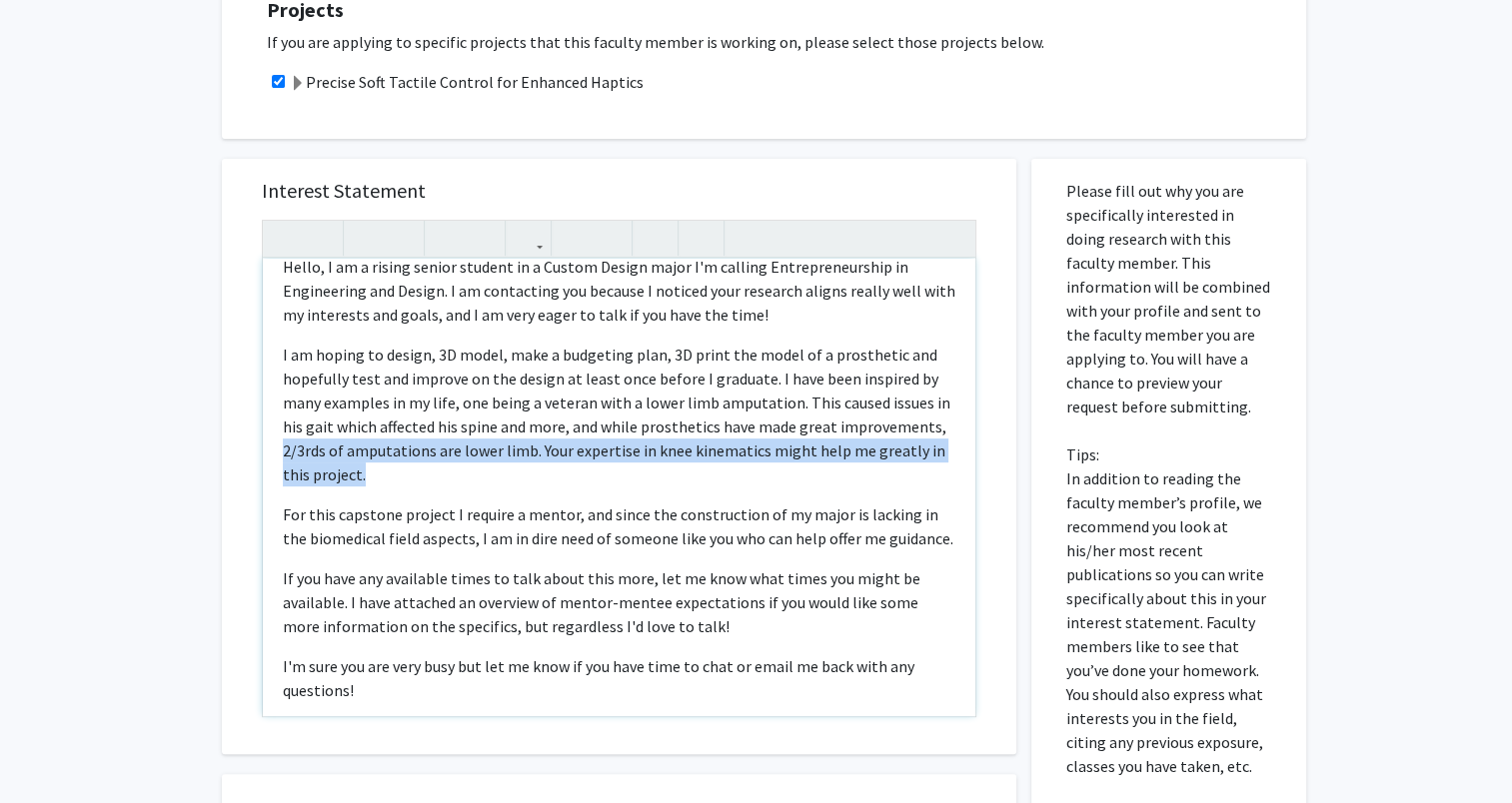 drag, startPoint x: 591, startPoint y: 463, endPoint x: 277, endPoint y: 452, distance: 314.19262 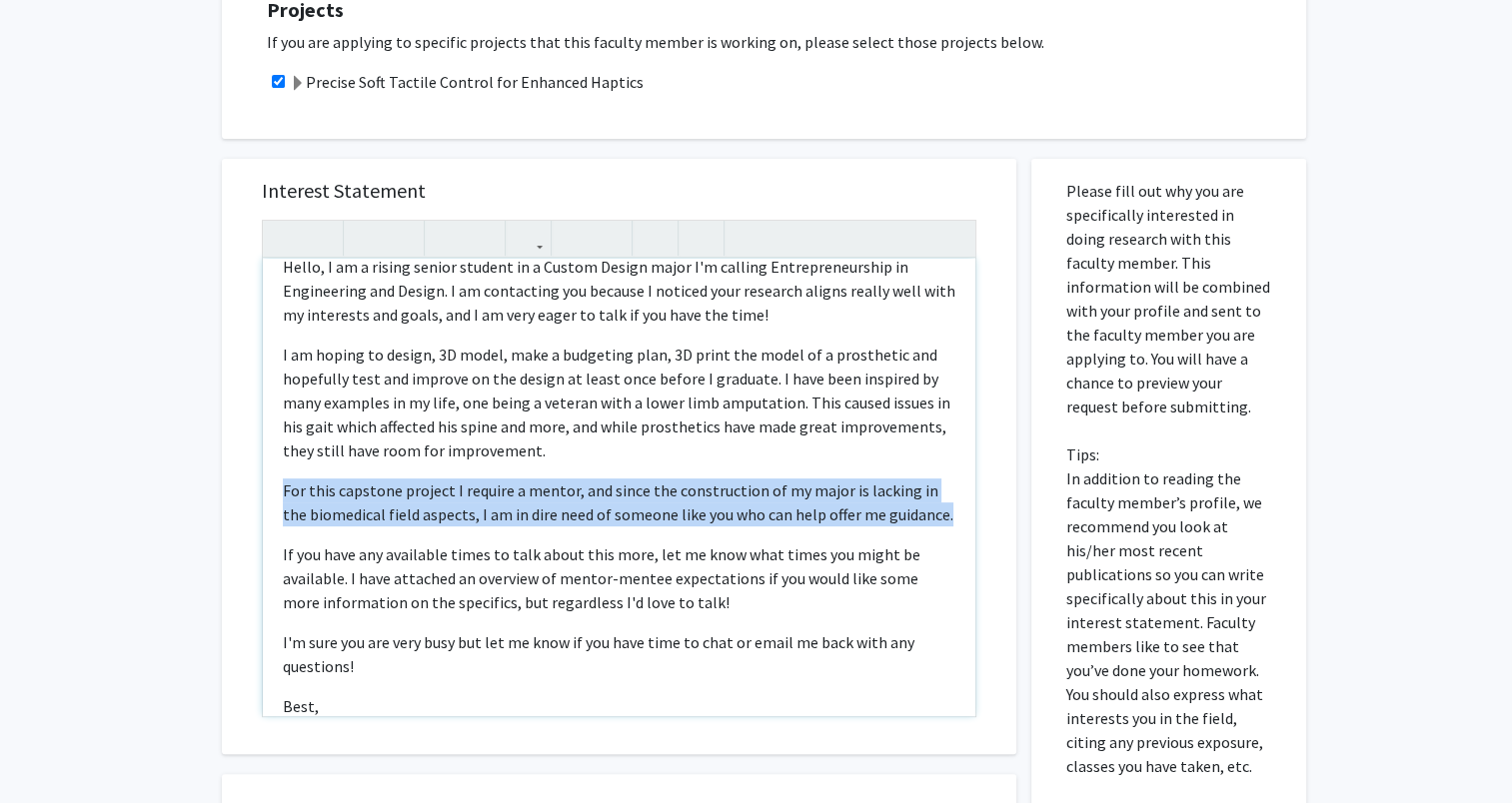 drag, startPoint x: 278, startPoint y: 489, endPoint x: 362, endPoint y: 539, distance: 97.7548 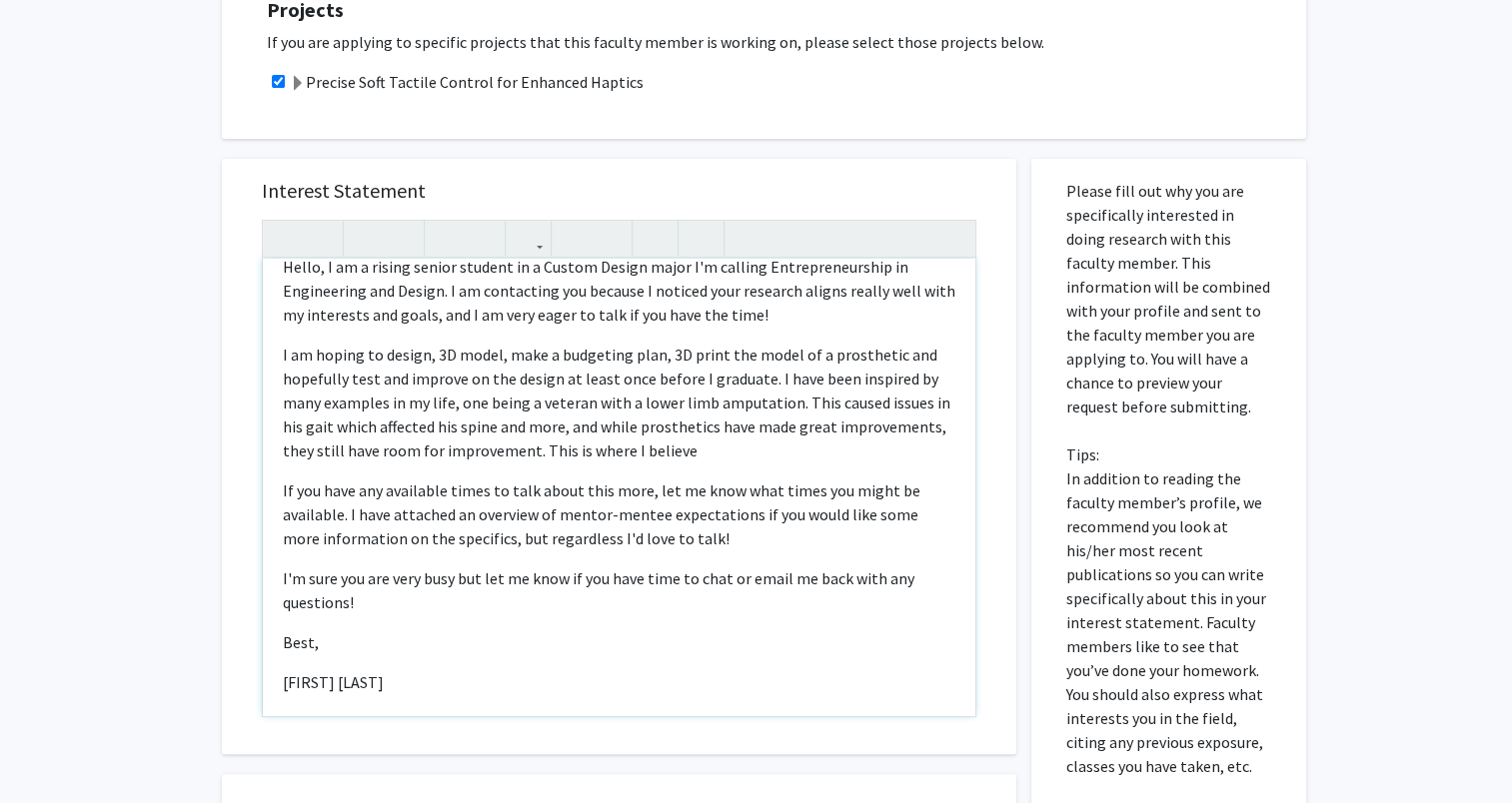 click on "I am hoping to design, 3D model, make a budgeting plan, 3D print the model of a prosthetic and hopefully test and improve on the design at least once before I graduate. I have been inspired by many examples in my life, one being a veteran with a lower limb amputation. This caused issues in his gait which affected his spine and more, and while prosthetics have made great improvements, they still have room for improvement. This is where I believe" at bounding box center [619, 402] 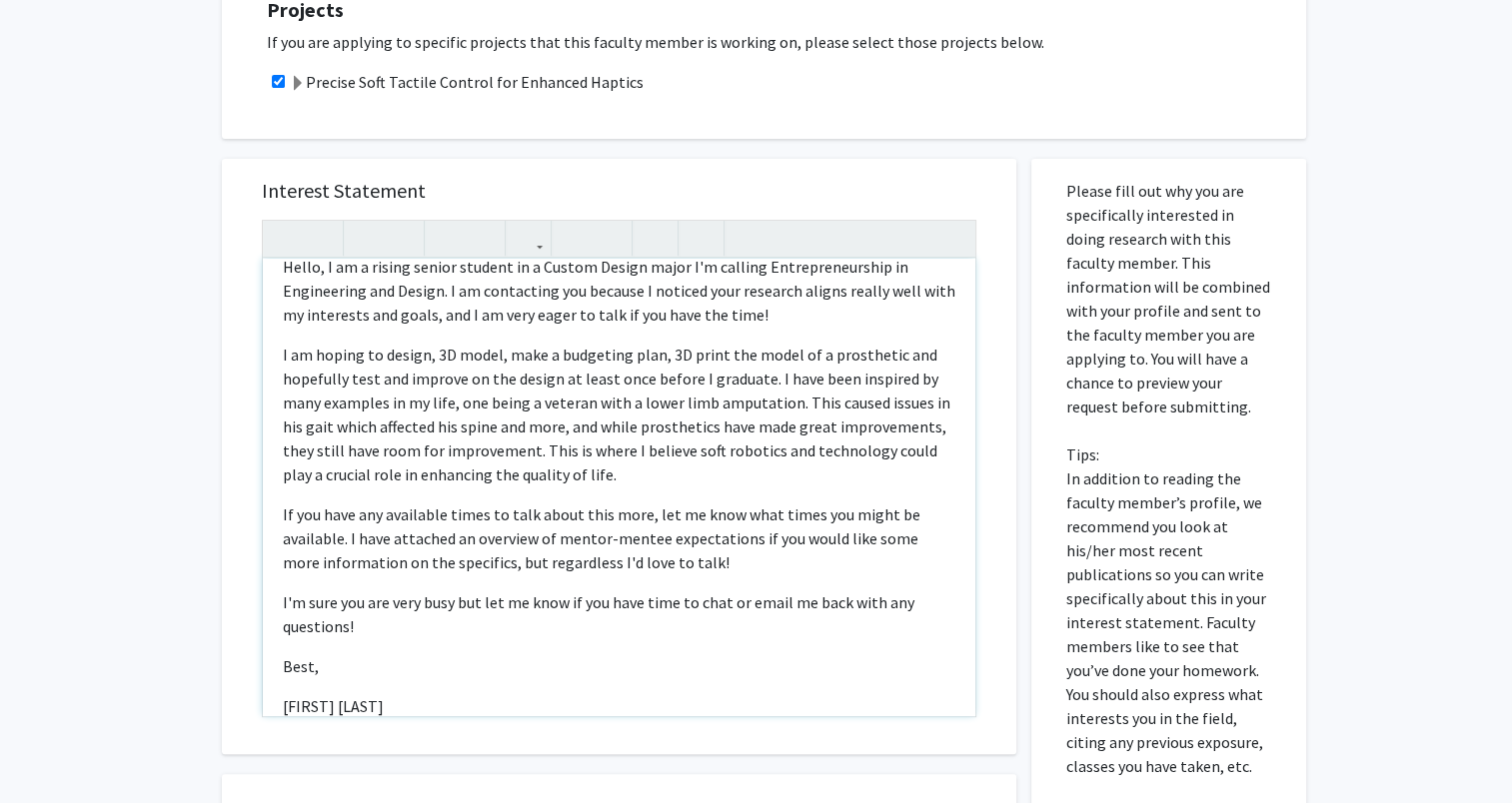 click on "I am hoping to design, 3D model, make a budgeting plan, 3D print the model of a prosthetic and hopefully test and improve on the design at least once before I graduate. I have been inspired by many examples in my life, one being a veteran with a lower limb amputation. This caused issues in his gait which affected his spine and more, and while prosthetics have made great improvements, they still have room for improvement. This is where I believe soft robotics and technology could play a crucial role in enhancing the quality of life." at bounding box center [619, 414] 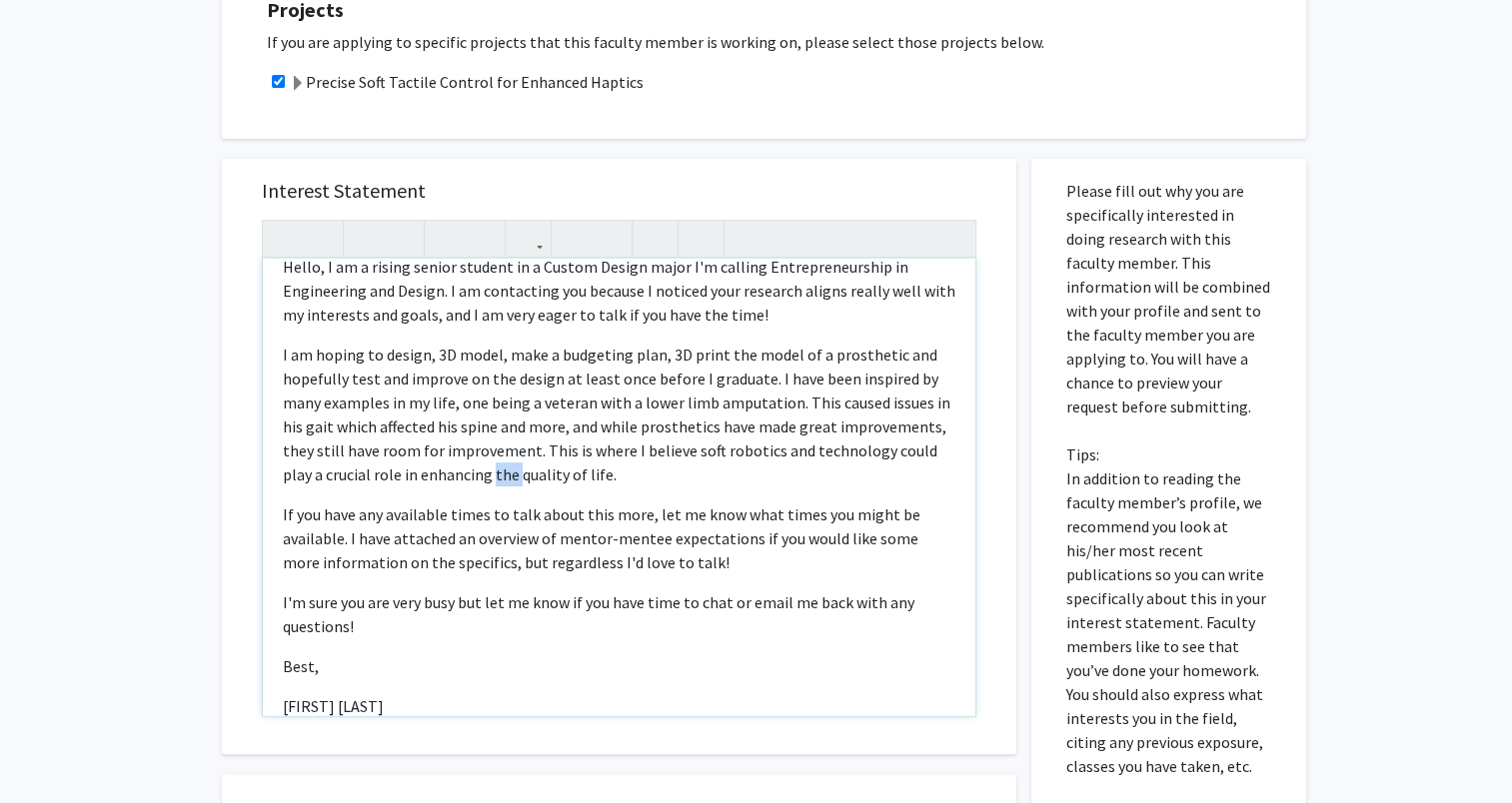 click on "I am hoping to design, 3D model, make a budgeting plan, 3D print the model of a prosthetic and hopefully test and improve on the design at least once before I graduate. I have been inspired by many examples in my life, one being a veteran with a lower limb amputation. This caused issues in his gait which affected his spine and more, and while prosthetics have made great improvements, they still have room for improvement. This is where I believe soft robotics and technology could play a crucial role in enhancing the quality of life." at bounding box center (619, 414) 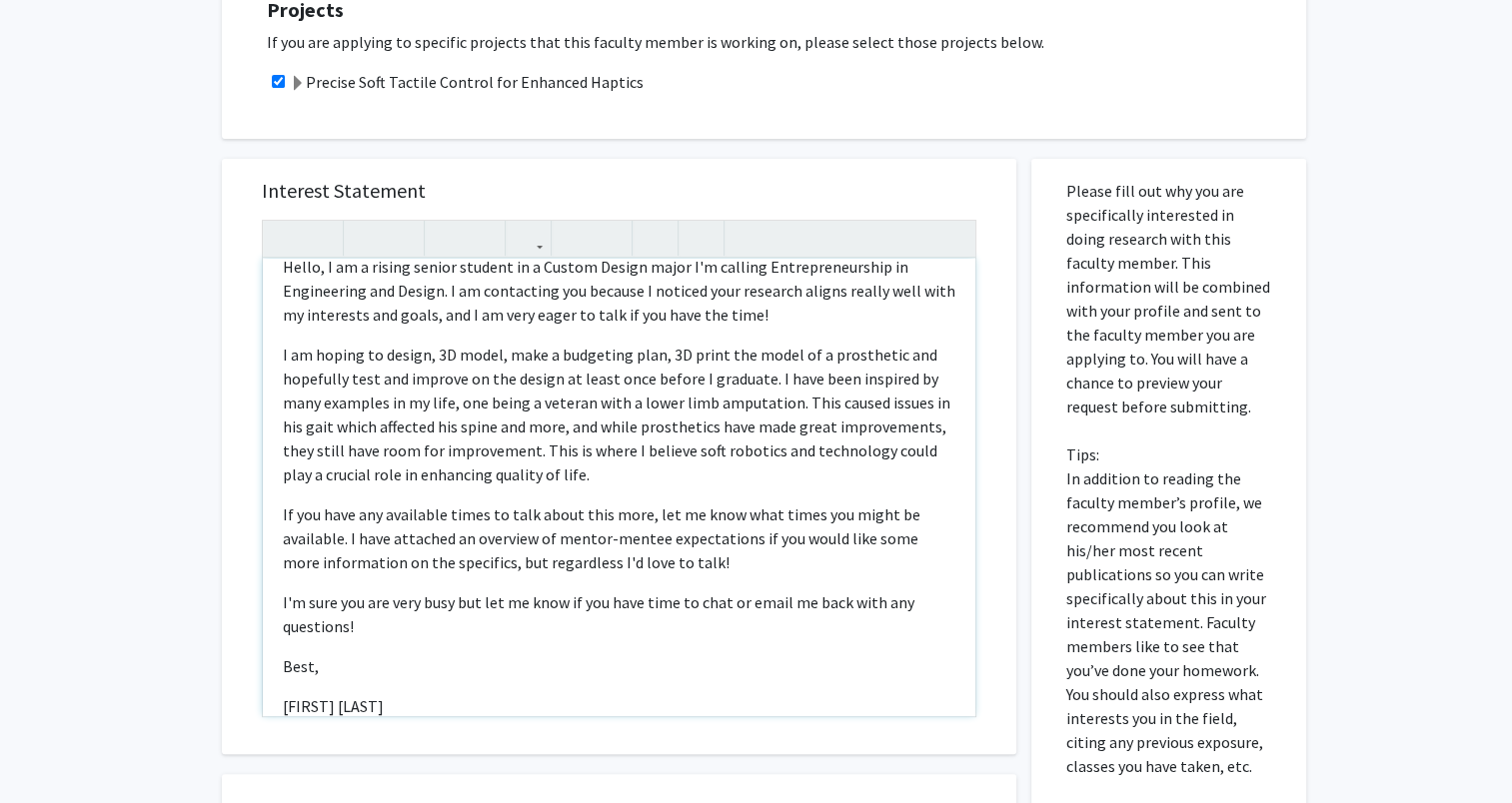 click on "I am hoping to design, 3D model, make a budgeting plan, 3D print the model of a prosthetic and hopefully test and improve on the design at least once before I graduate. I have been inspired by many examples in my life, one being a veteran with a lower limb amputation. This caused issues in his gait which affected his spine and more, and while prosthetics have made great improvements, they still have room for improvement. This is where I believe soft robotics and technology could play a crucial role in enhancing quality of life." at bounding box center [619, 414] 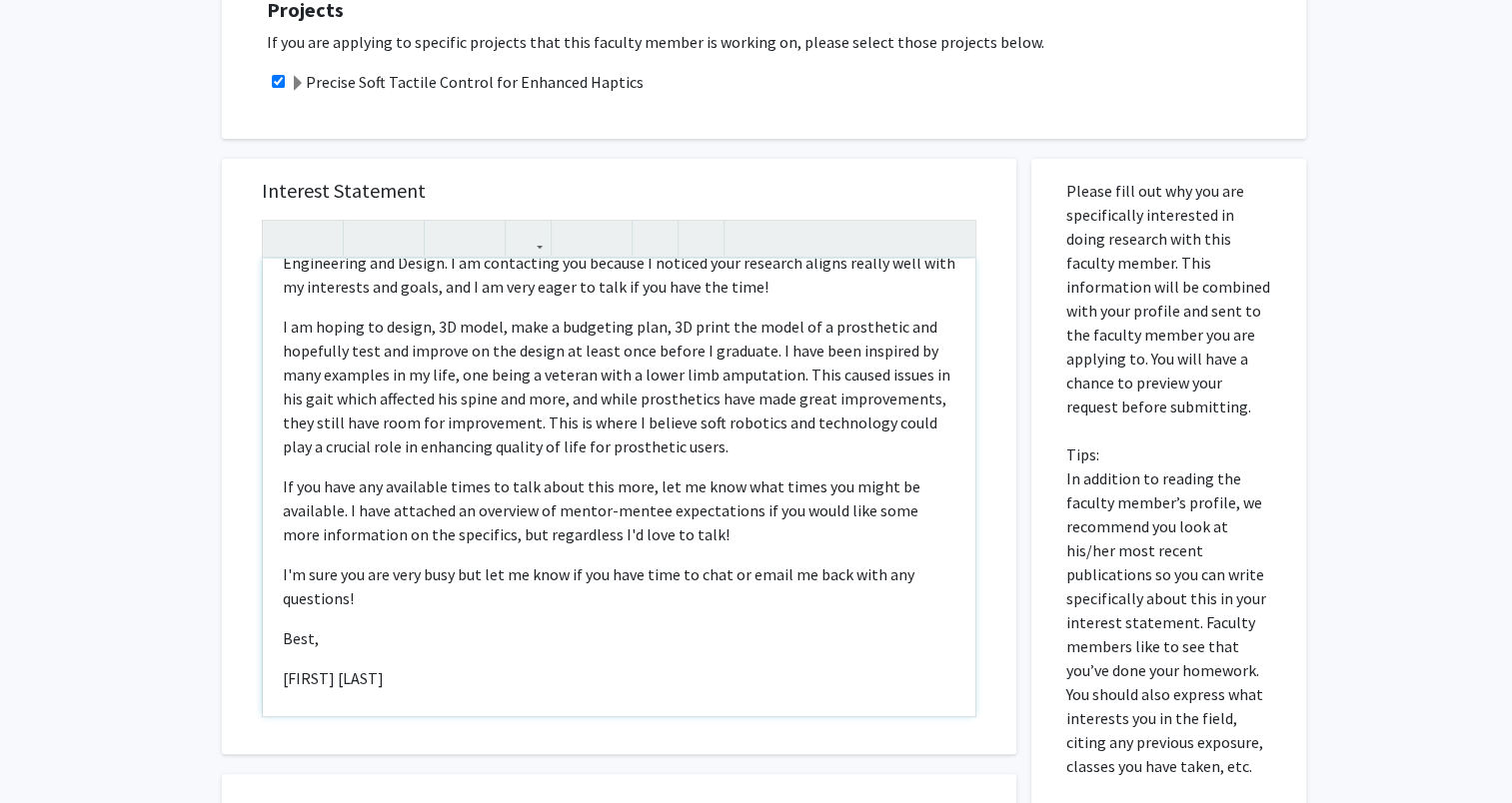 scroll, scrollTop: 61, scrollLeft: 0, axis: vertical 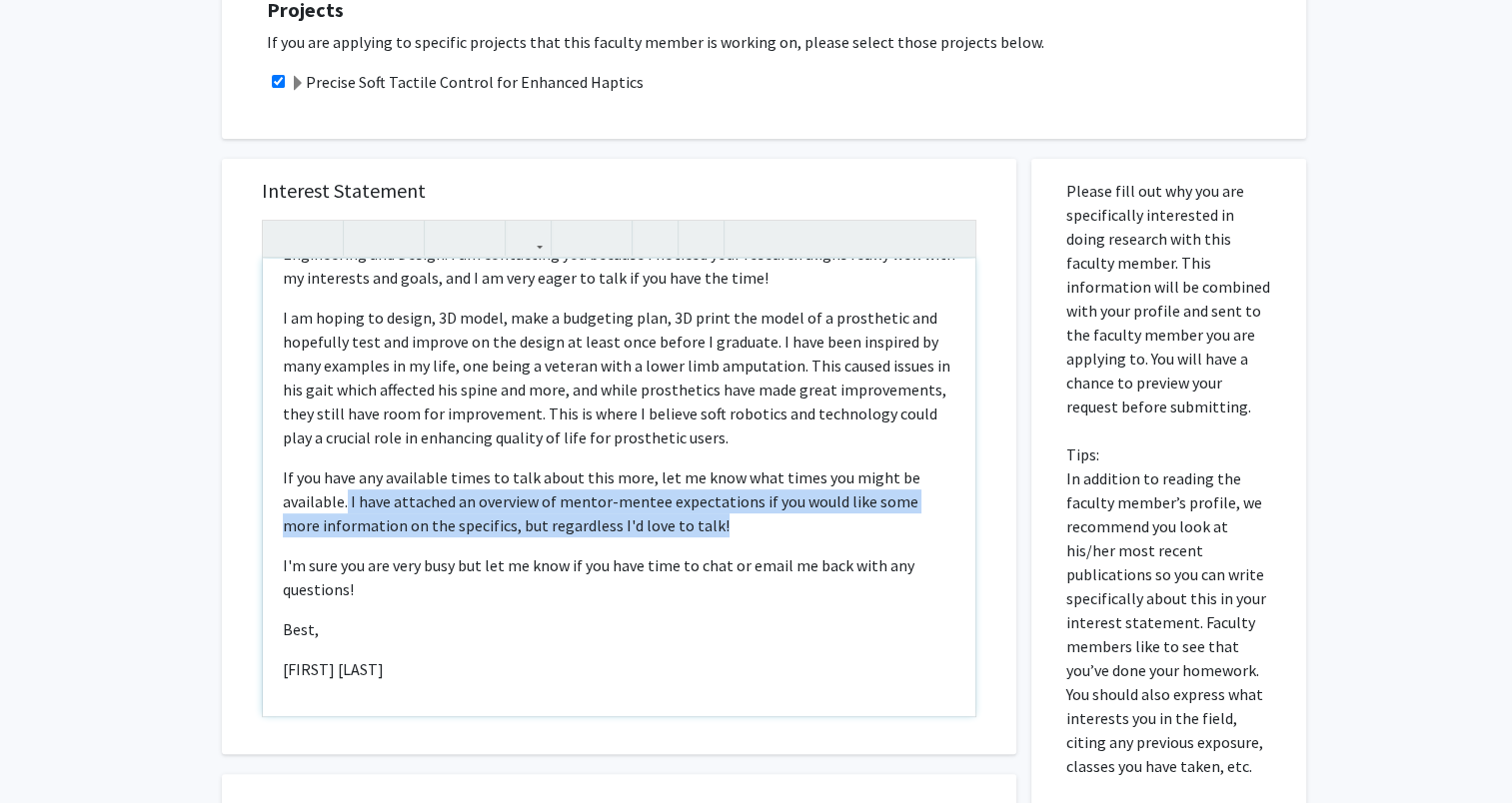 drag, startPoint x: 348, startPoint y: 500, endPoint x: 719, endPoint y: 530, distance: 372.21096 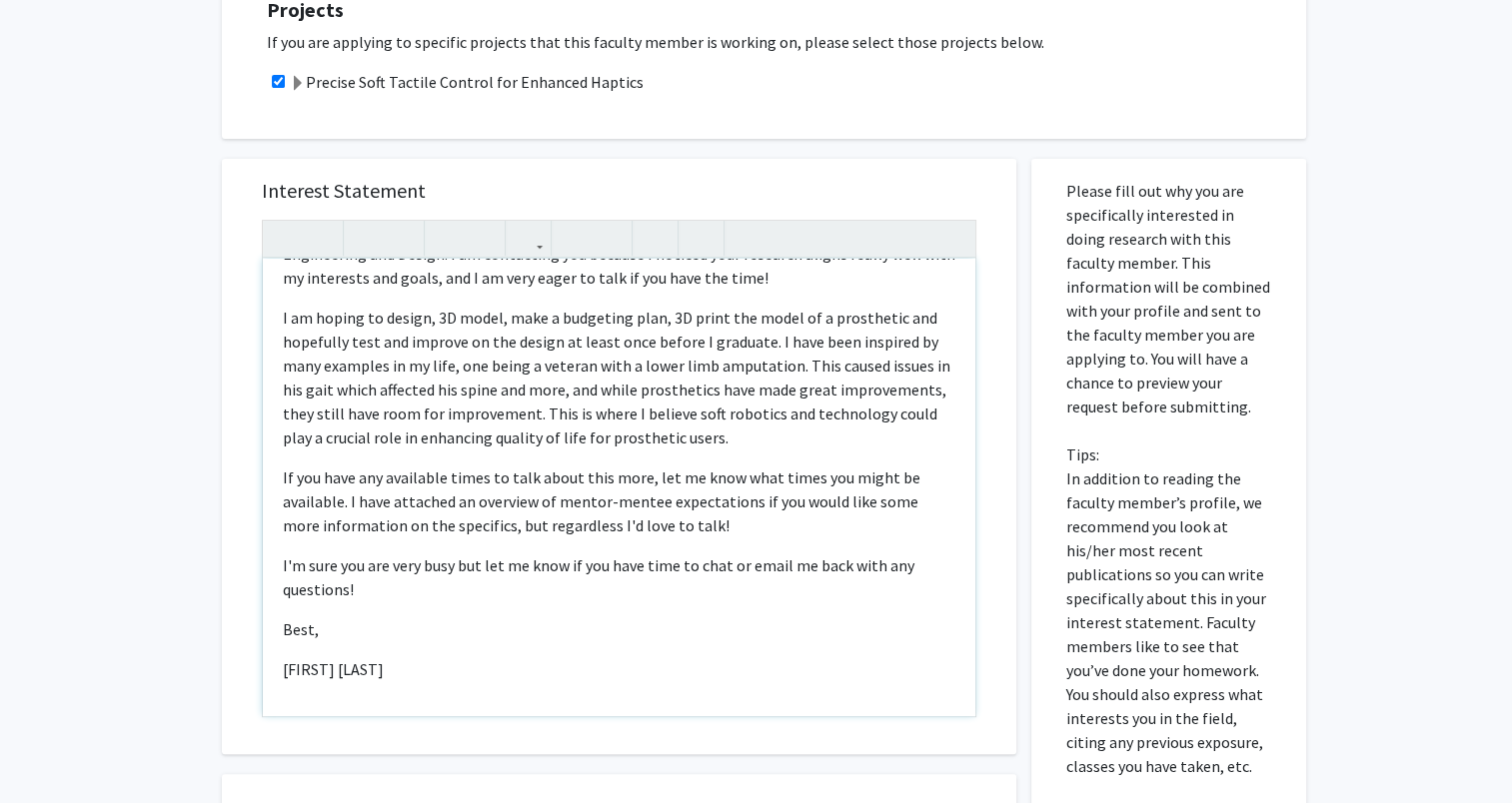 scroll, scrollTop: 37, scrollLeft: 0, axis: vertical 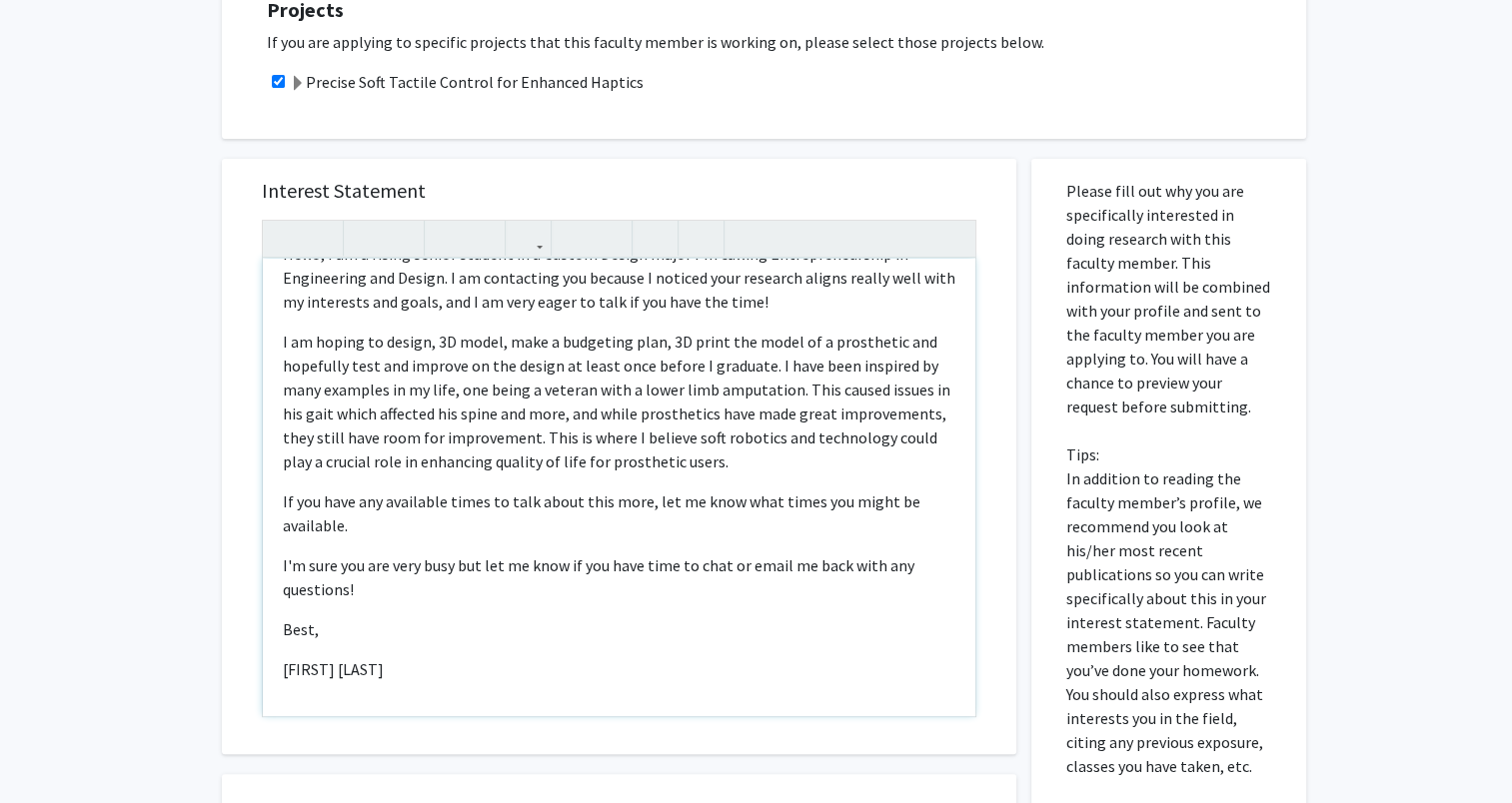 click on "I'm sure you are very busy but let me know if you have time to chat or email me back with any questions!" at bounding box center [619, 577] 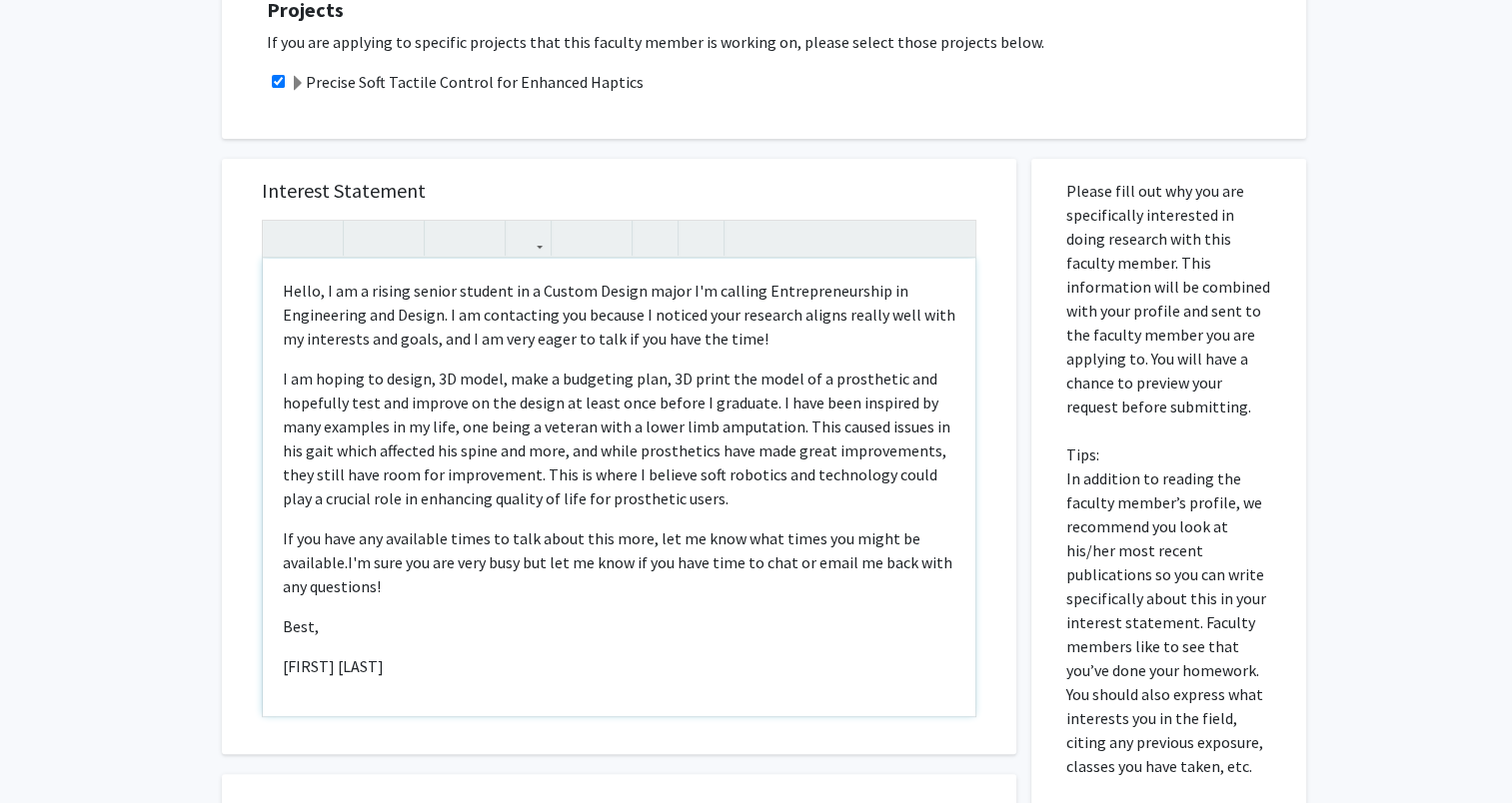 scroll, scrollTop: 0, scrollLeft: 0, axis: both 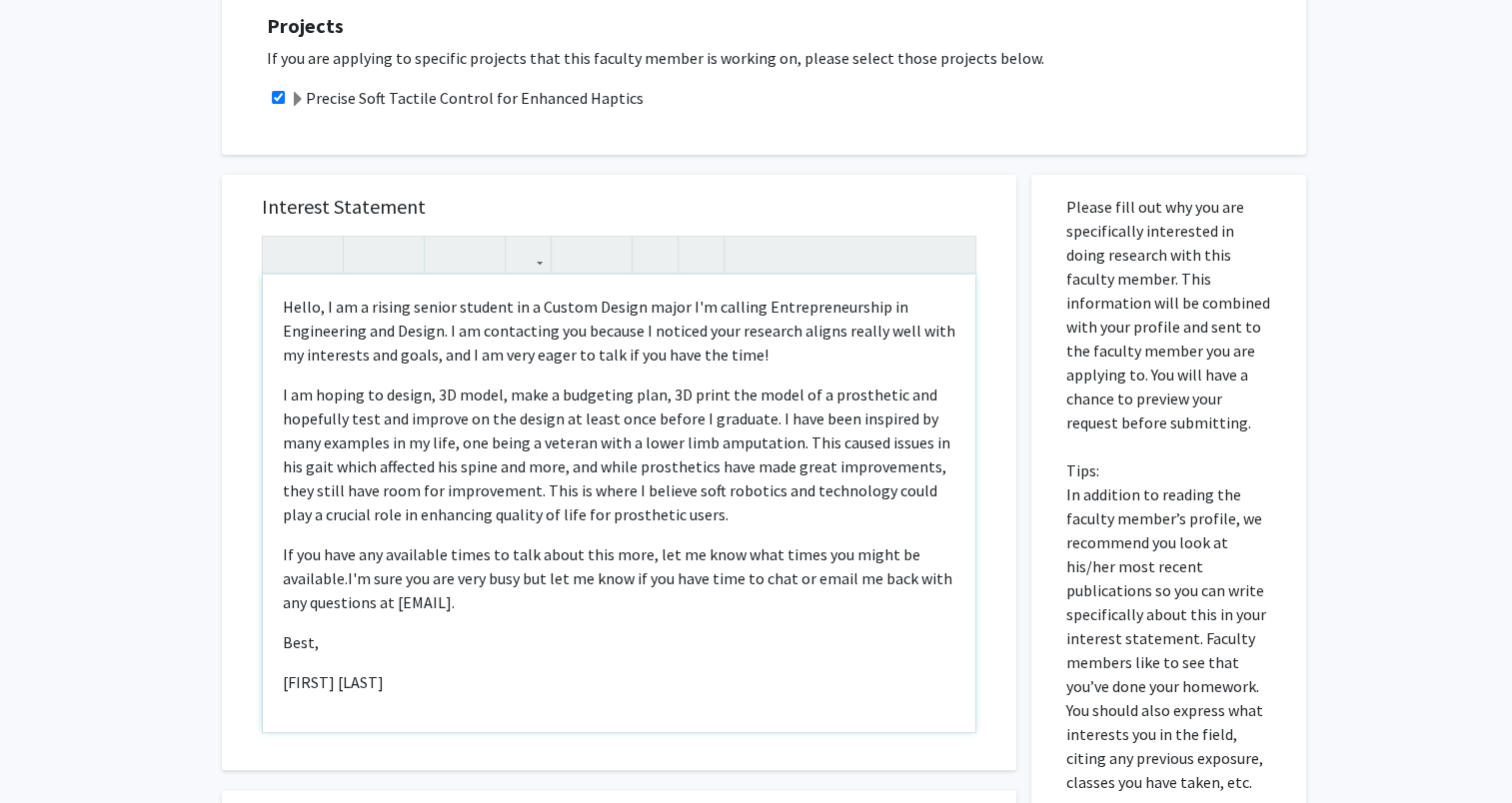 click on "I am hoping to design, 3D model, make a budgeting plan, 3D print the model of a prosthetic and hopefully test and improve on the design at least once before I graduate. I have been inspired by many examples in my life, one being a veteran with a lower limb amputation. This caused issues in his gait which affected his spine and more, and while prosthetics have made great improvements, they still have room for improvement. This is where I believe soft robotics and technology could play a crucial role in enhancing quality of life for prosthetic users." at bounding box center [619, 454] 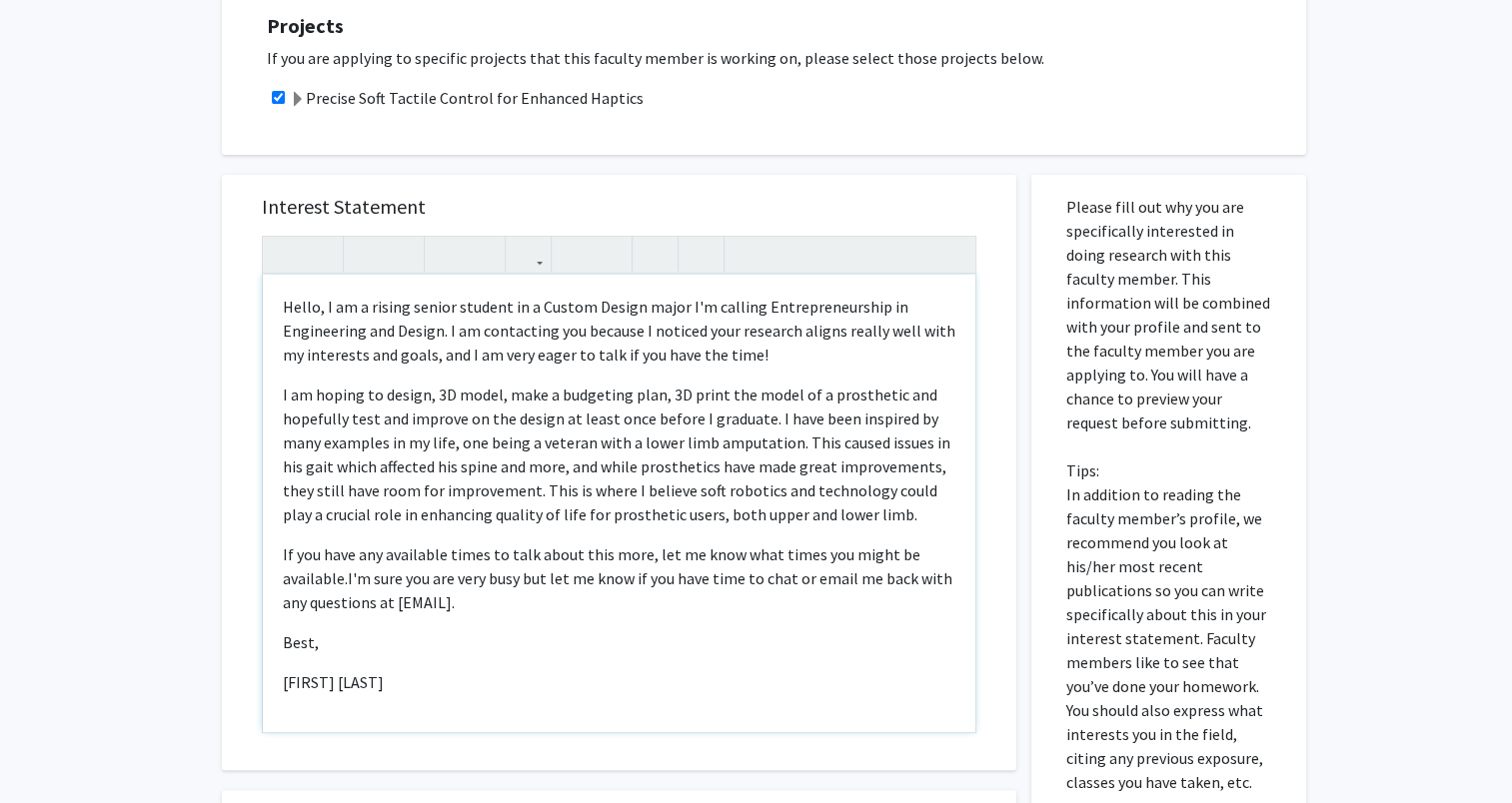 click on "Hello, I am a rising senior student in a Custom Design major I'm calling Entrepreneurship in Engineering and Design. I am contacting you because I noticed your research aligns really well with my interests and goals, and I am very eager to talk if you have the time!      I am hoping to design, 3D model, make a budgeting plan, 3D print the model of a prosthetic and hopefully test and improve on the design at least once before I graduate. I have been inspired by many examples in my life, one being a veteran with a lower limb amputation. This caused issues in his gait which affected his spine and more, and while prosthetics have made great improvements, they still have room for improvement. This is where I believe soft robotics and technology could play a crucial role in enhancing quality of life for prosthetic users, both upper and lower limb. If you have any available times to talk about this more, let me know what times you might be available.  Best,  [FIRST] [LAST]" at bounding box center (619, 503) 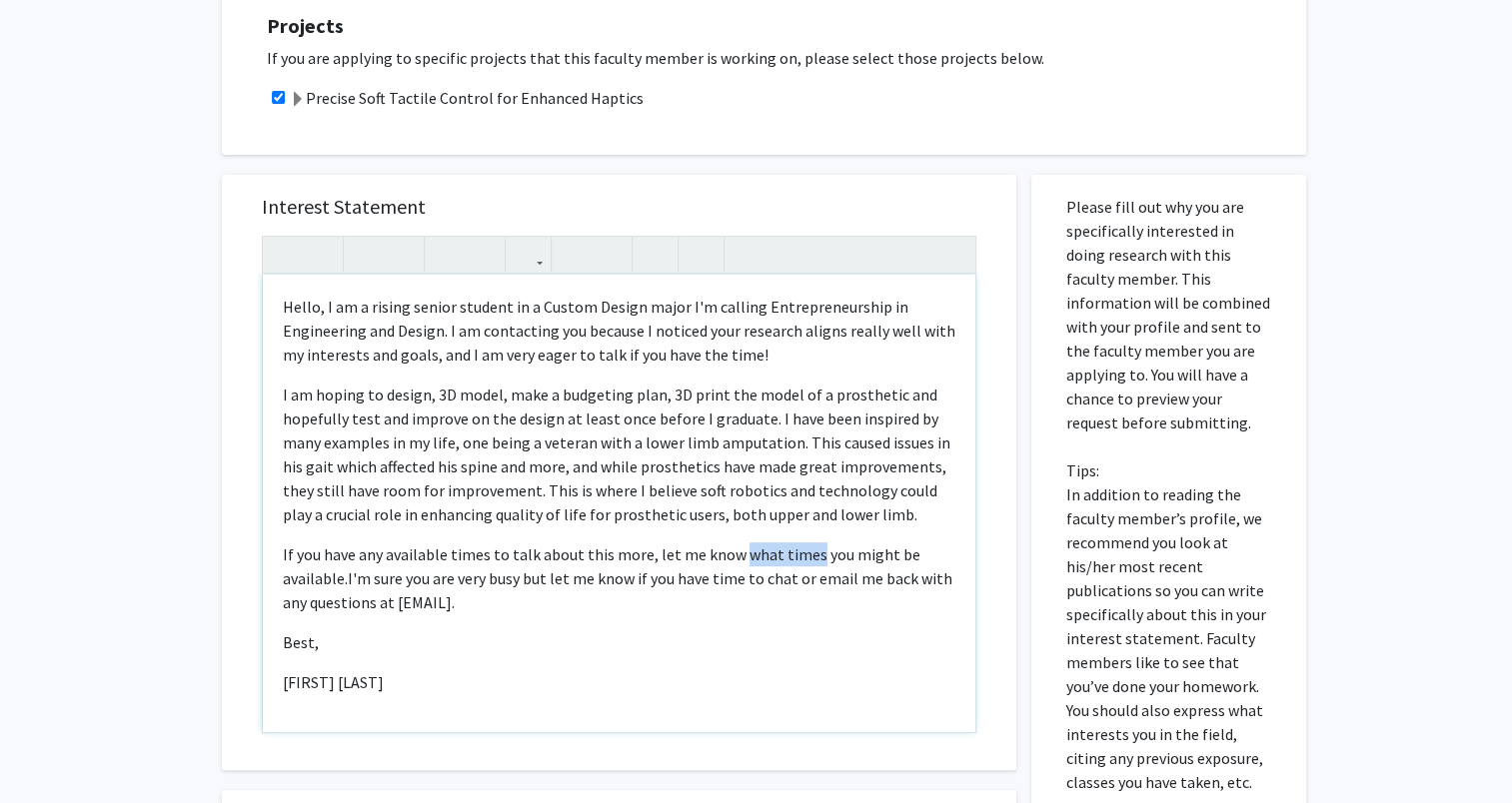 drag, startPoint x: 779, startPoint y: 562, endPoint x: 754, endPoint y: 558, distance: 25.317978 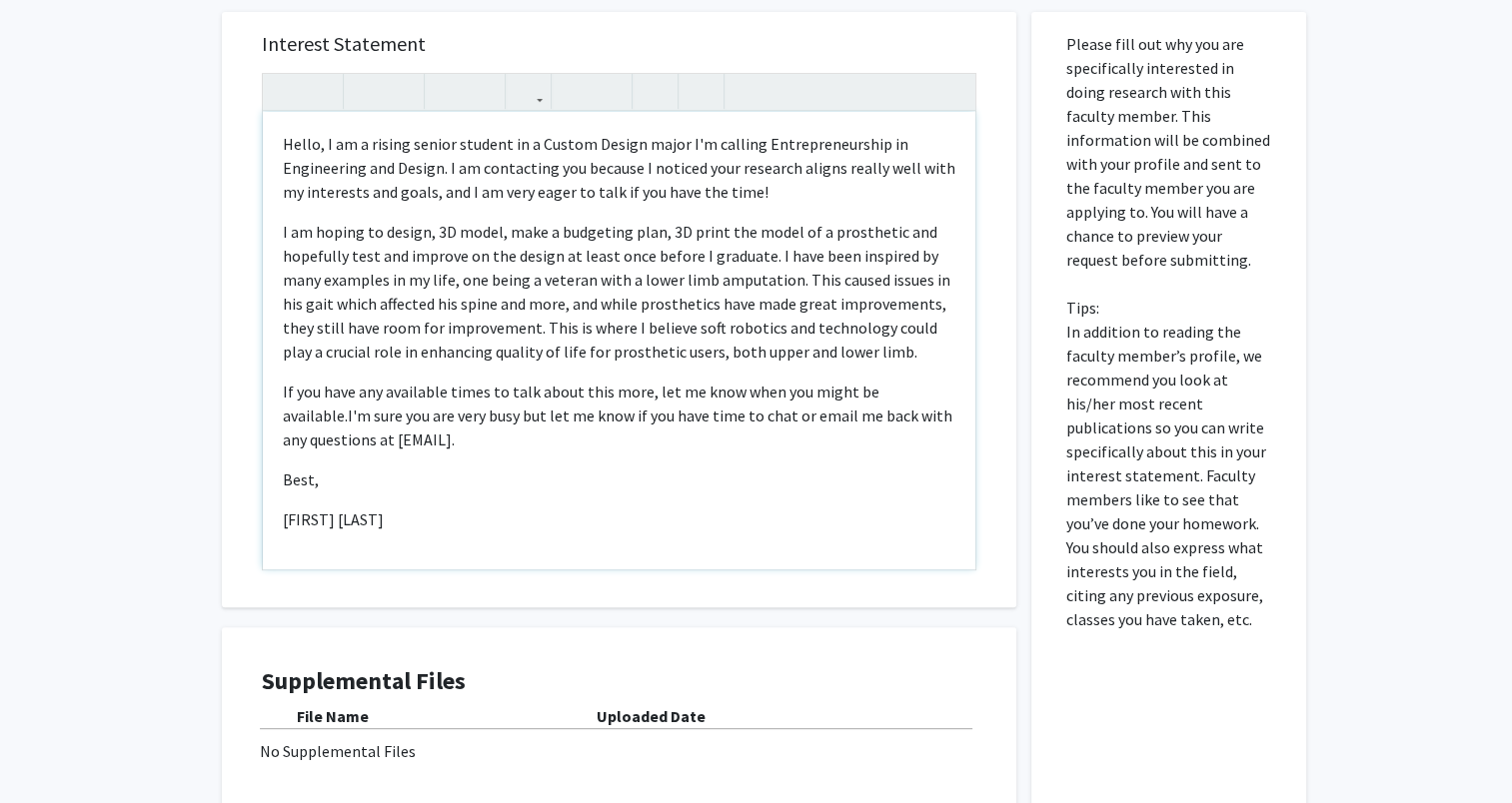 scroll, scrollTop: 654, scrollLeft: 0, axis: vertical 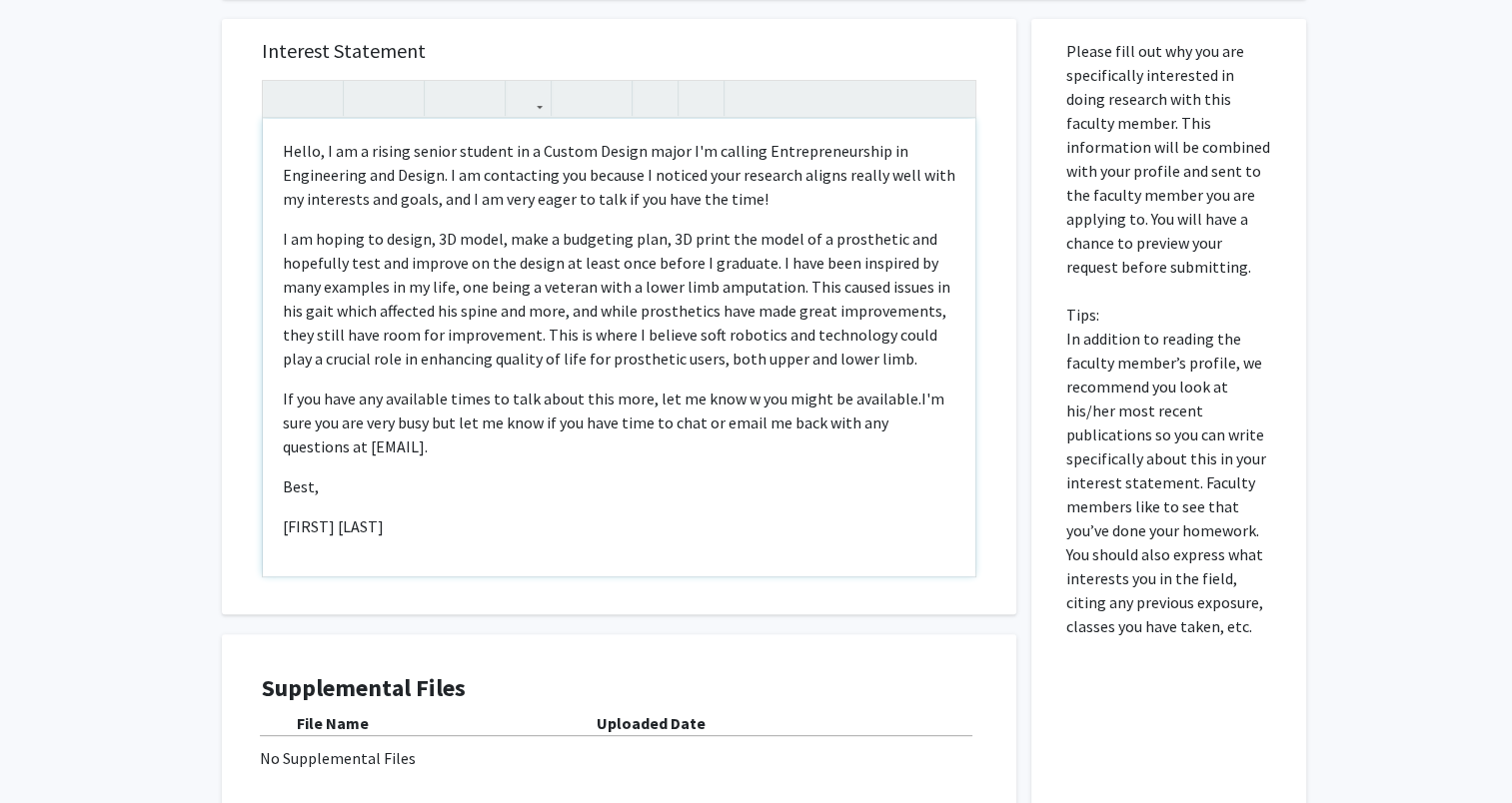 type on "<p>Hello, I am a rising senior student in a Custom Design major I'm calling Entrepreneurship in Engineering and Design. I am contacting you because I noticed your research aligns really well with my interests and goals, and I am very eager to talk if you have the time!
</p>
<p>I am hoping to design, 3D model, make a budgeting plan, 3D print the model of a prosthetic and hopefully test and improve on the design at least once before I graduate. I have been inspired by many examples in my life, one being a veteran with a lower limb amputation. This caused issues in his gait which affected his spine and more, and while prosthetics have made great improvements, they still have room for improvement. This is where I believe soft robotics and technology could play a crucial role in enhancing quality of life for prosthetic users, both upper and lower limb.</p><p>If you have any available times to talk about this more, let me know w you might be available.&nbsp;</p>" 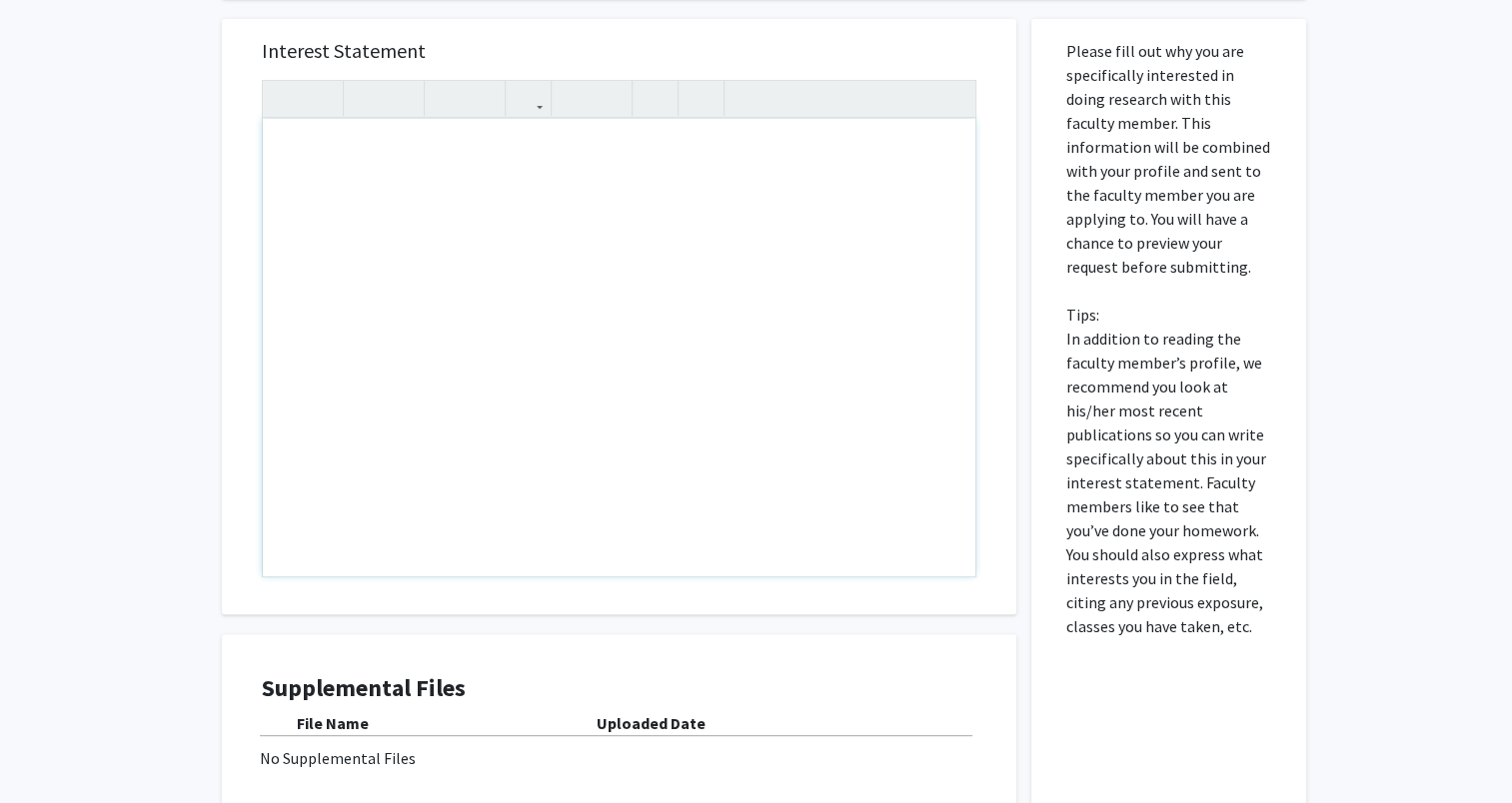 click on "Interest Statement        Insert link Remove link Supplemental Files File Name Uploaded Date No Supplemental Files  Cancel   Save   Preview & Submit" at bounding box center (619, 450) 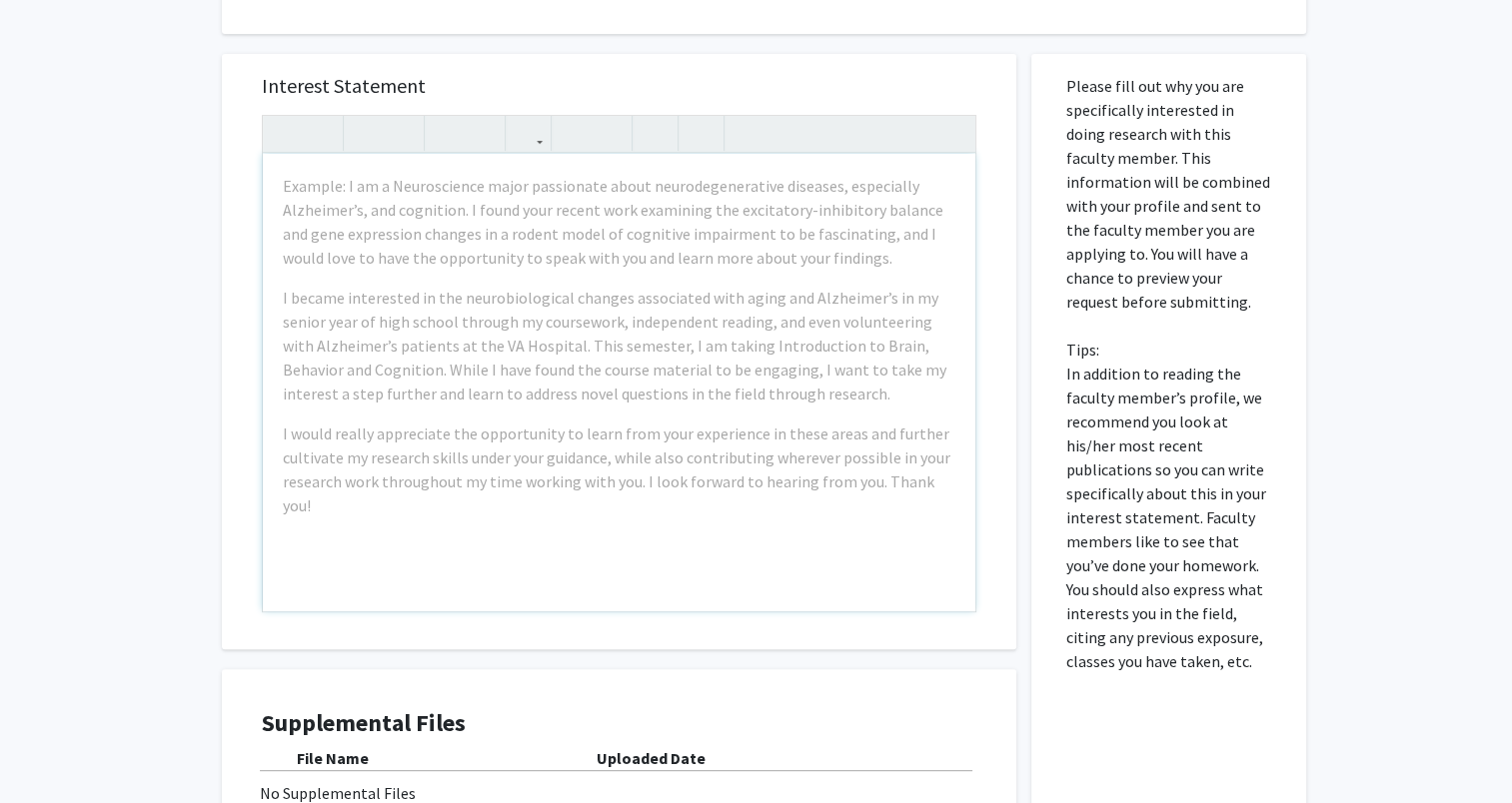 scroll, scrollTop: 618, scrollLeft: 0, axis: vertical 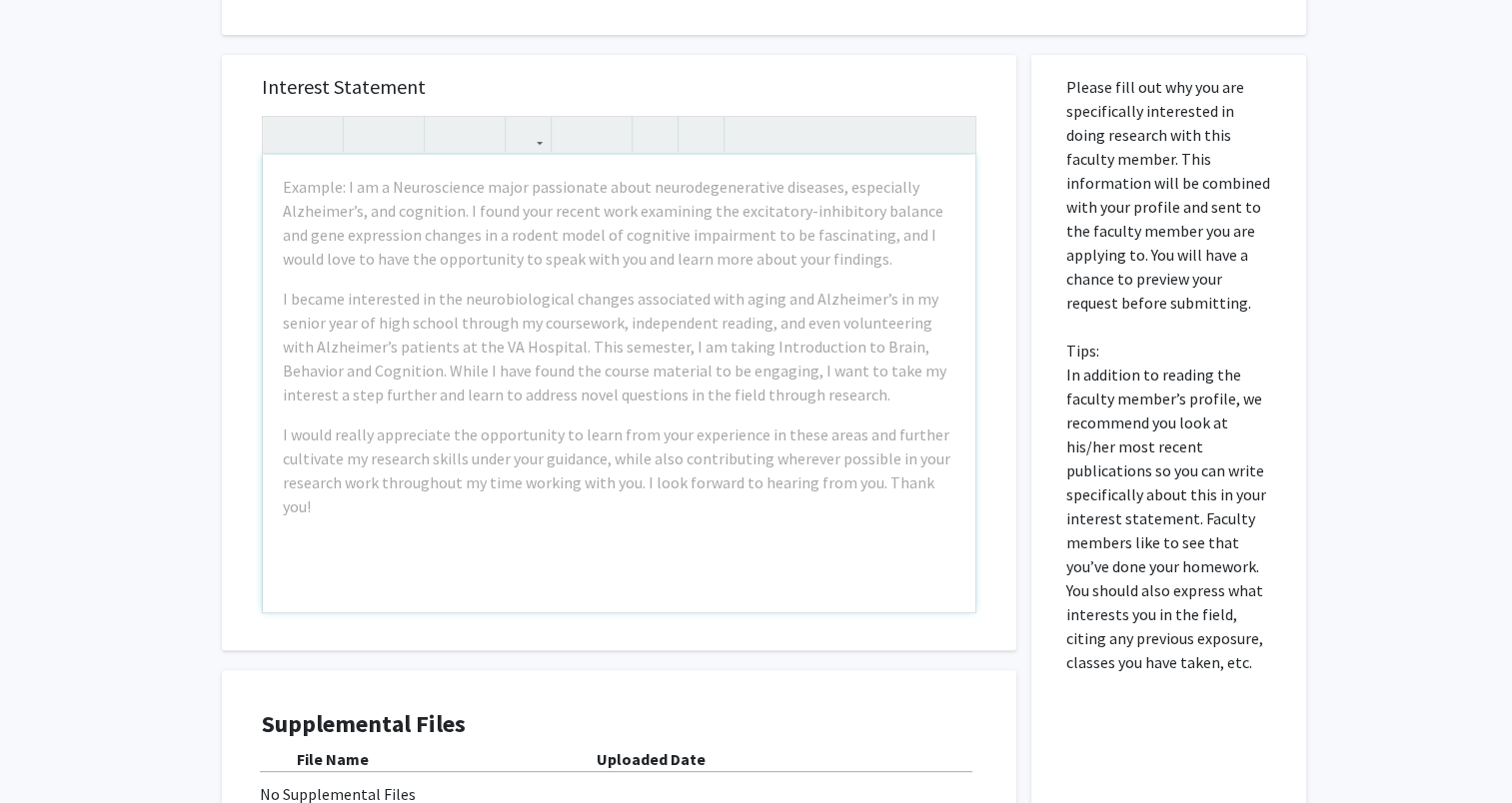 click on "Interest Statement
Example: I am a Neuroscience major passionate about neurodegenerative diseases, especially Alzheimer’s, and cognition. I found your recent work examining the excitatory-inhibitory balance and gene expression changes in a rodent model of cognitive impairment to be fascinating, and I would love to have the opportunity to speak with you and learn more about your findings.
I became interested in the neurobiological changes associated with aging and Alzheimer’s in my senior year of high school through my coursework, independent reading, and even volunteering with Alzheimer’s patients at the VA Hospital. This semester, I am taking Introduction to Brain, Behavior and Cognition. While I have found the course material to be engaging, I want to take my interest a step further and learn to address novel questions in the field through research.
Insert link Remove link" at bounding box center (619, 353) 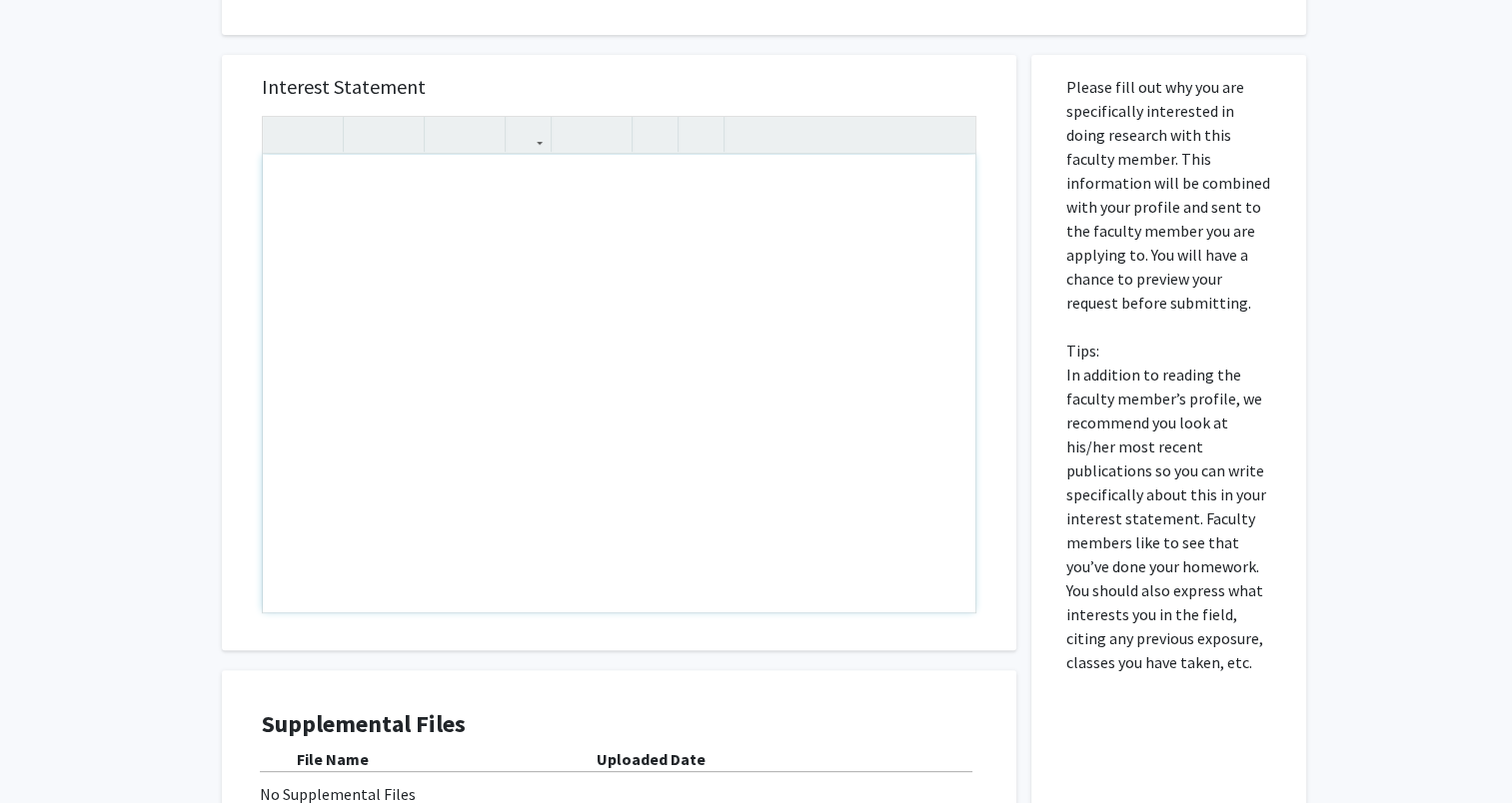 click at bounding box center (619, 384) 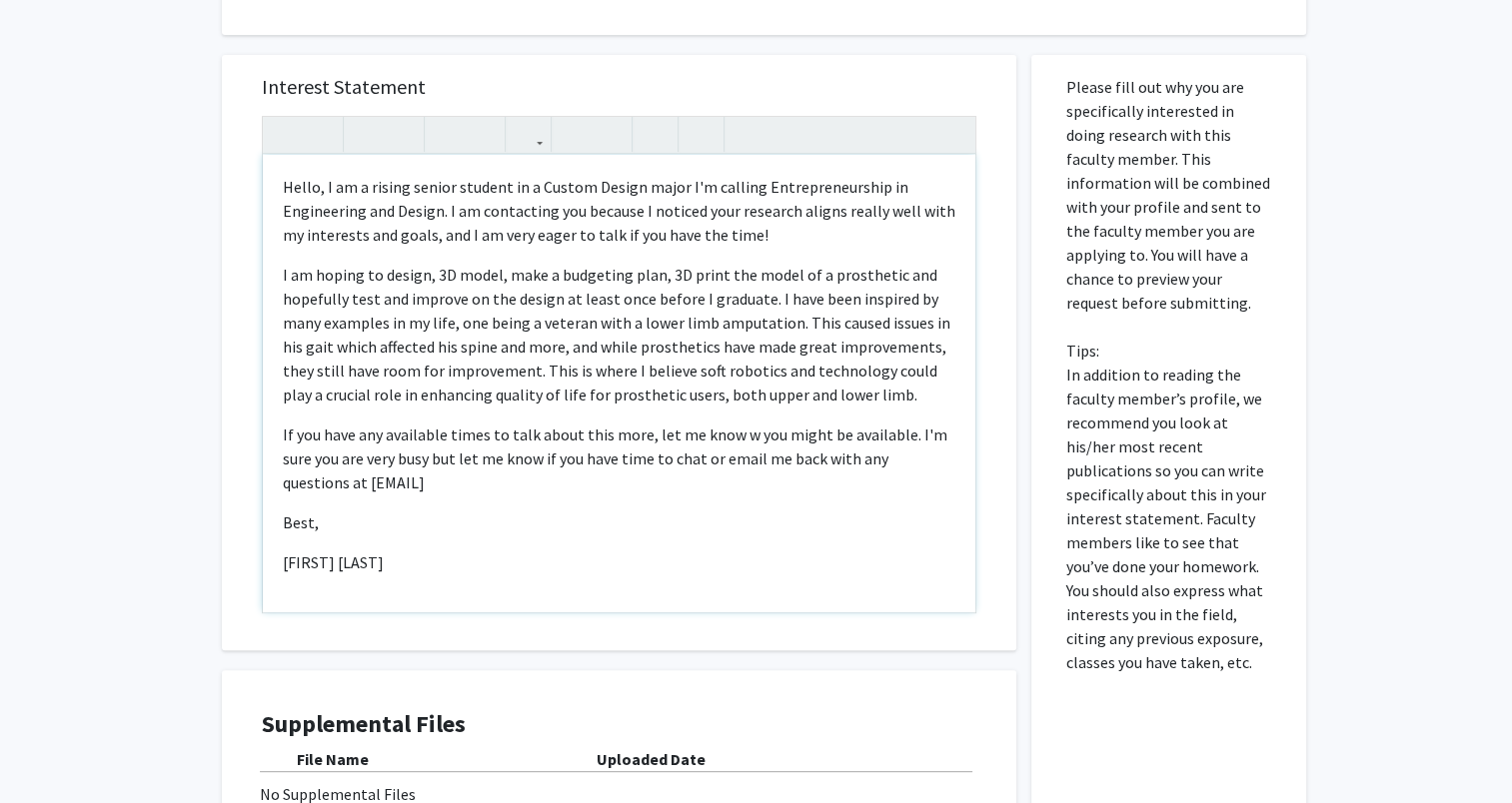 click on "If you have any available times to talk about this more, let me know w you might be available. I'm sure you are very busy but let me know if you have time to chat or email me back with any questions at [EMAIL]" at bounding box center (619, 458) 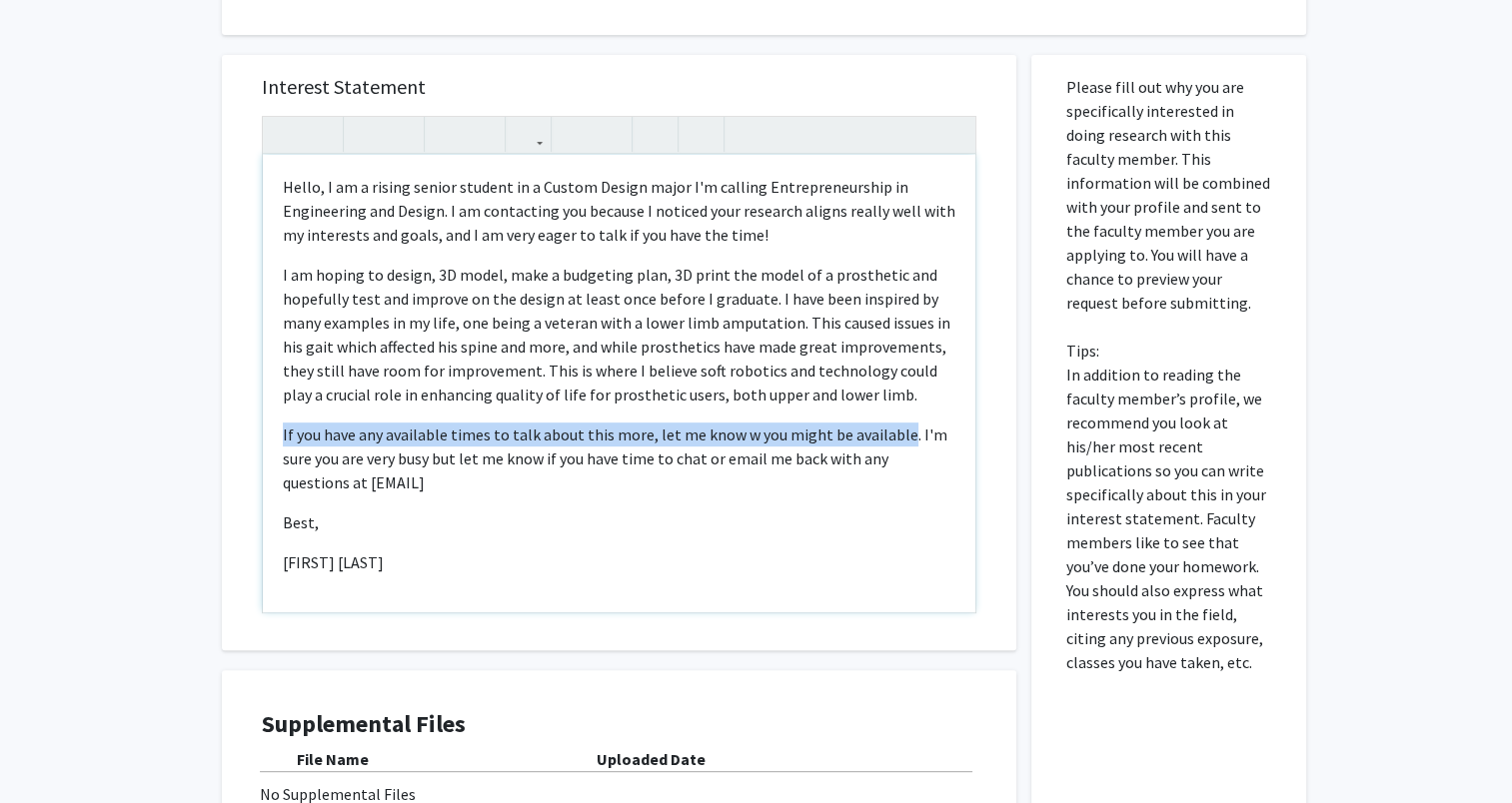 drag, startPoint x: 284, startPoint y: 434, endPoint x: 863, endPoint y: 437, distance: 579.00777 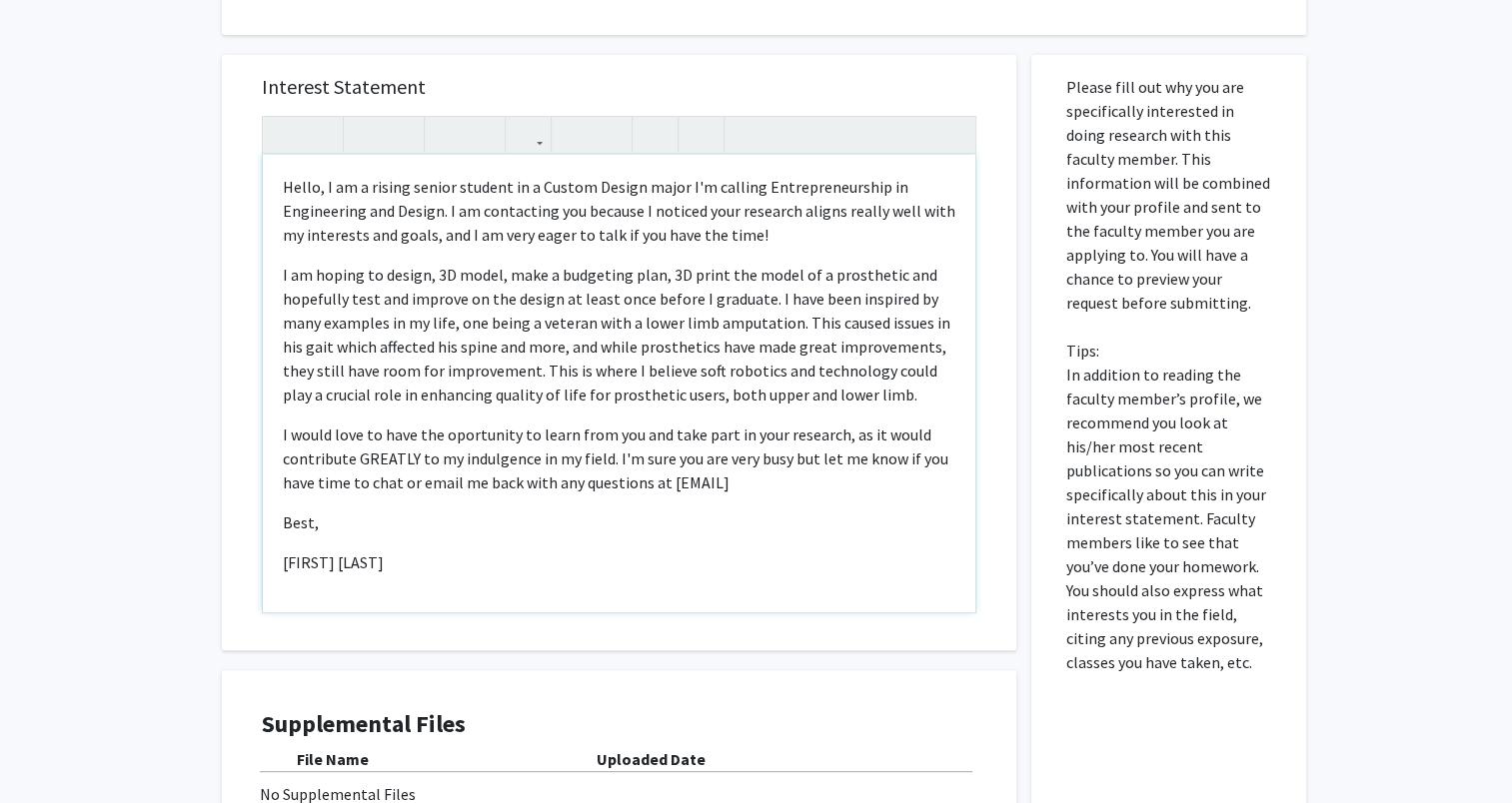 type on "<p>Hello, I am a rising senior student in a Custom Design major I'm calling Entrepreneurship in Engineering and Design. I am contacting you because I noticed your research aligns really well with my interests and goals, and I am very eager to talk if you have the time!
</p>
<p>I am hoping to design, 3D model, make a budgeting plan, 3D print the model of a prosthetic and hopefully test and improve on the design at least once before I graduate. I have been inspired by many examples in my life, one being a veteran with a lower limb amputation. This caused issues in his gait which affected his spine and more, and while prosthetics have made great improvements, they still have room for improvement. This is where I believe soft robotics and technology could play a crucial role in enhancing quality of life for prosthetic users, both upper and lower limb.
</p><p>I would love to have the oportunity to learn from you and take part in your research, as it would contribute GREATLY to my indulgence in my field. I'm sur..." 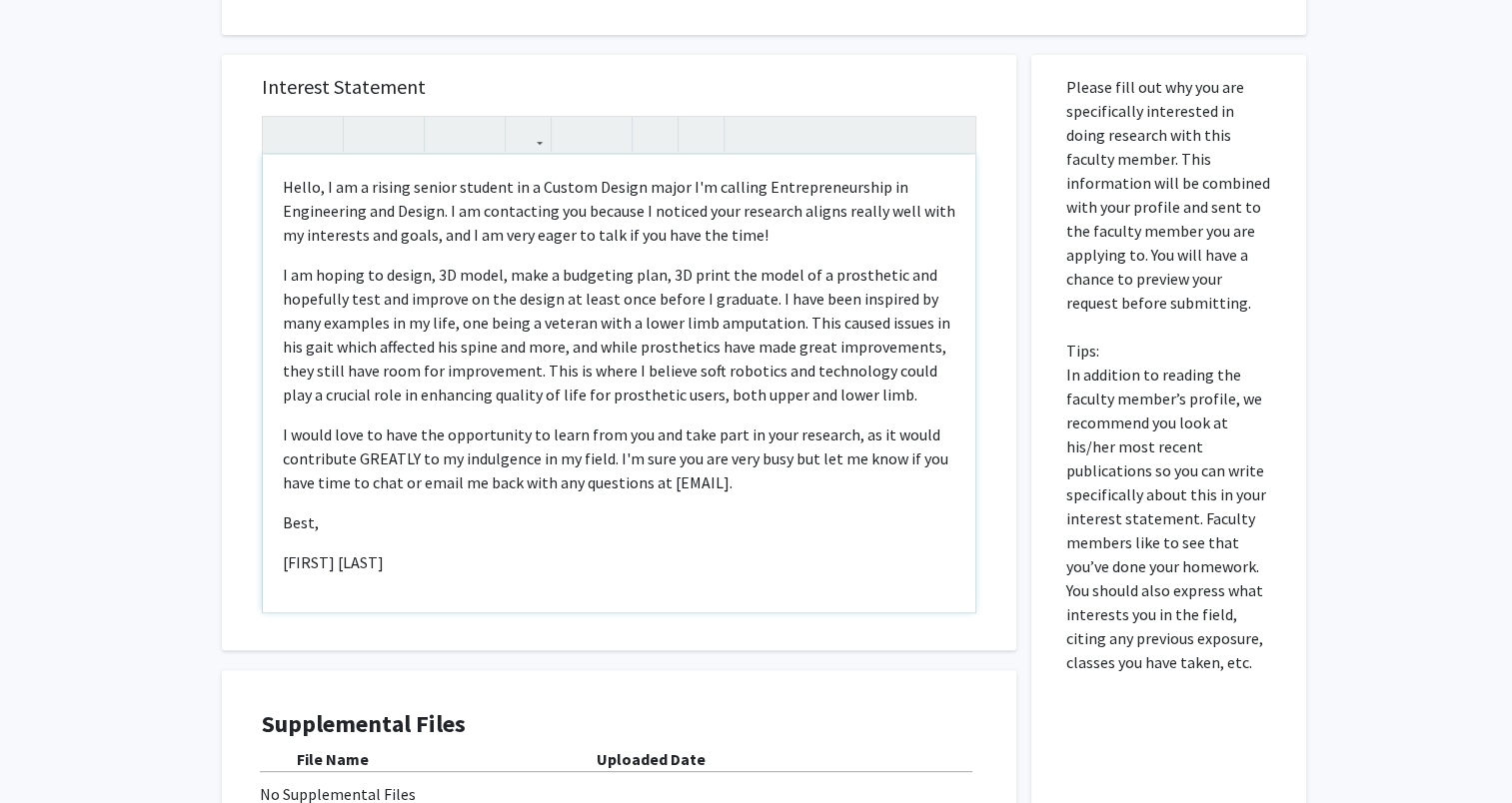 click on "Hello, I am a rising senior student in a Custom Design major I'm calling Entrepreneurship in Engineering and Design. I am contacting you because I noticed your research aligns really well with my interests and goals, and I am very eager to talk if you have the time!  I am hoping to design, 3D model, make a budgeting plan, 3D print the model of a prosthetic and hopefully test and improve on the design at least once before I graduate. I have been inspired by many examples in my life, one being a veteran with a lower limb amputation. This caused issues in his gait which affected his spine and more, and while prosthetics have made great improvements, they still have room for improvement. This is where I believe soft robotics and technology could play a crucial role in enhancing quality of life for prosthetic users, both upper and lower limb. Best, [FIRST] [LAST]" at bounding box center [619, 384] 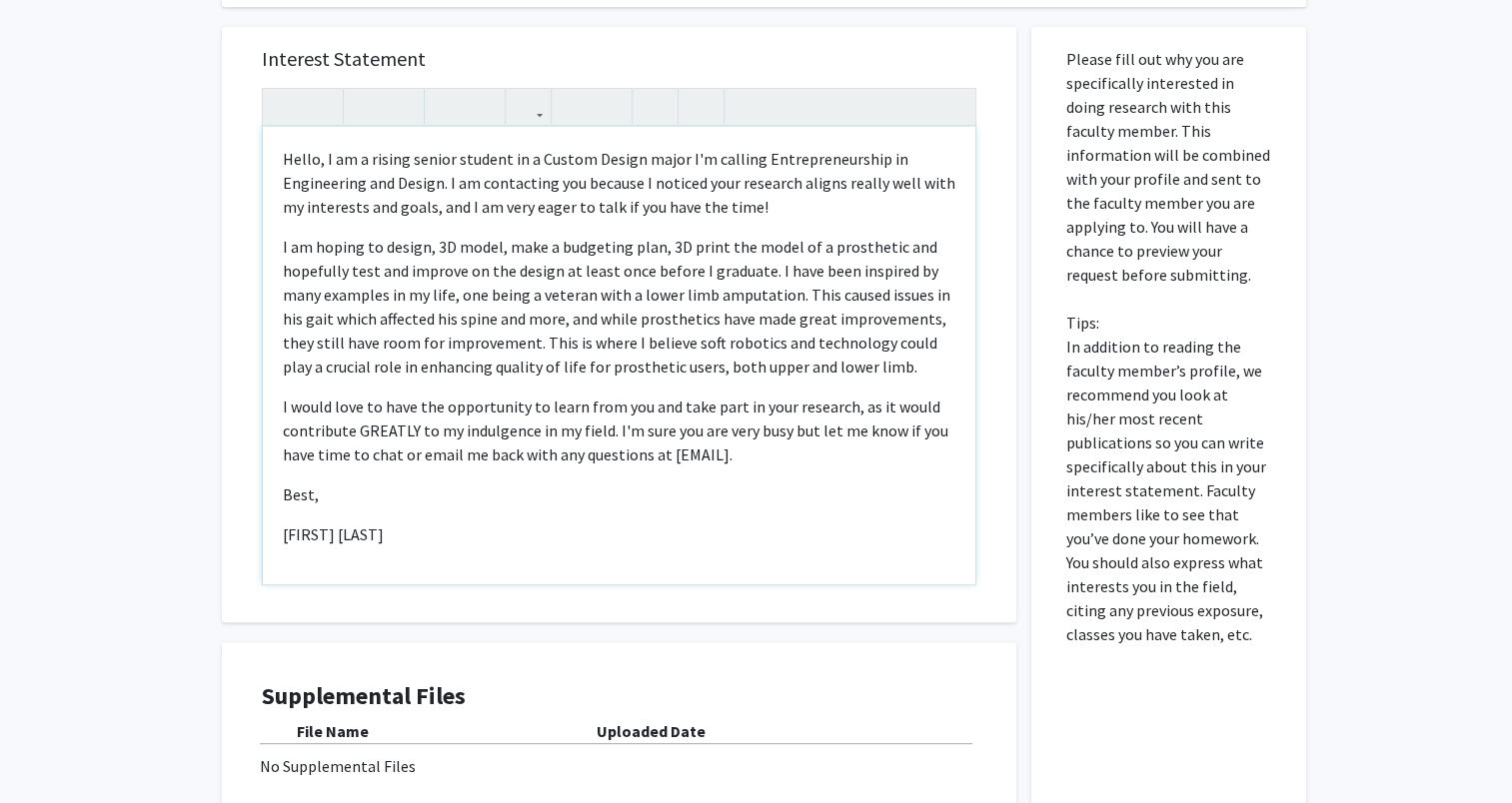 scroll, scrollTop: 637, scrollLeft: 0, axis: vertical 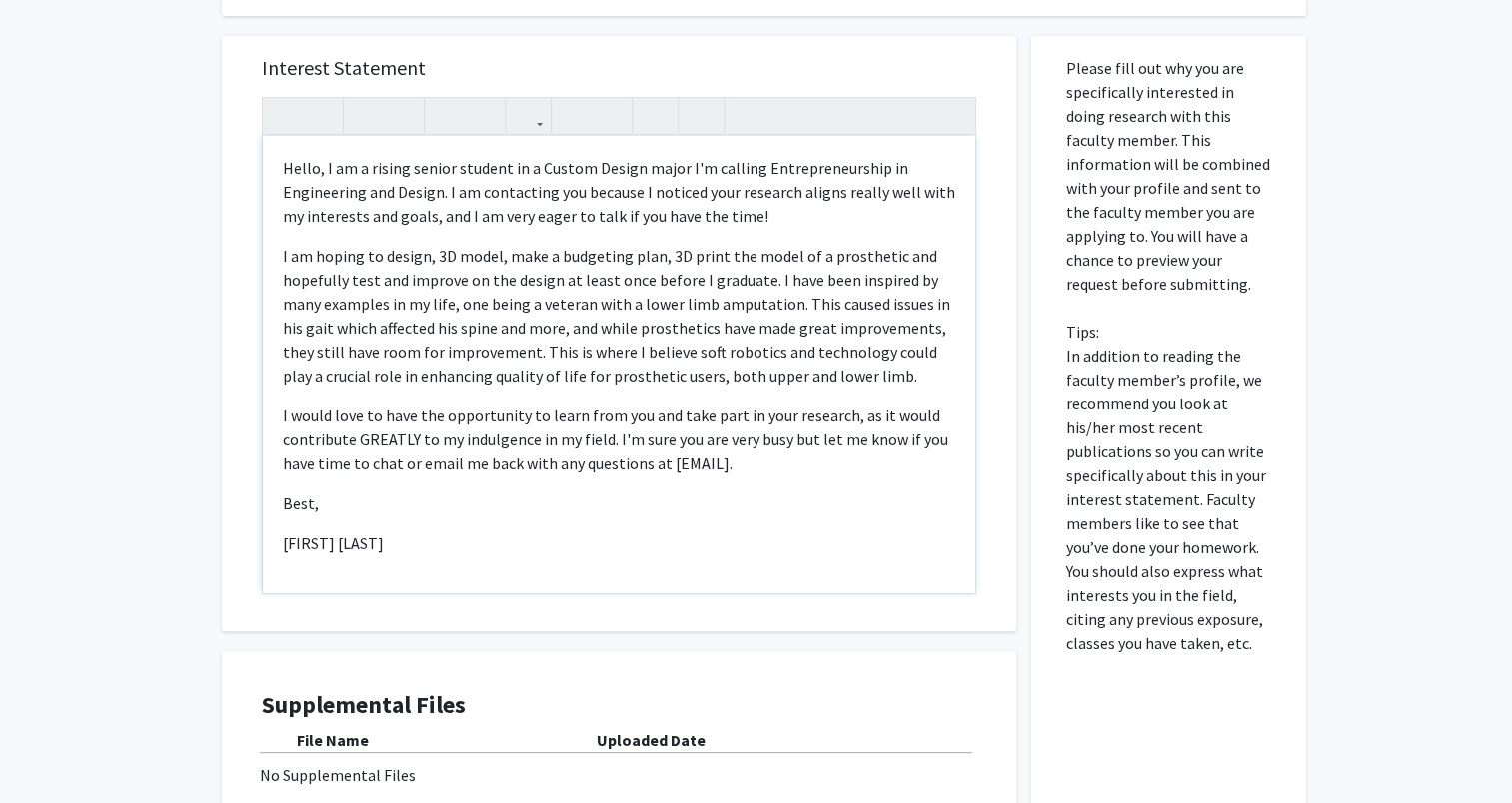click on "I am hoping to design, 3D model, make a budgeting plan, 3D print the model of a prosthetic and hopefully test and improve on the design at least once before I graduate. I have been inspired by many examples in my life, one being a veteran with a lower limb amputation. This caused issues in his gait which affected his spine and more, and while prosthetics have made great improvements, they still have room for improvement. This is where I believe soft robotics and technology could play a crucial role in enhancing quality of life for prosthetic users, both upper and lower limb." at bounding box center (619, 316) 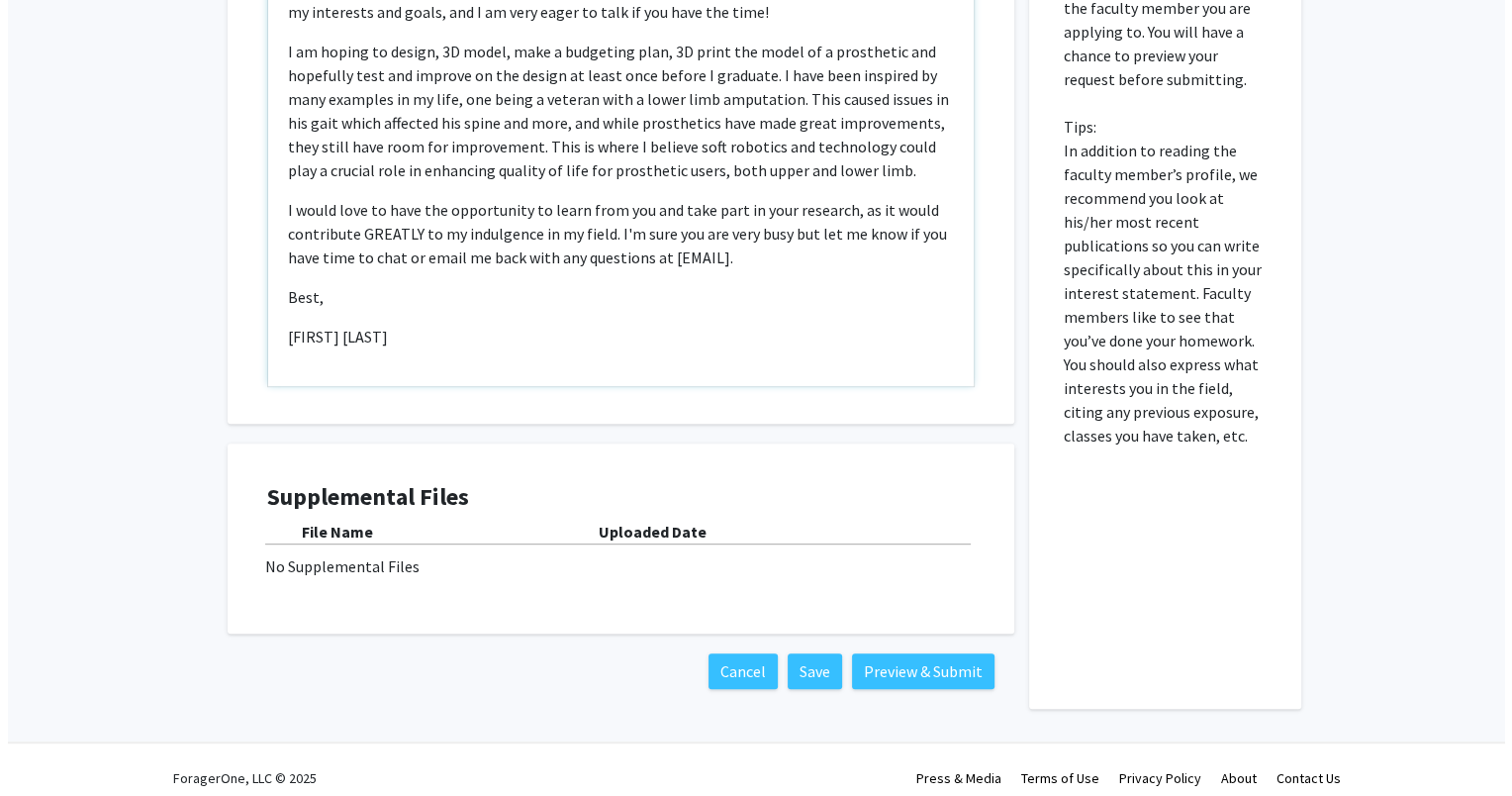 scroll, scrollTop: 849, scrollLeft: 0, axis: vertical 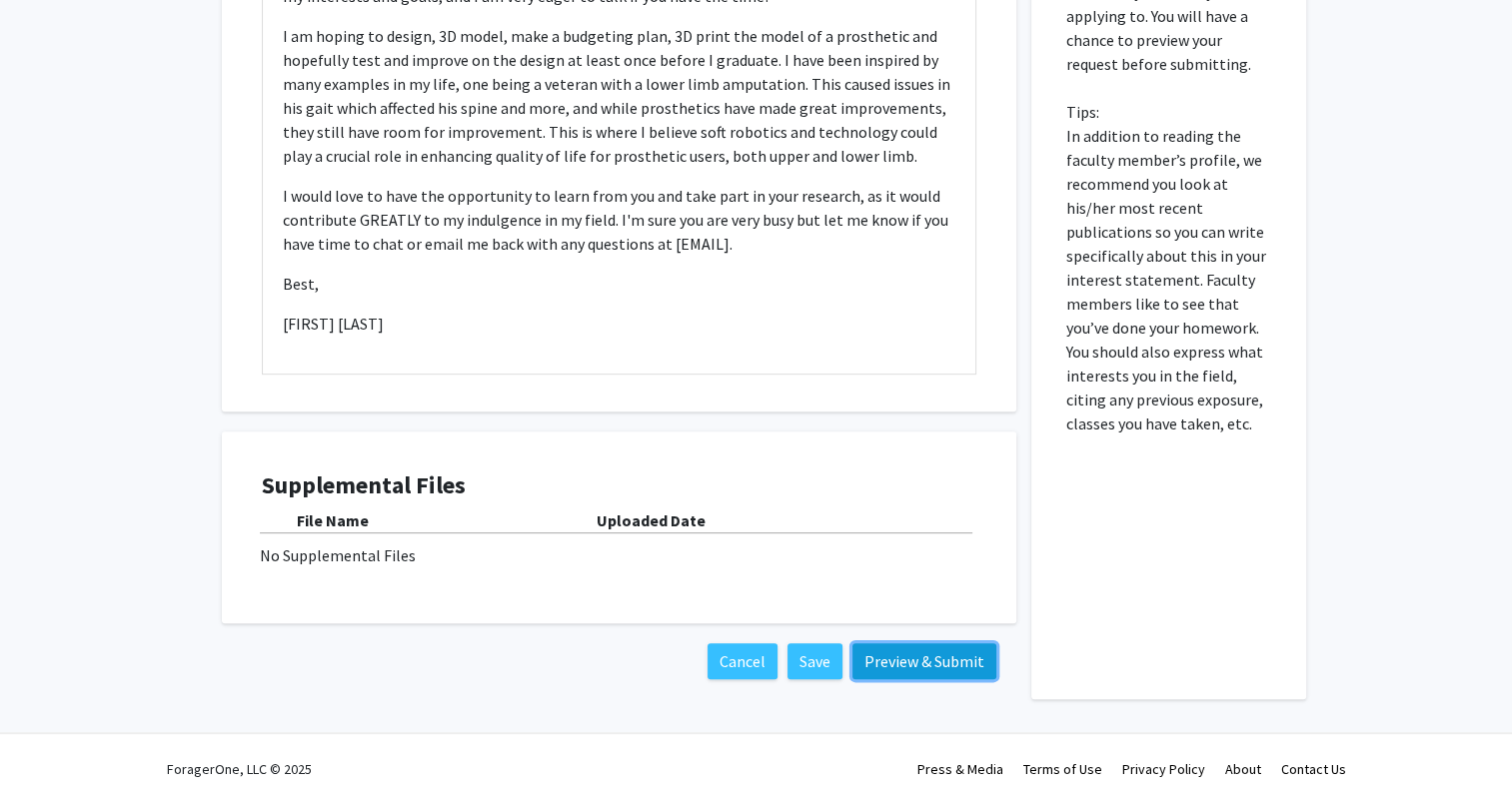 click on "Preview & Submit" at bounding box center [924, 661] 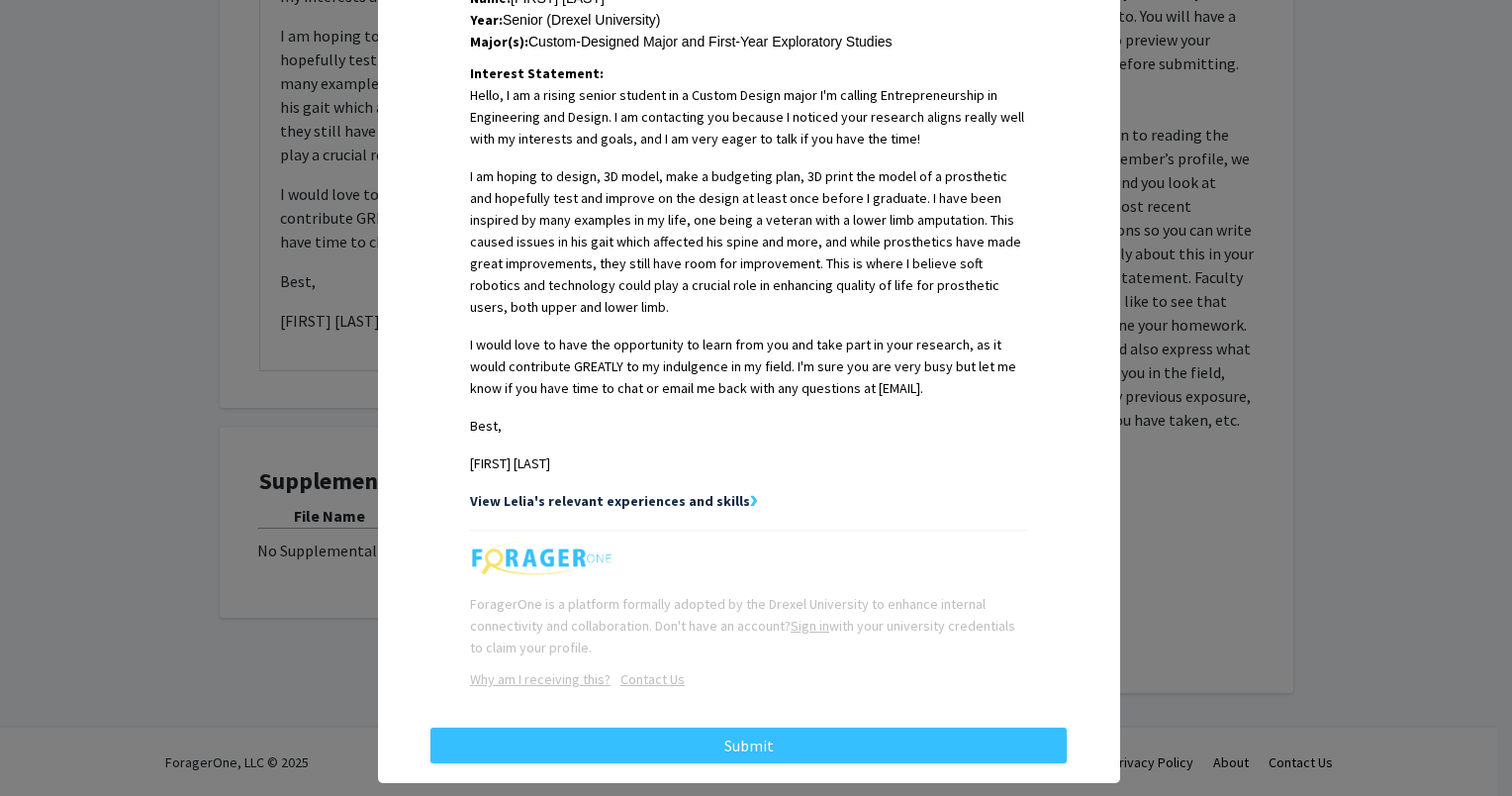 scroll, scrollTop: 491, scrollLeft: 0, axis: vertical 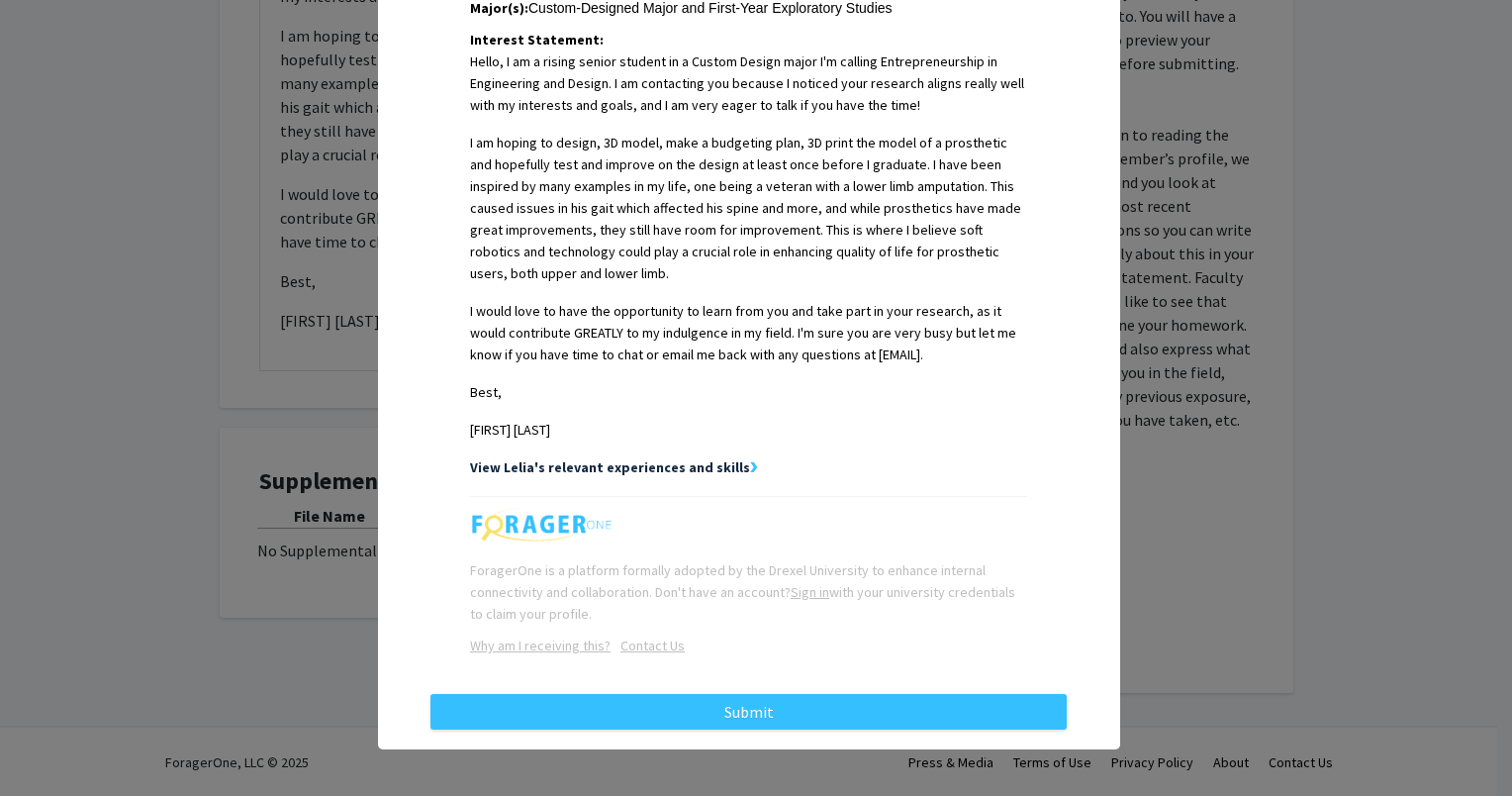 click on "View Lelia's relevant experiences and skills" at bounding box center (610, 467) 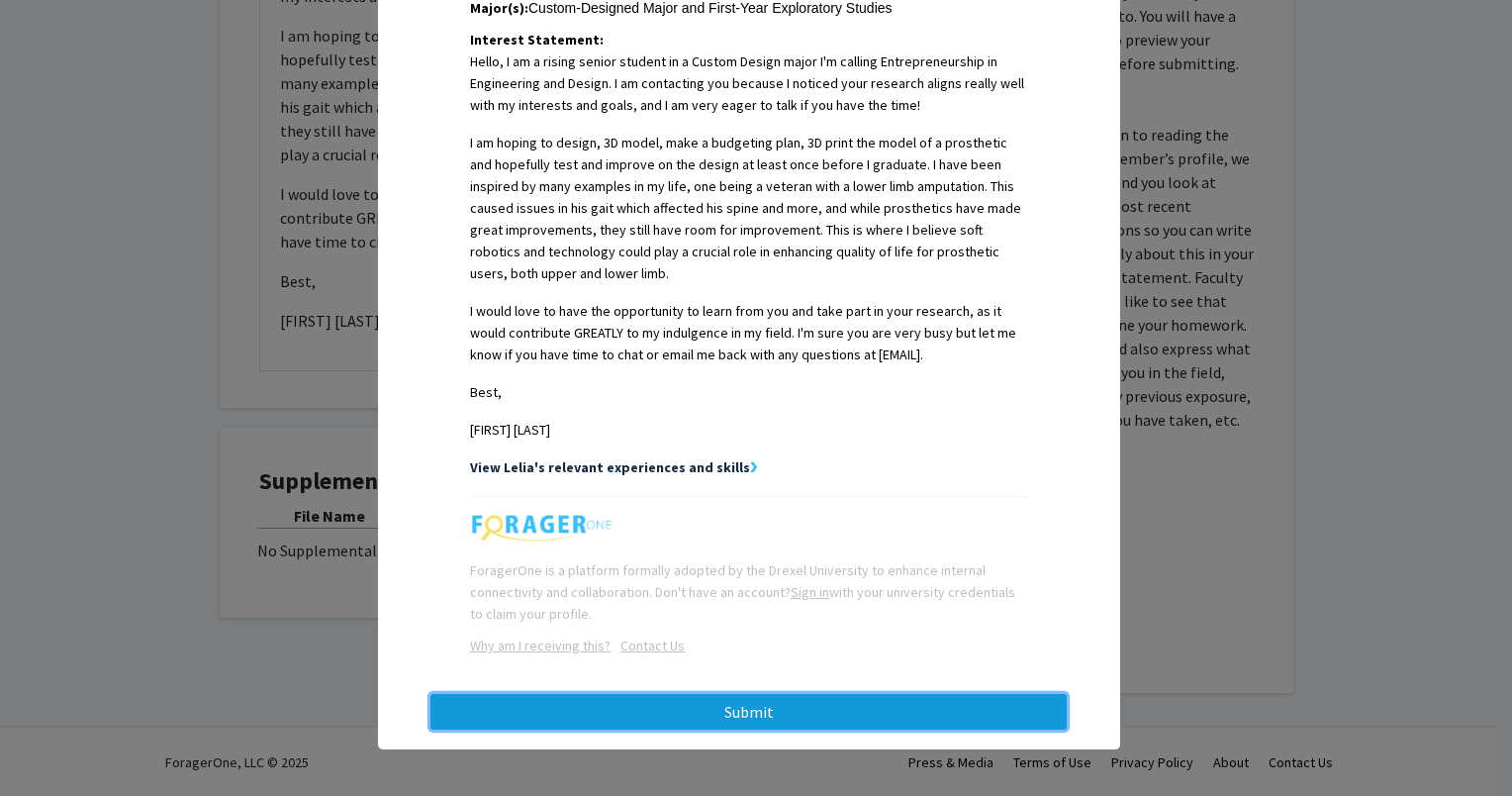 click on "Submit" at bounding box center (748, 712) 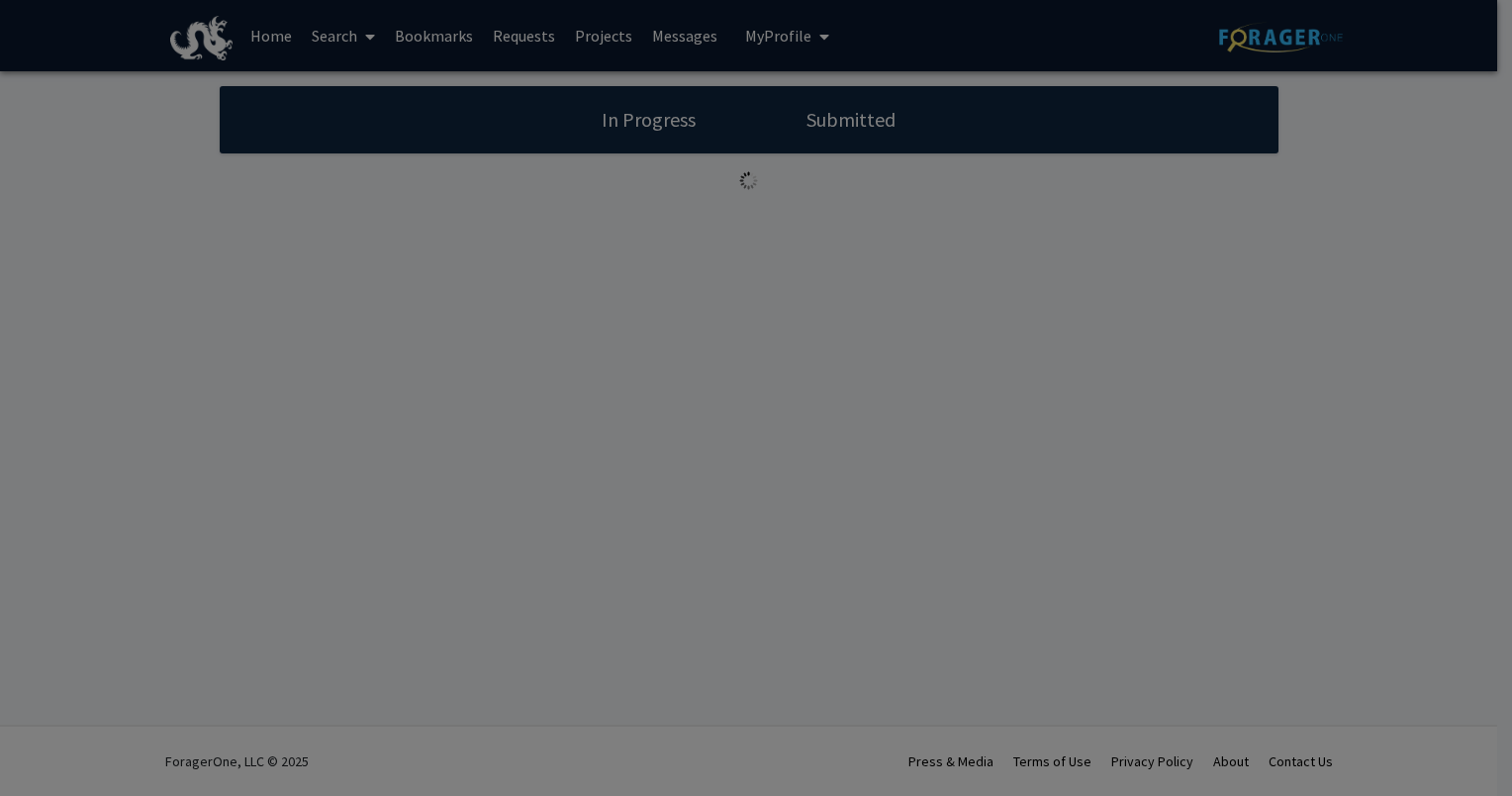 scroll, scrollTop: 0, scrollLeft: 0, axis: both 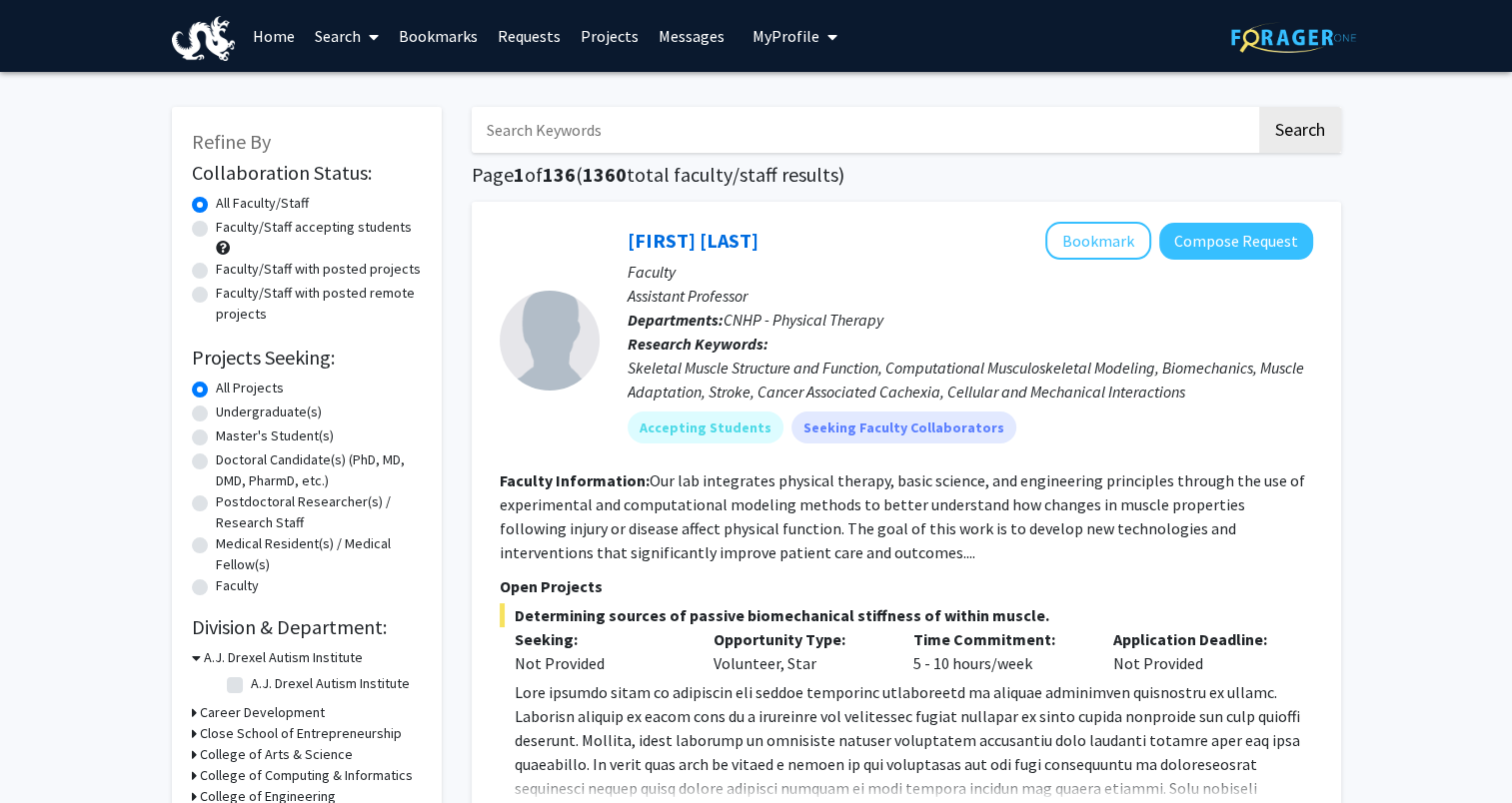 click on "My   Profile" at bounding box center (785, 36) 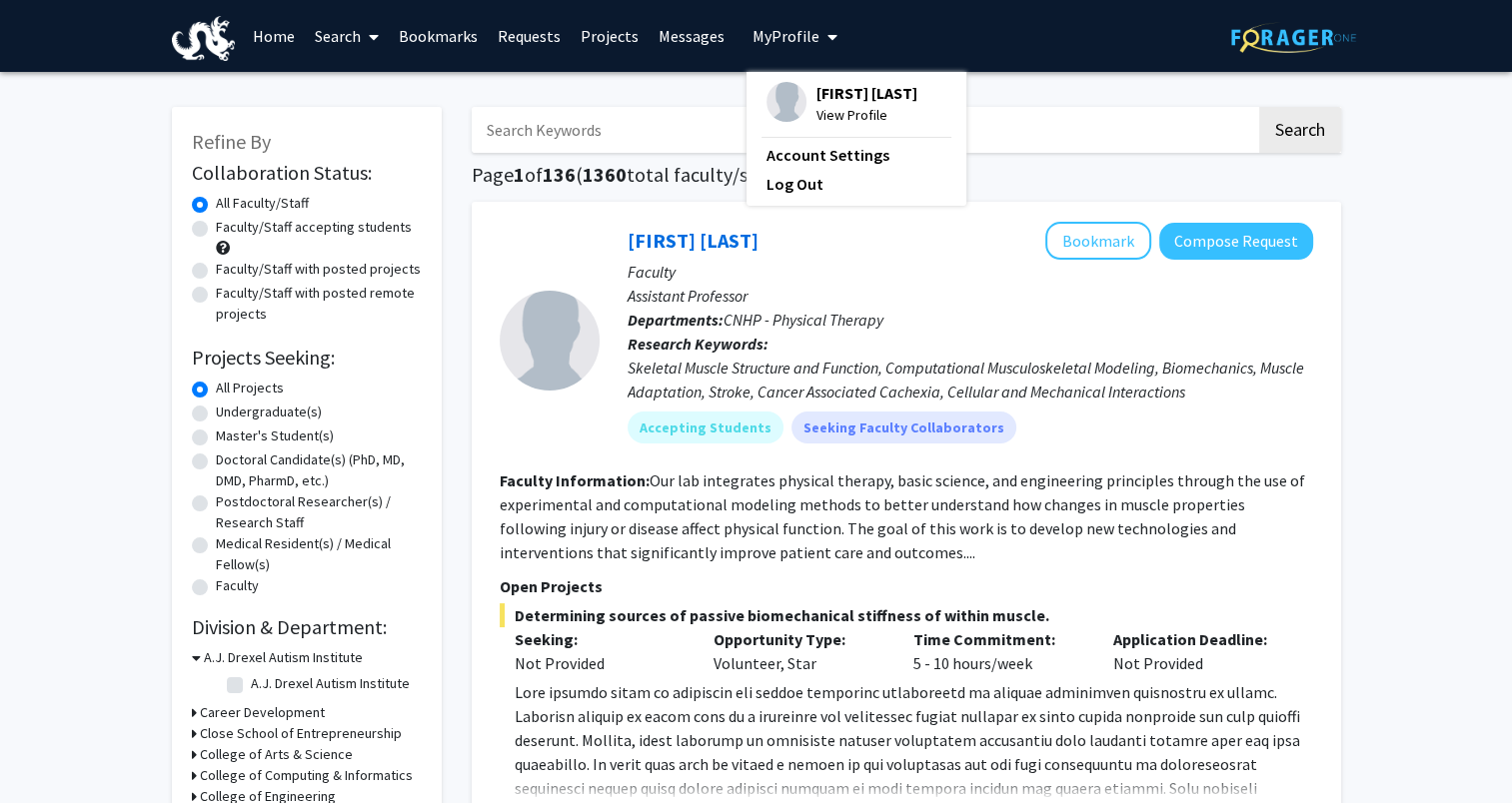 click on "View Profile" at bounding box center [866, 115] 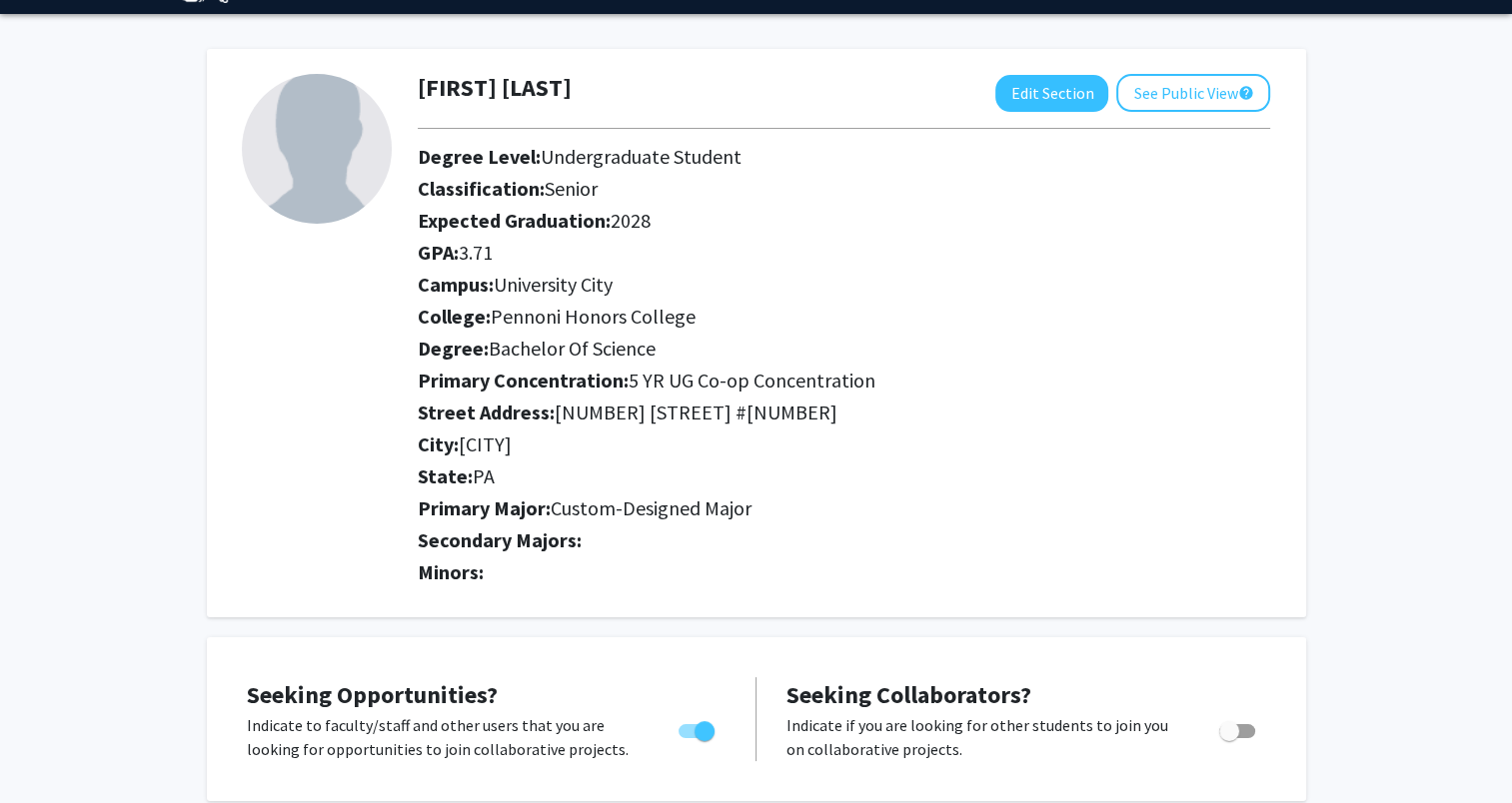 scroll, scrollTop: 55, scrollLeft: 0, axis: vertical 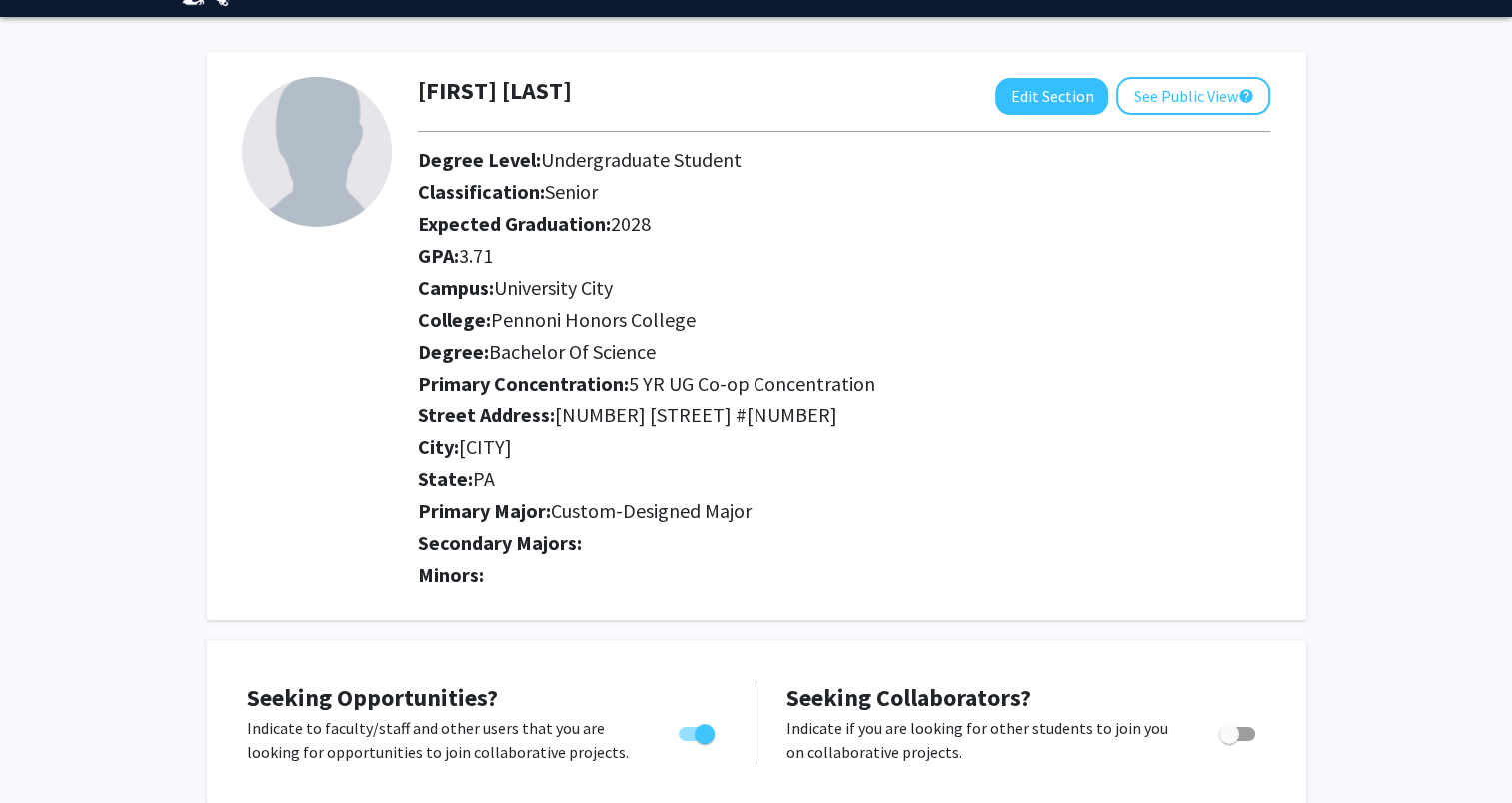 click on "2028" 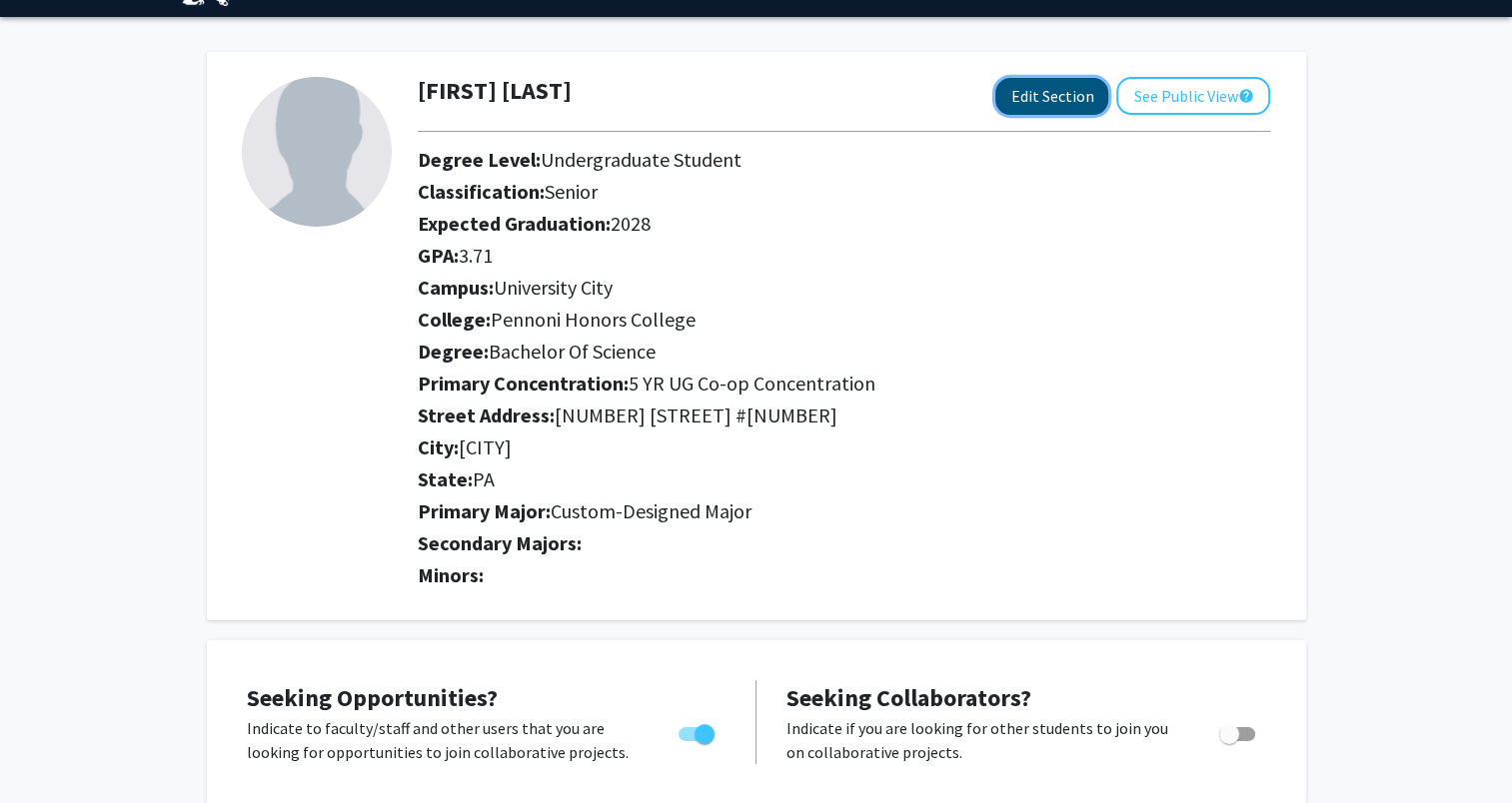 click on "Edit Section" 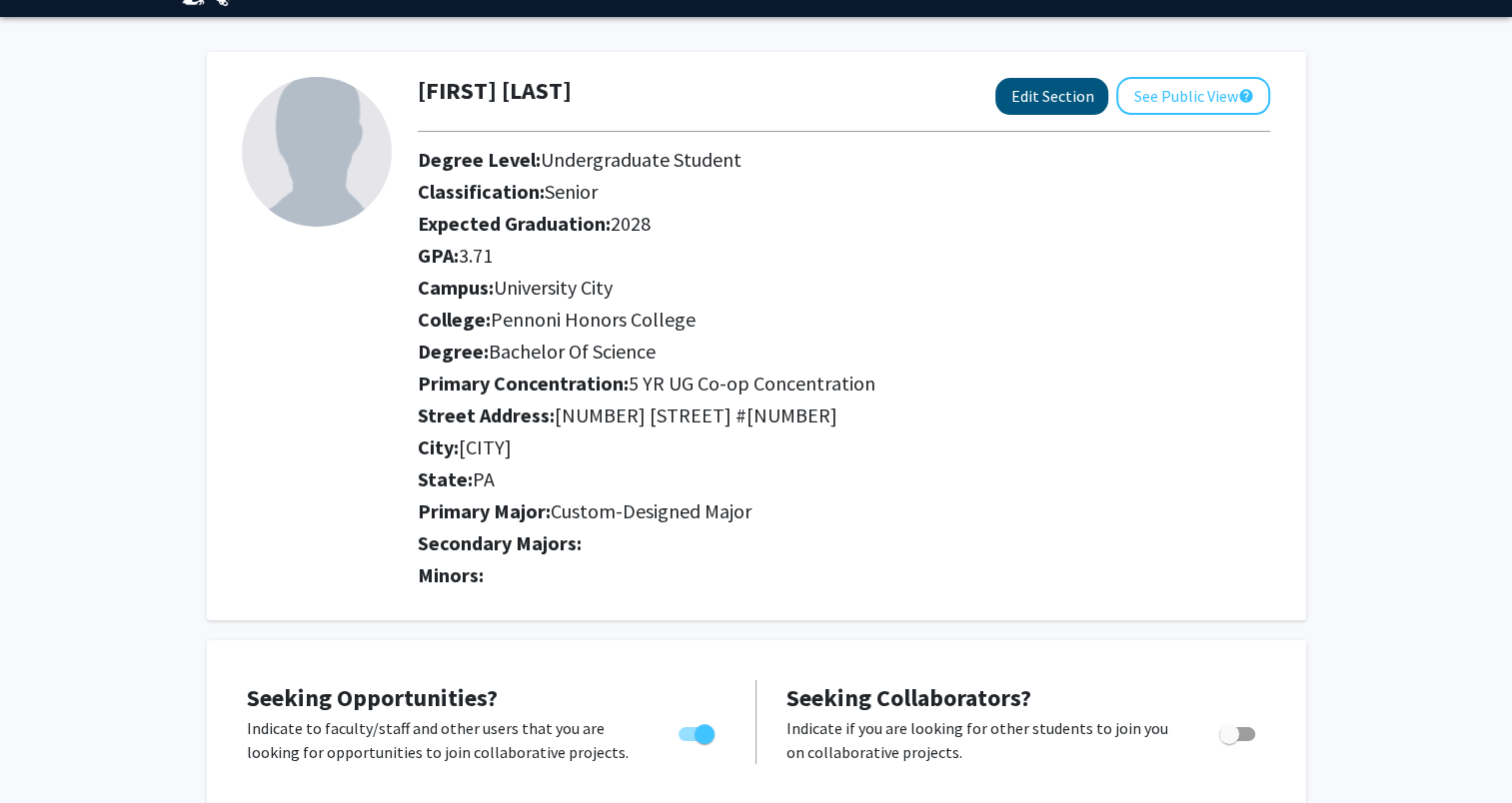 select on "senior" 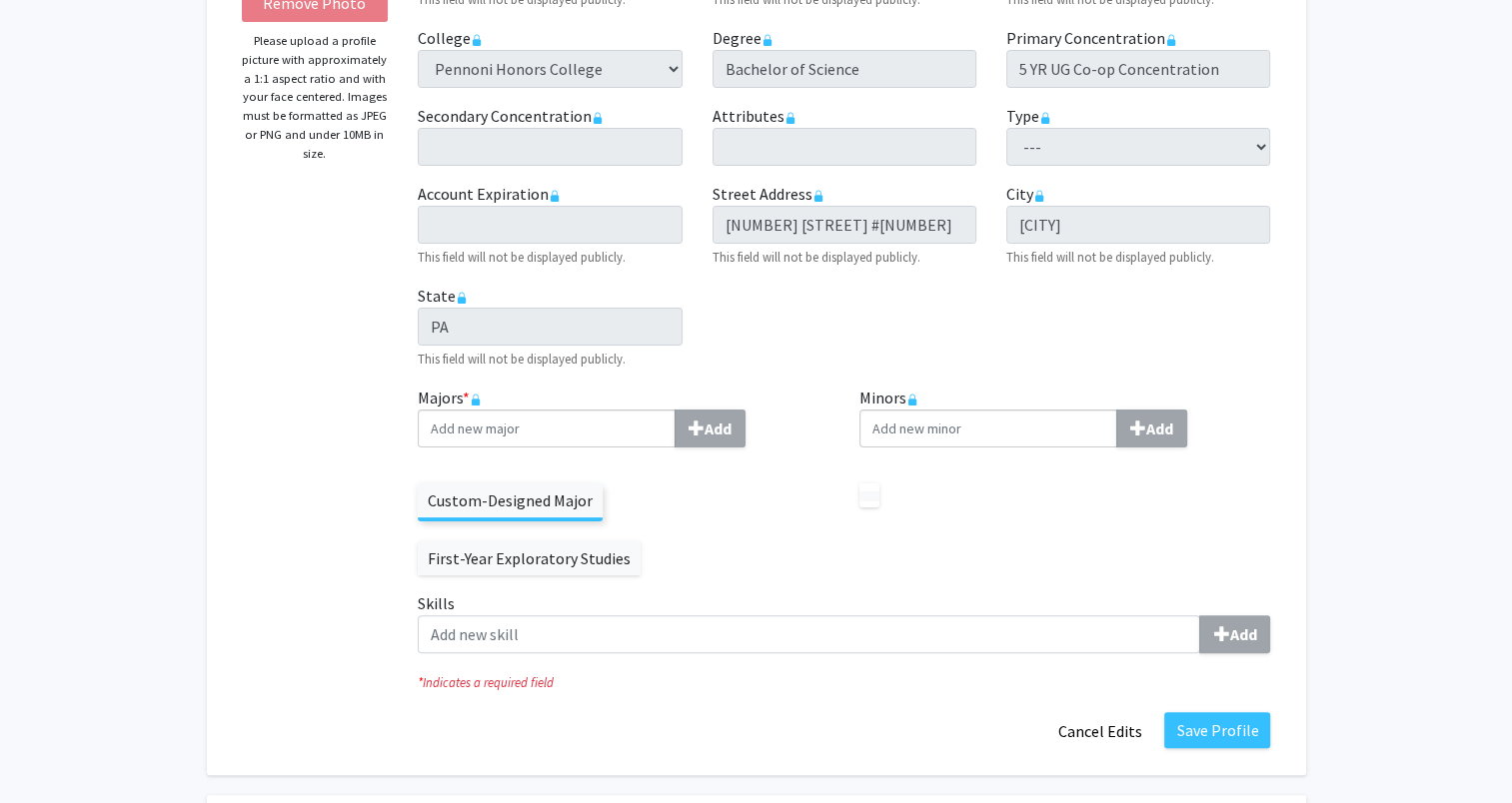 scroll, scrollTop: 366, scrollLeft: 0, axis: vertical 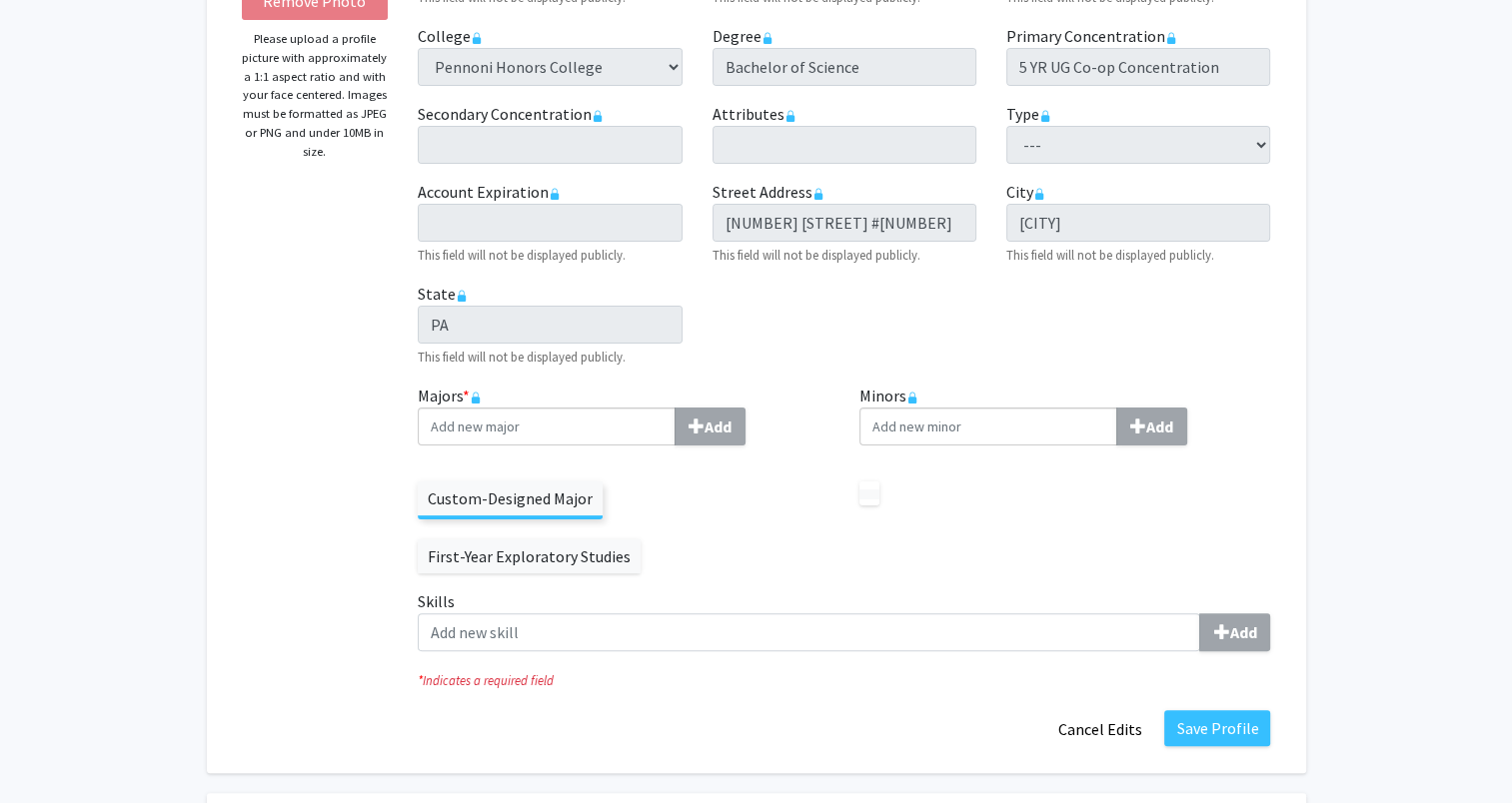 click on "Custom-Designed Major" 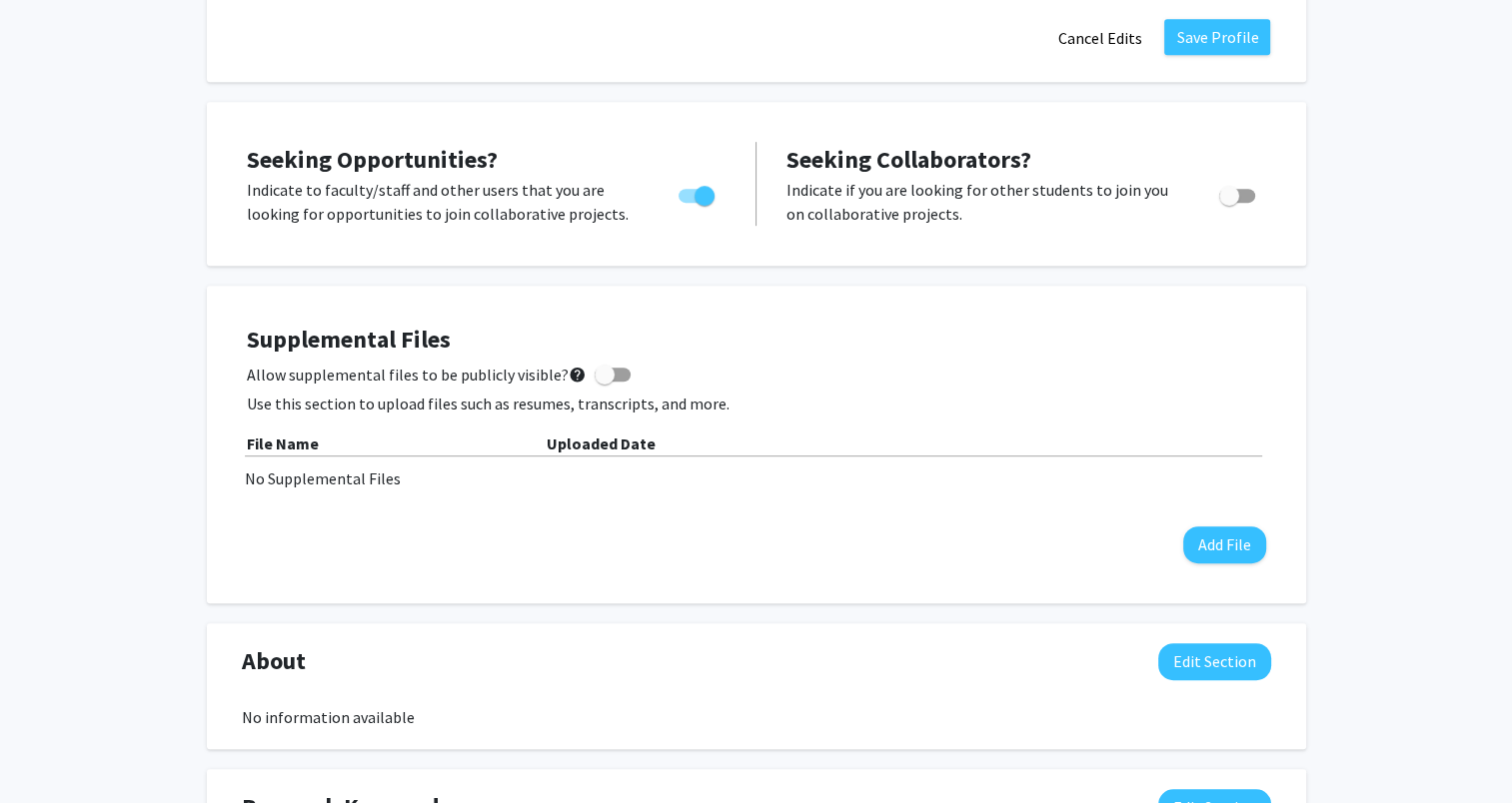 scroll, scrollTop: 1053, scrollLeft: 0, axis: vertical 